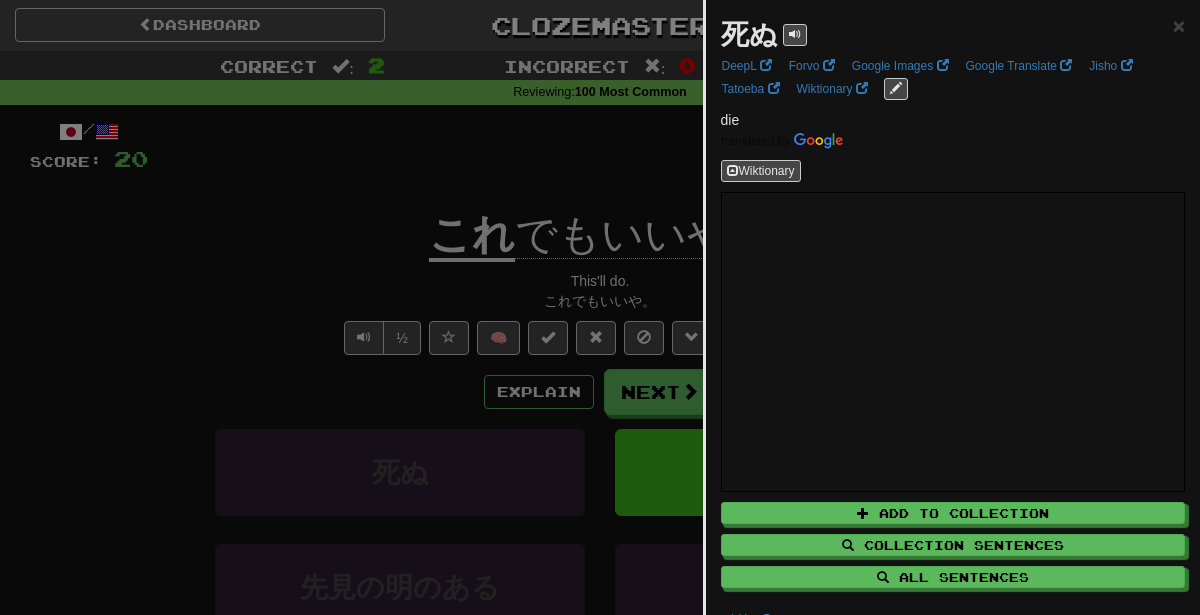 scroll, scrollTop: 83, scrollLeft: 0, axis: vertical 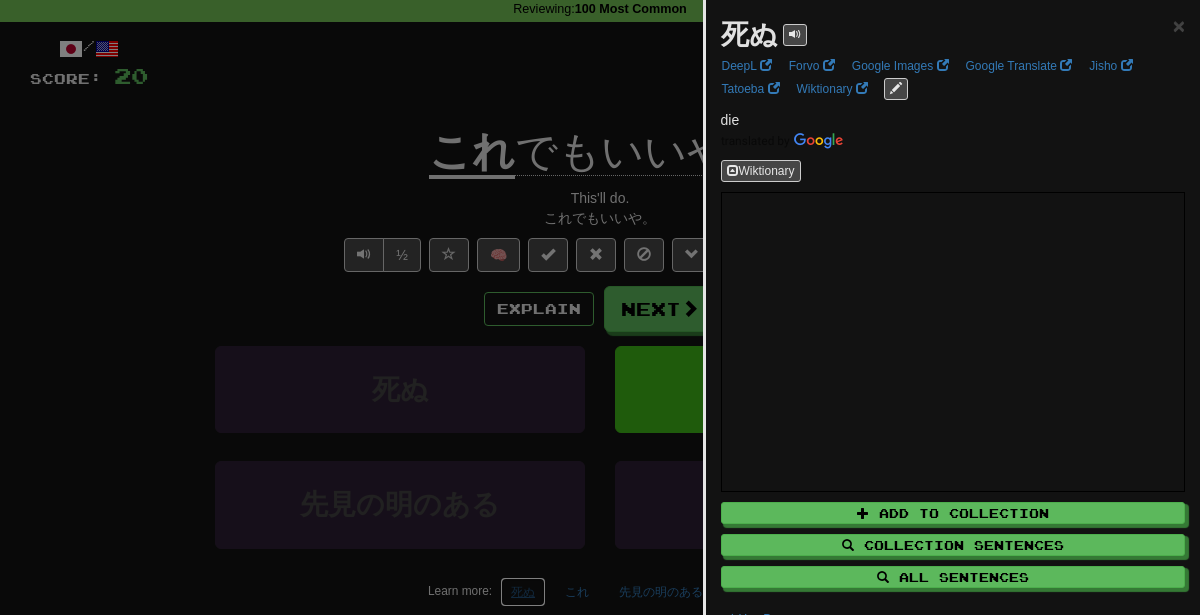 type 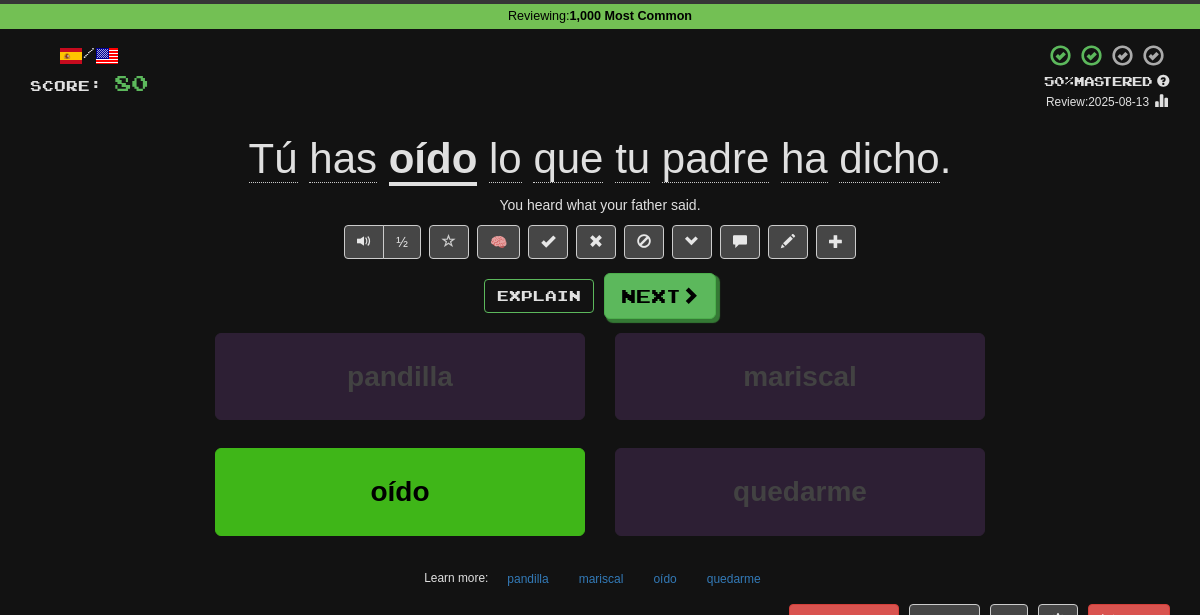 scroll, scrollTop: 0, scrollLeft: 0, axis: both 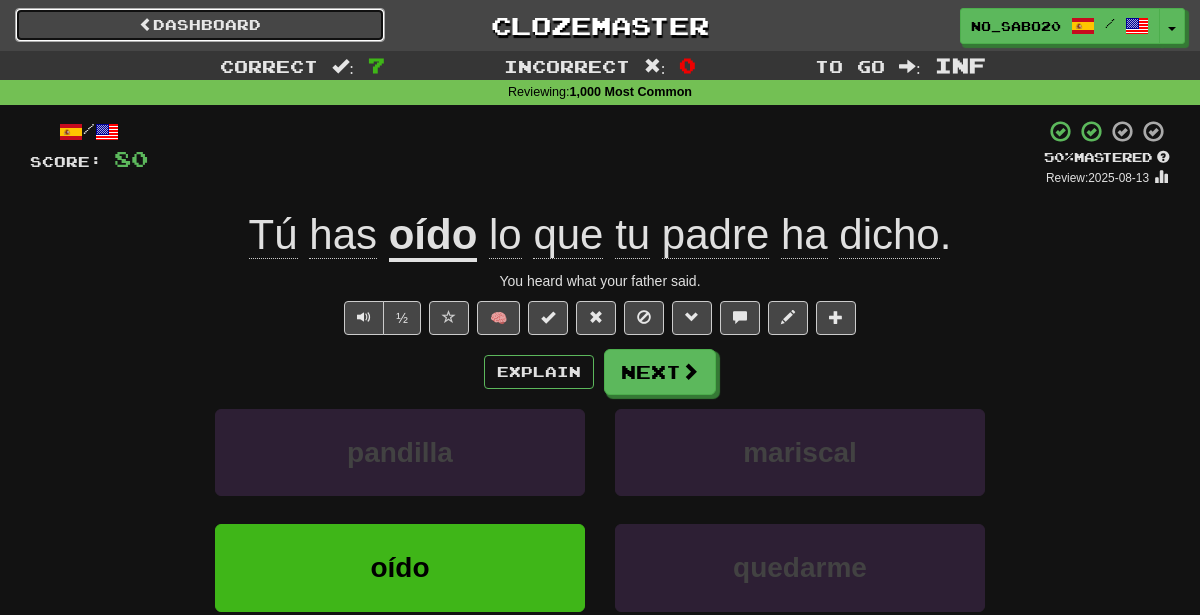 click on "Dashboard" at bounding box center (200, 25) 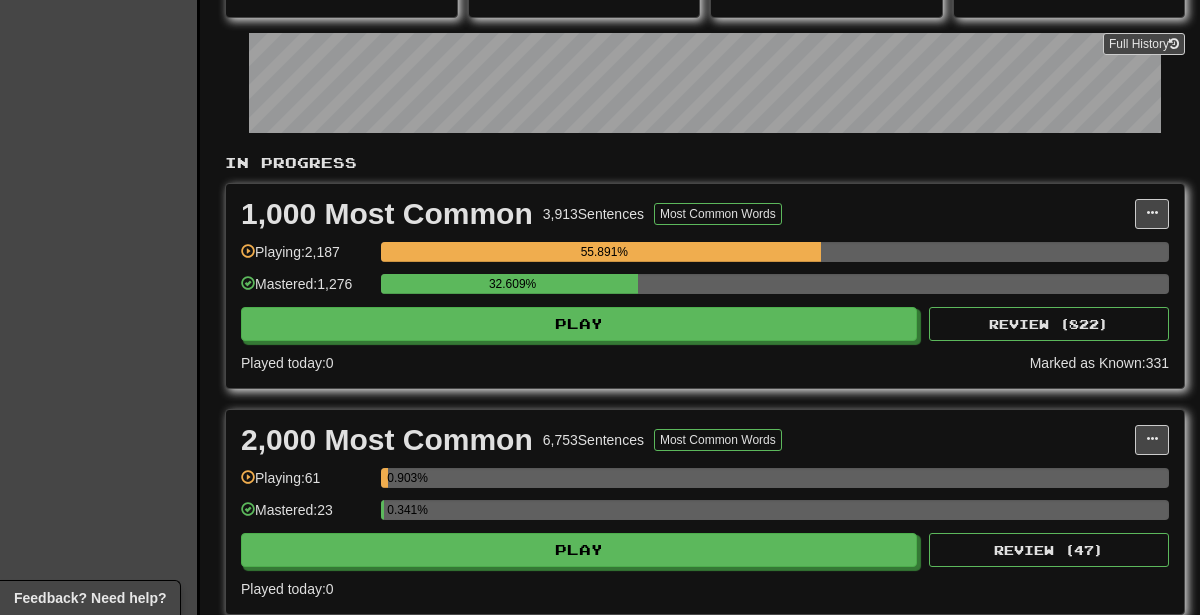 scroll, scrollTop: 0, scrollLeft: 0, axis: both 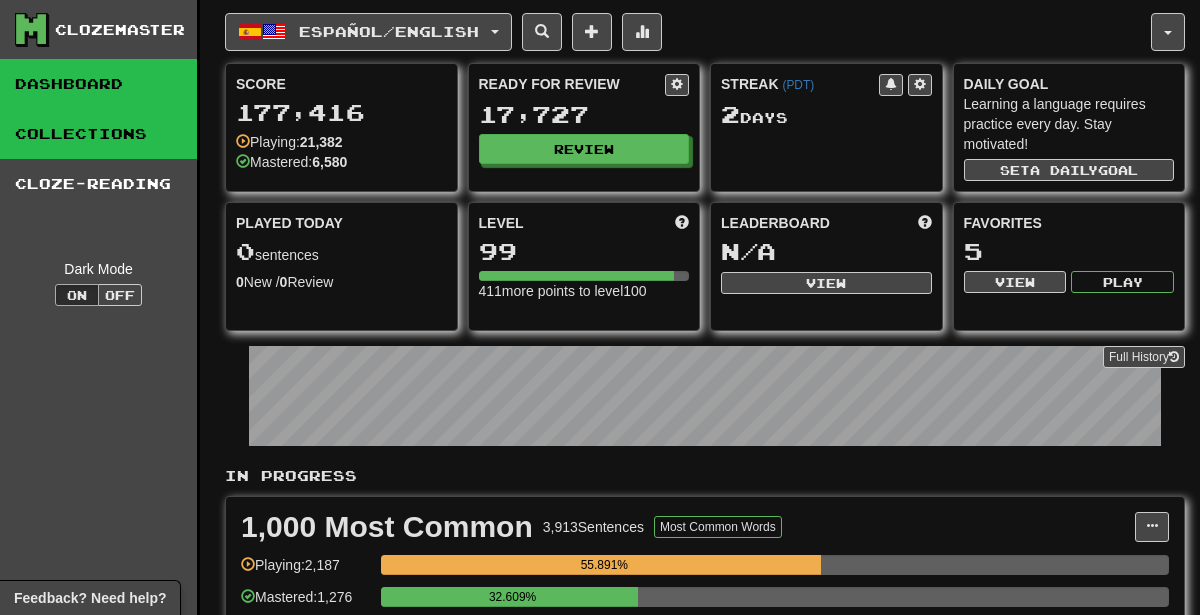 click on "Collections" at bounding box center [98, 134] 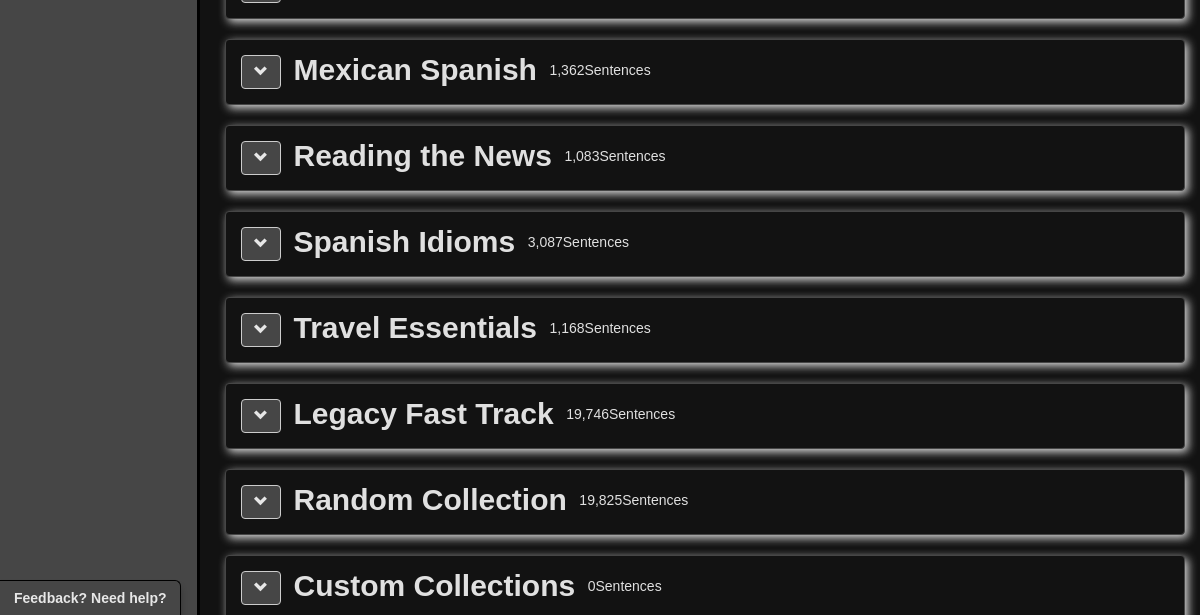 scroll, scrollTop: 2717, scrollLeft: 0, axis: vertical 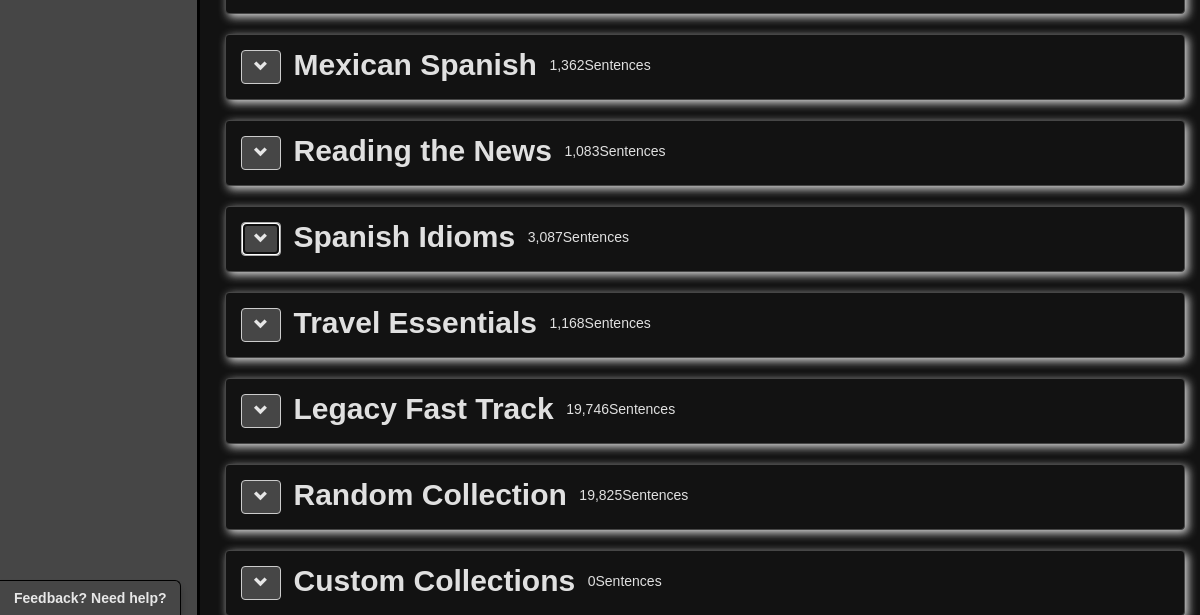 click at bounding box center [261, 239] 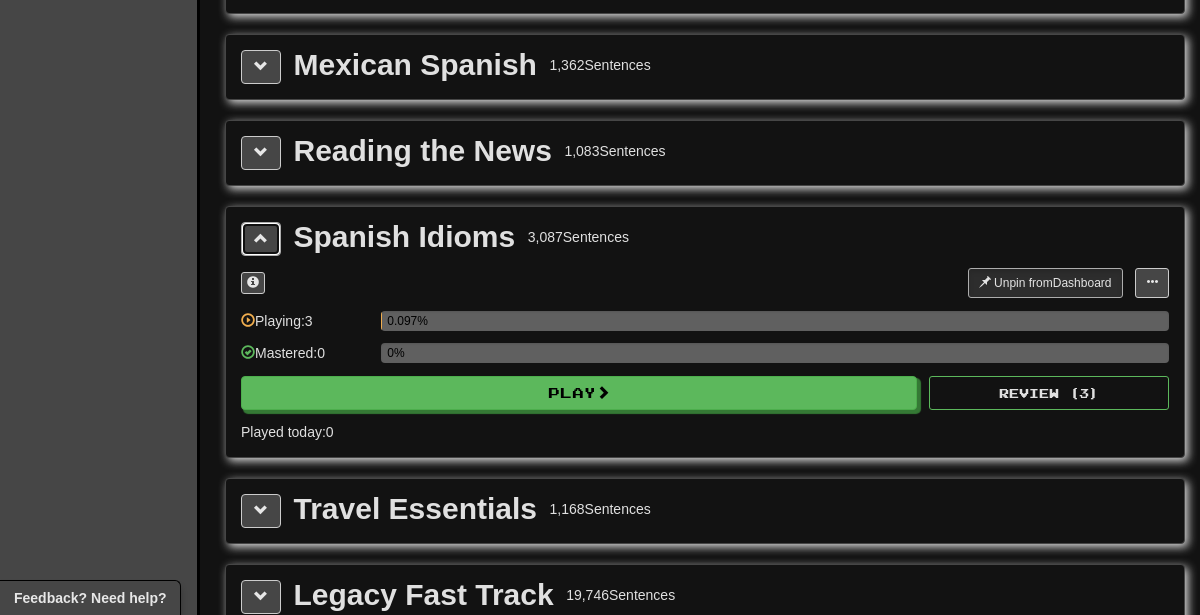 click at bounding box center [261, 238] 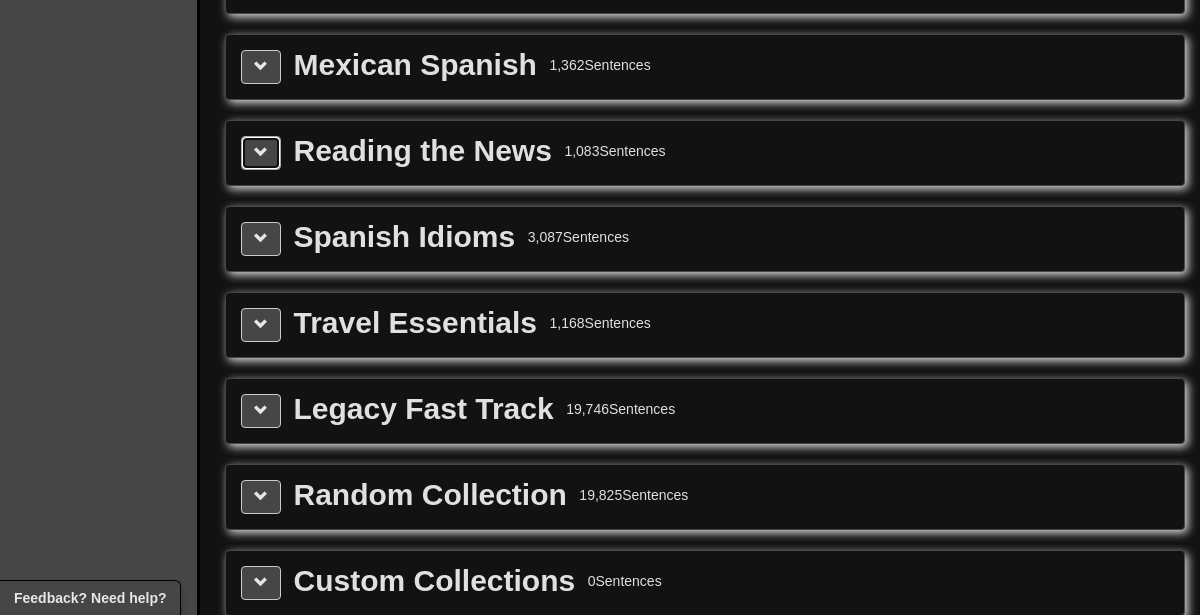 click at bounding box center [261, 153] 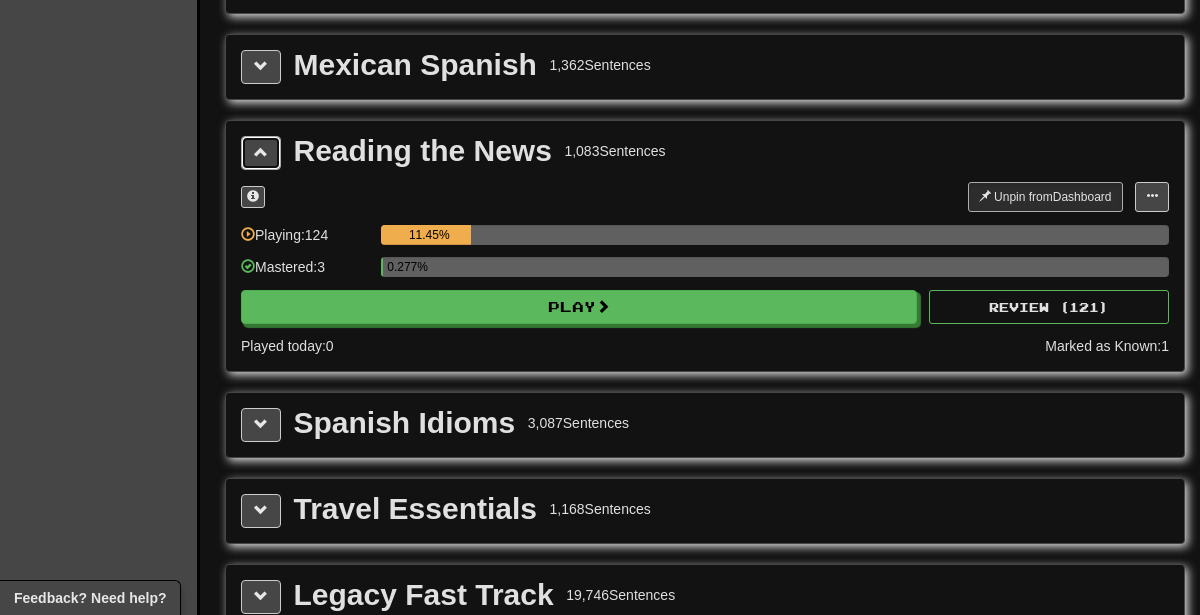 click at bounding box center [261, 153] 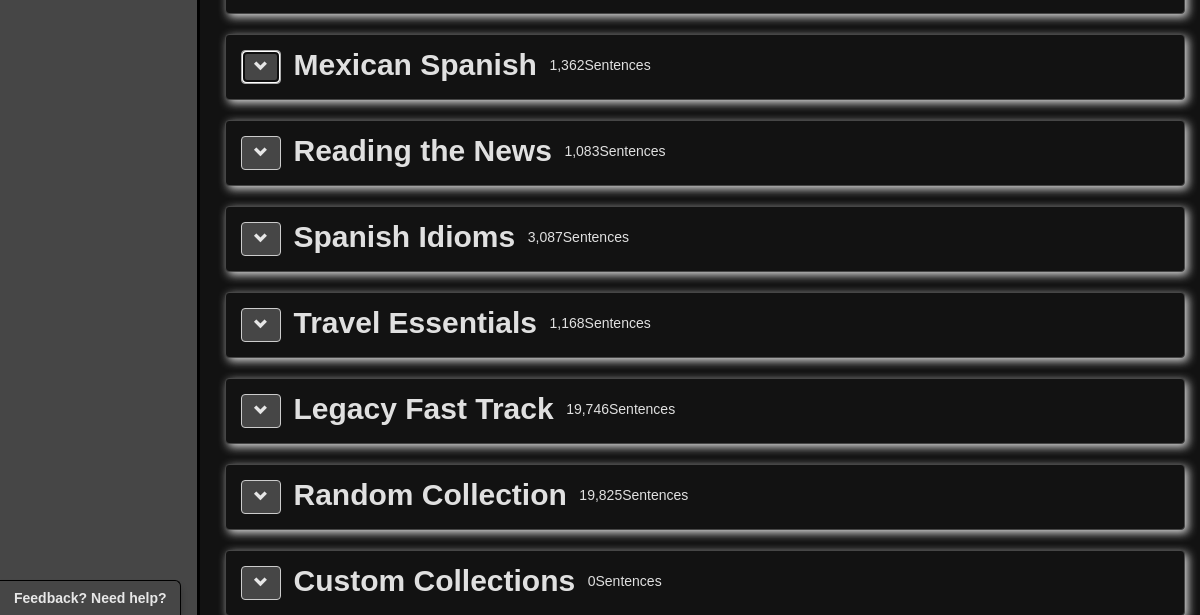 click at bounding box center [261, 67] 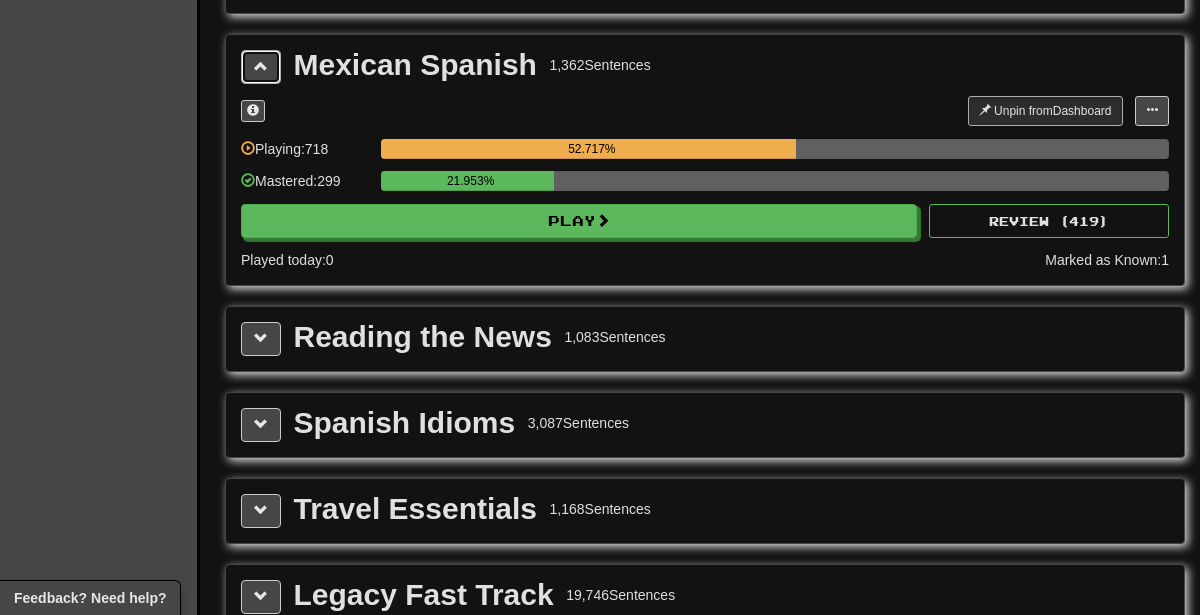 click at bounding box center (261, 67) 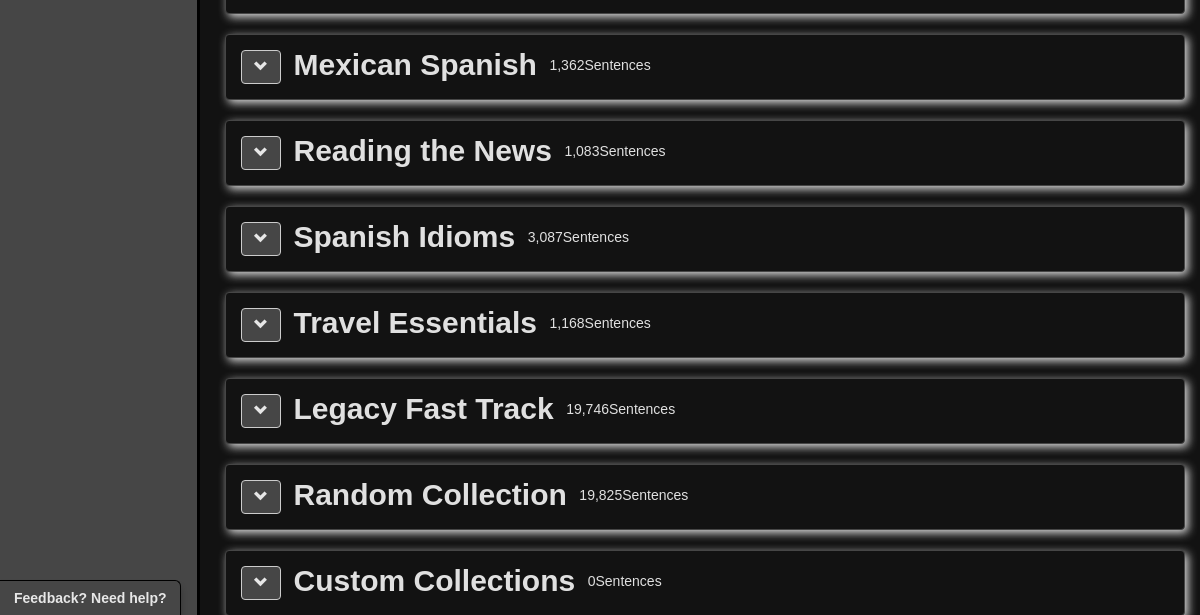 click on "Travel Essentials 1,168  Sentences" at bounding box center [705, 325] 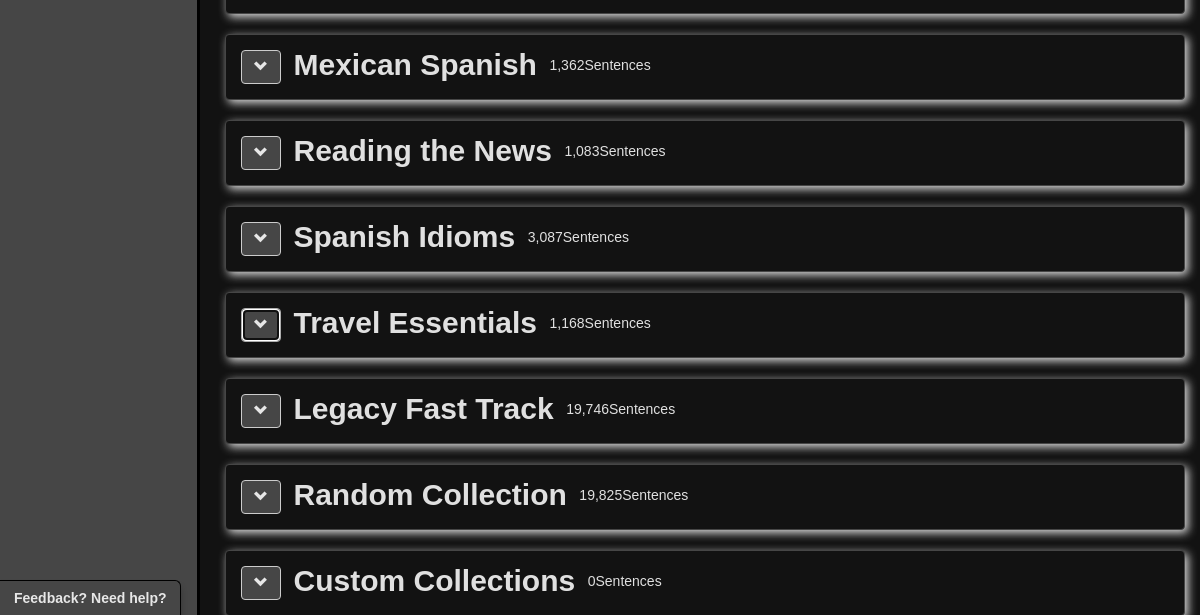 click at bounding box center [261, 325] 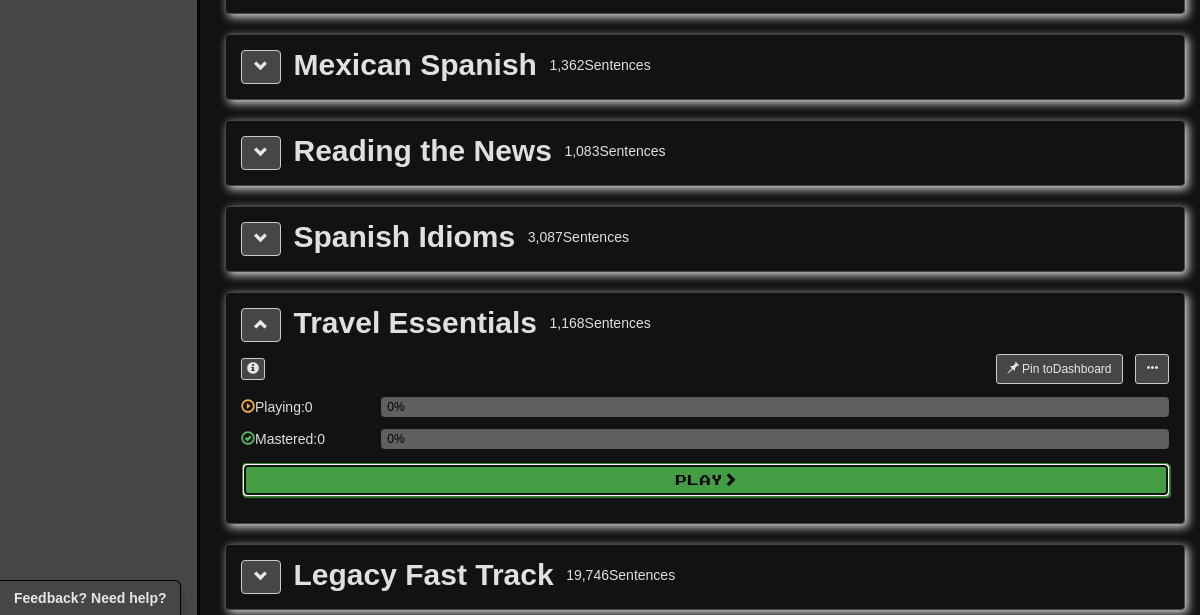 click on "Play" at bounding box center [706, 480] 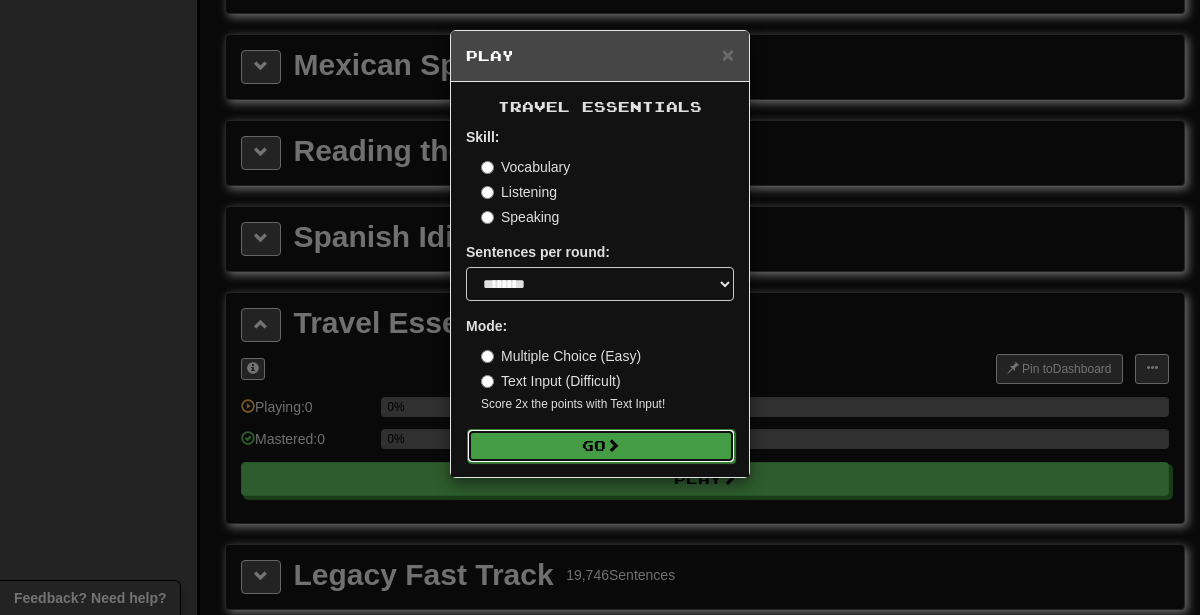click on "Go" at bounding box center (601, 446) 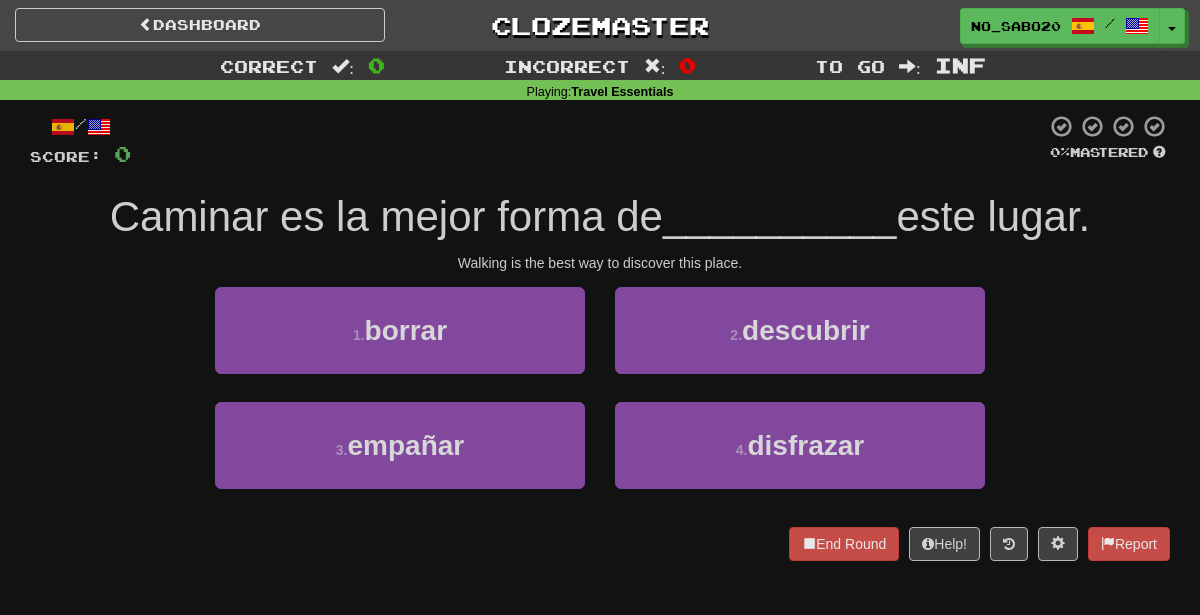 scroll, scrollTop: 0, scrollLeft: 0, axis: both 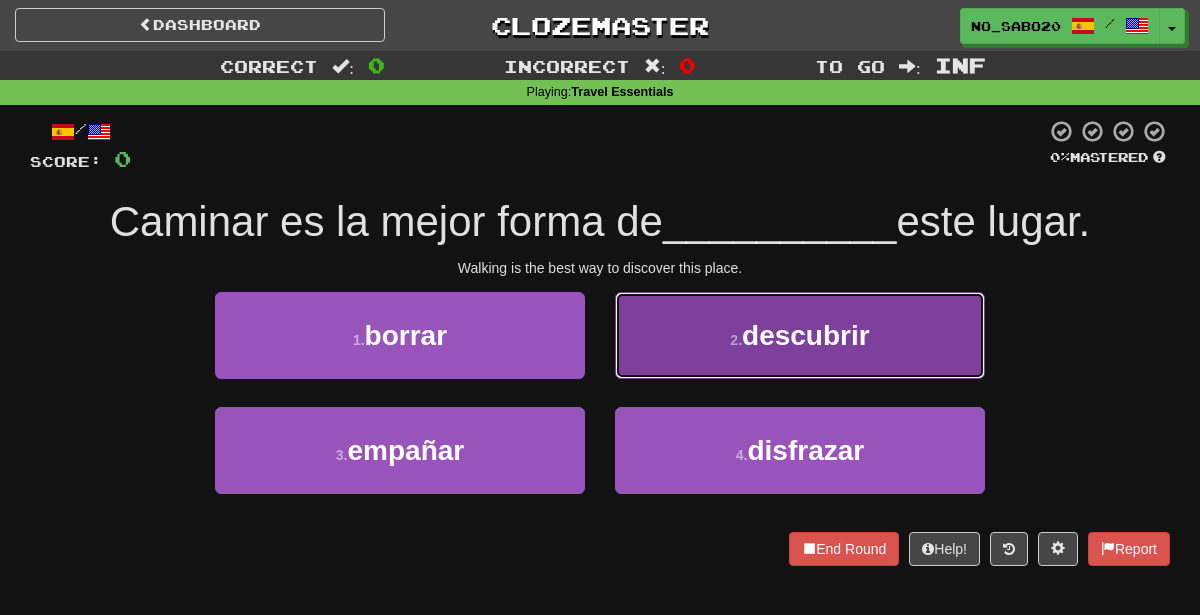 click on "2 .  descubrir" at bounding box center (800, 335) 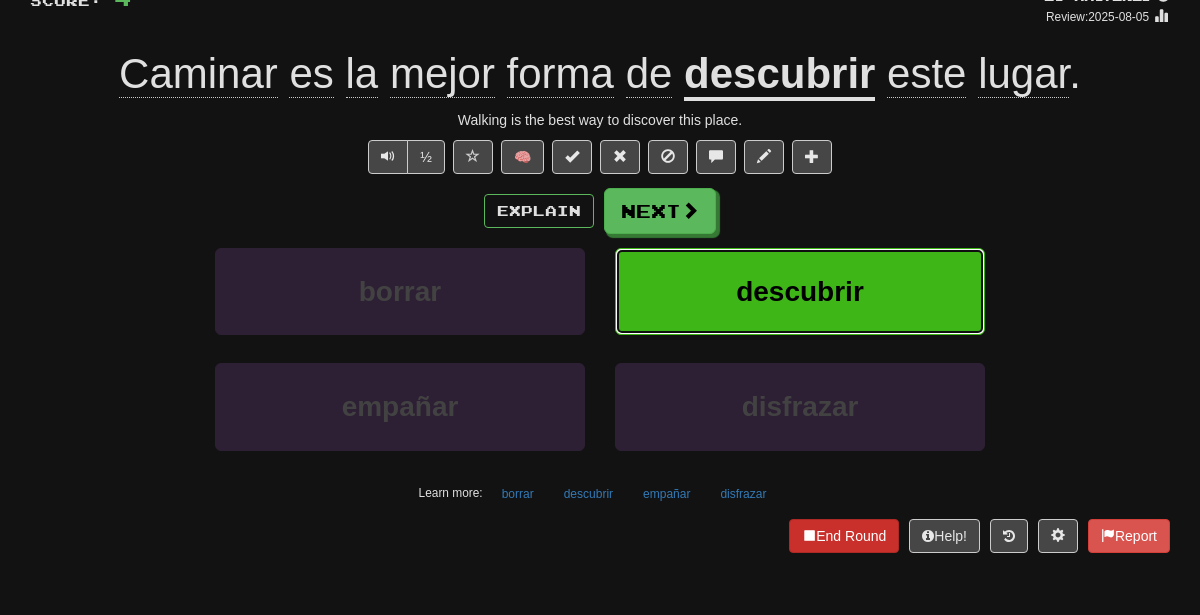 scroll, scrollTop: 0, scrollLeft: 0, axis: both 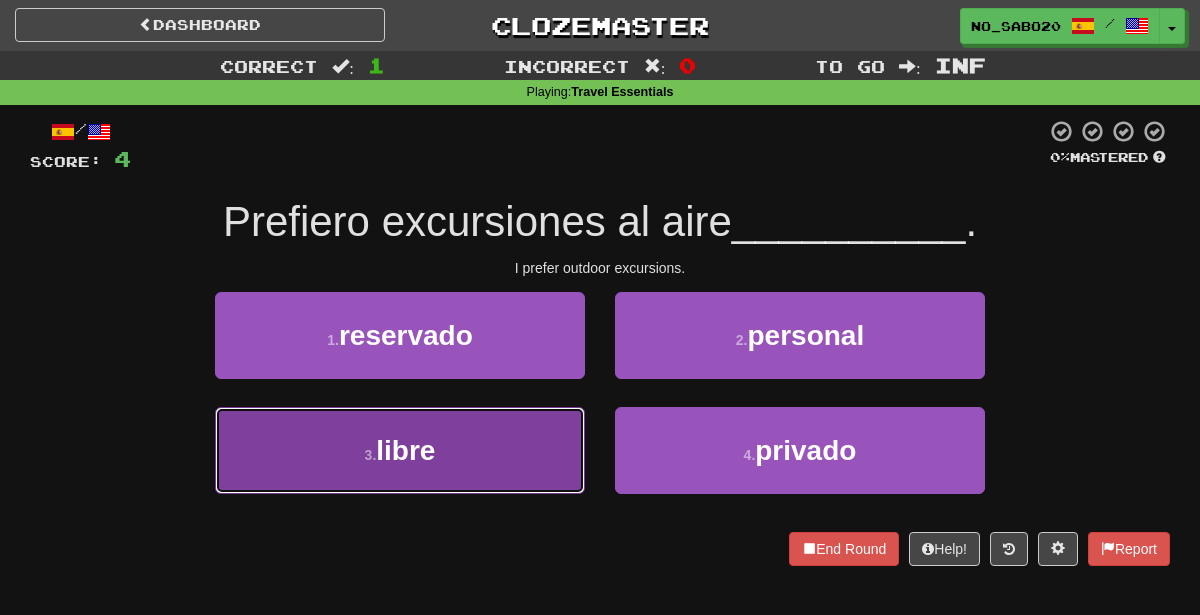 click on "3 .  libre" at bounding box center [400, 450] 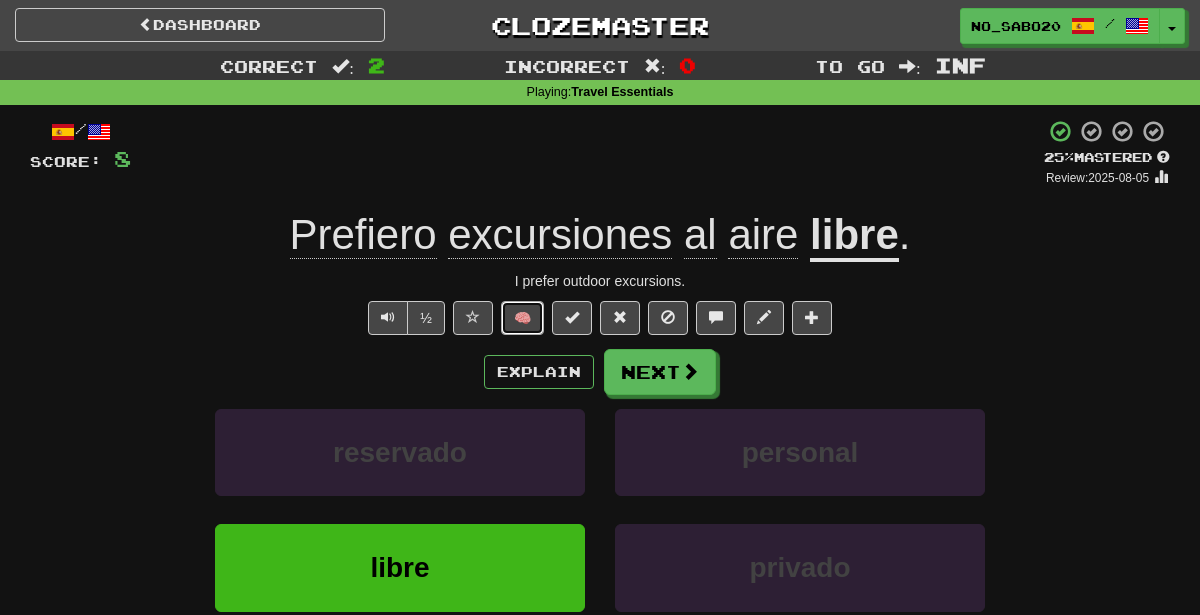 click on "🧠" at bounding box center (522, 318) 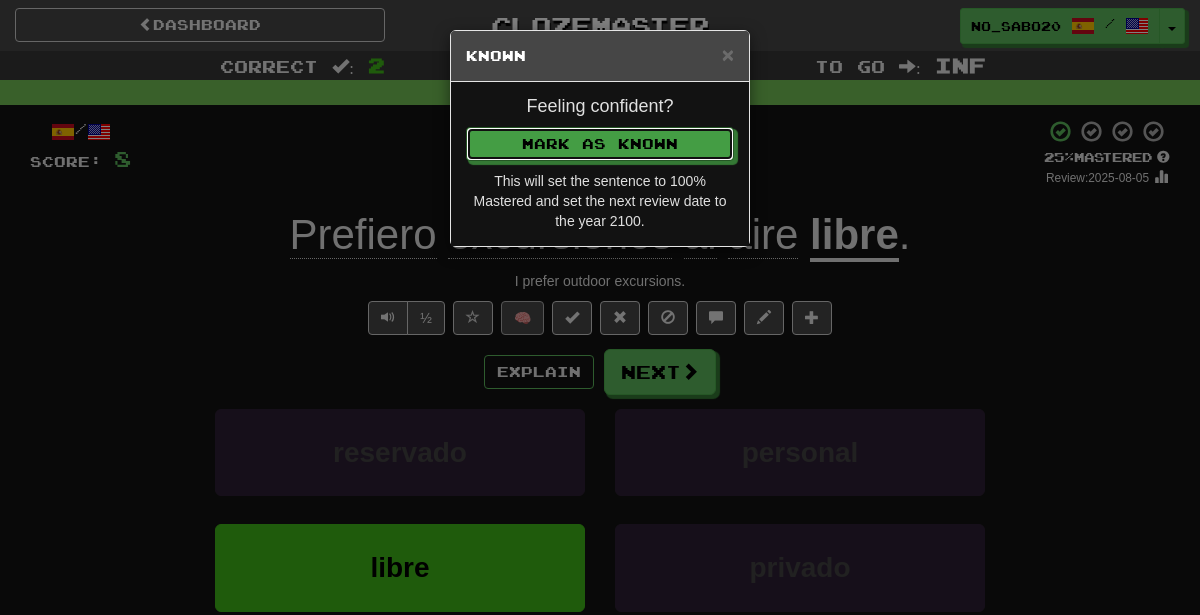 type 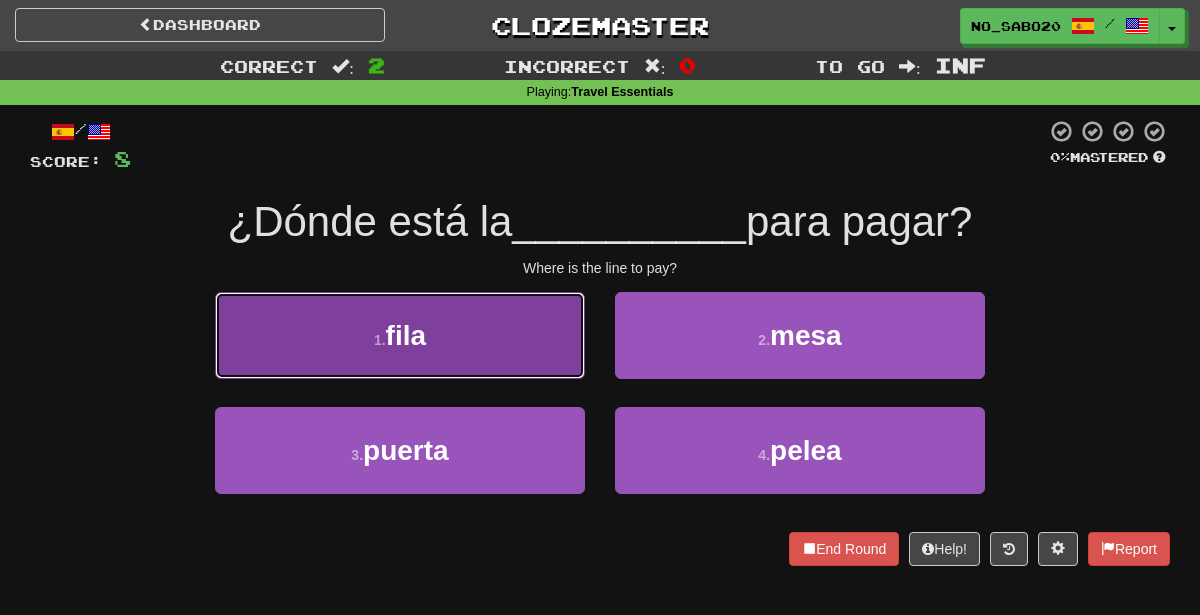 click on "1 .  fila" at bounding box center [400, 335] 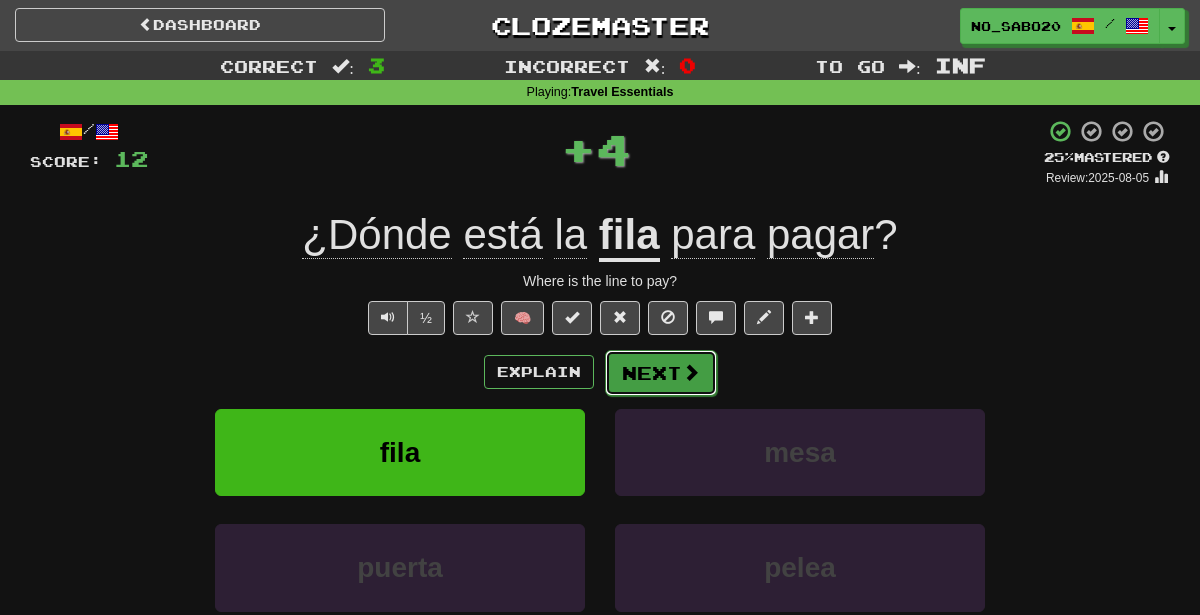 click on "Next" at bounding box center (661, 373) 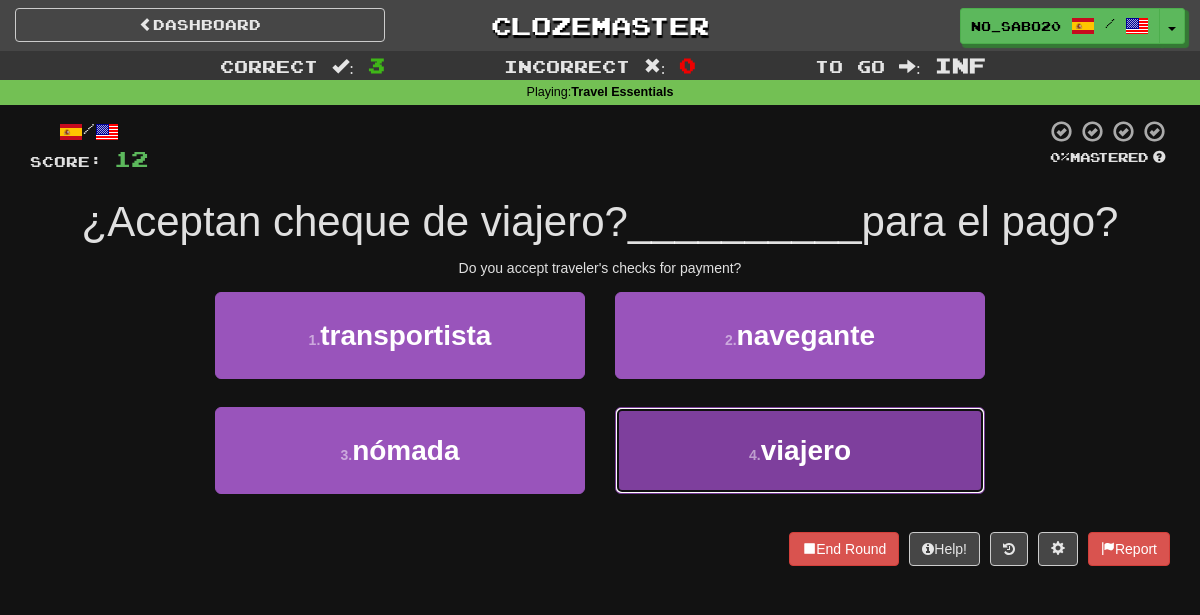 click on "4 .  viajero" at bounding box center (800, 450) 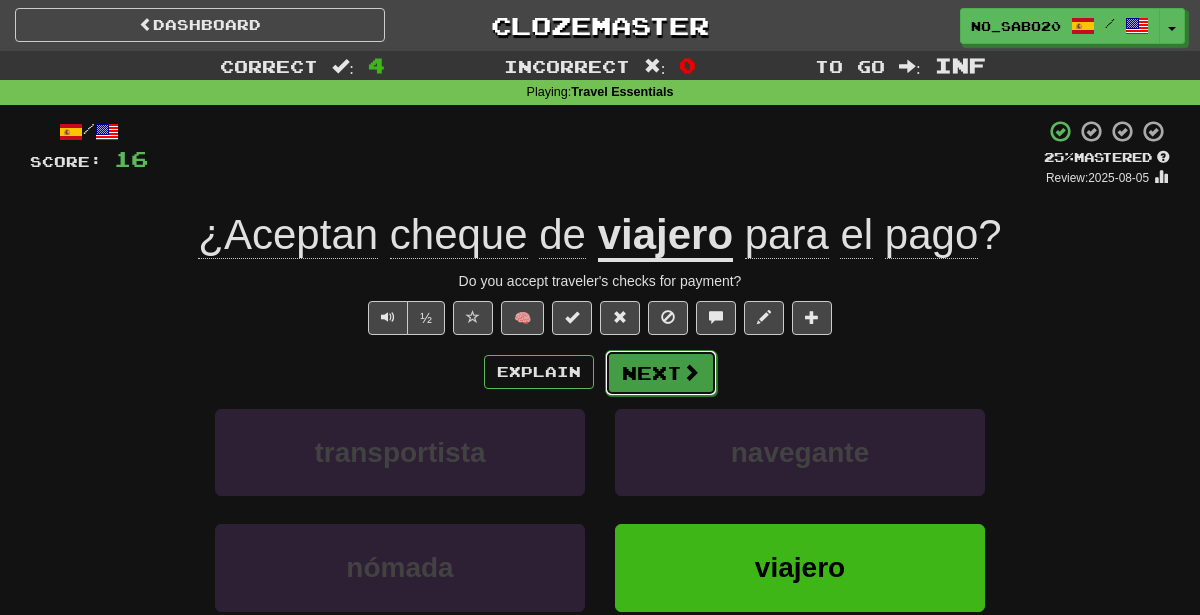 click at bounding box center [691, 372] 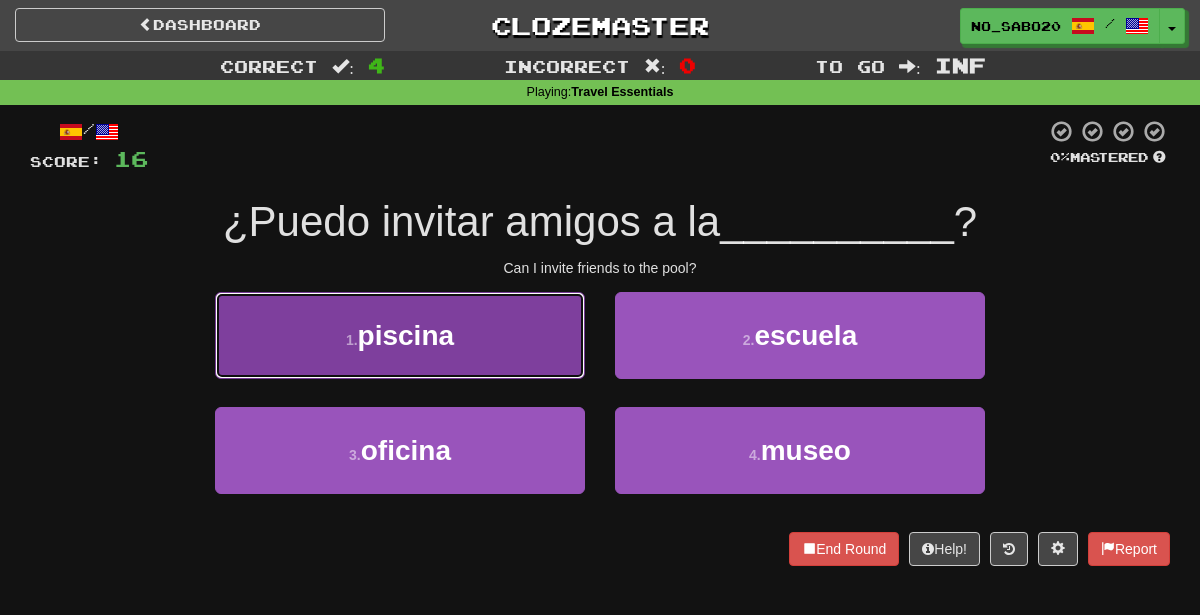 click on "1 .  piscina" at bounding box center (400, 335) 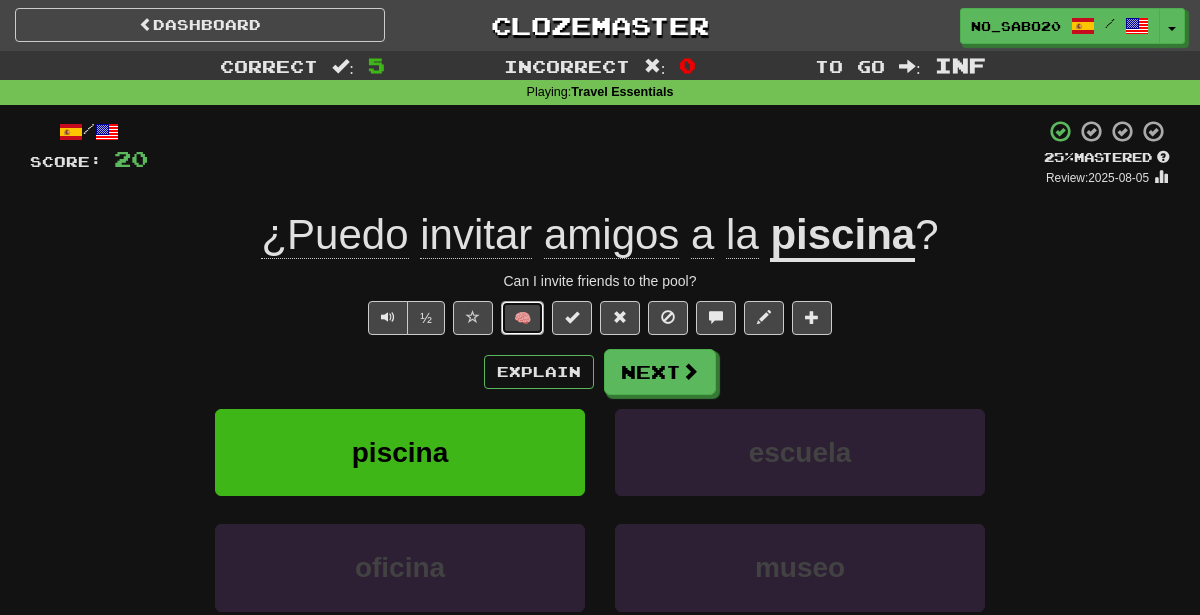 click on "🧠" at bounding box center (522, 318) 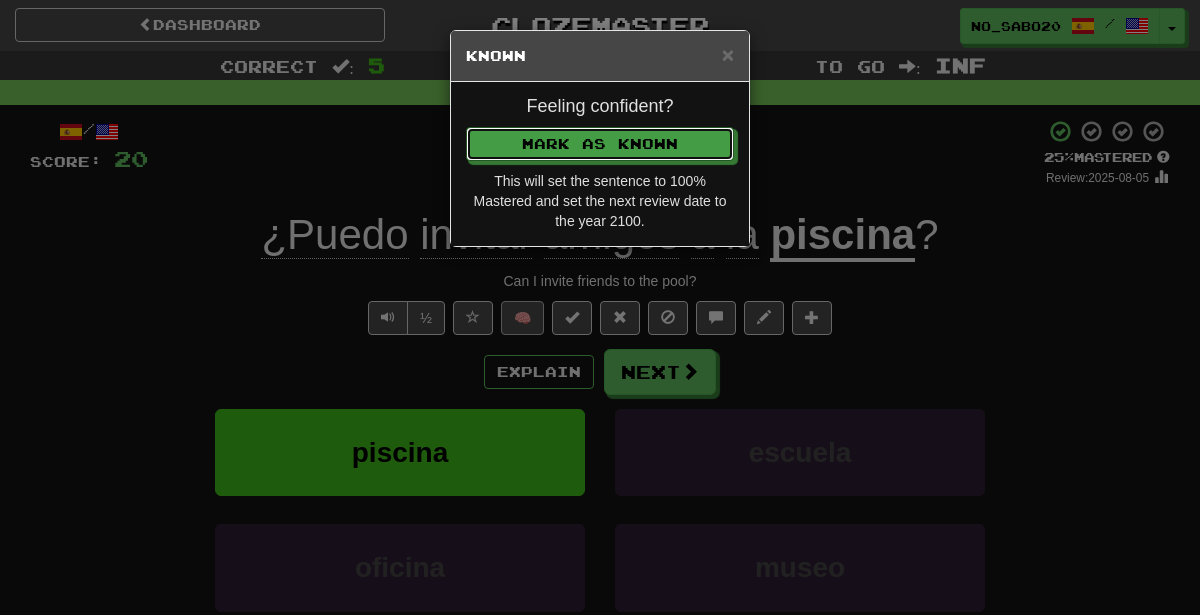 click on "Mark as Known" at bounding box center [600, 144] 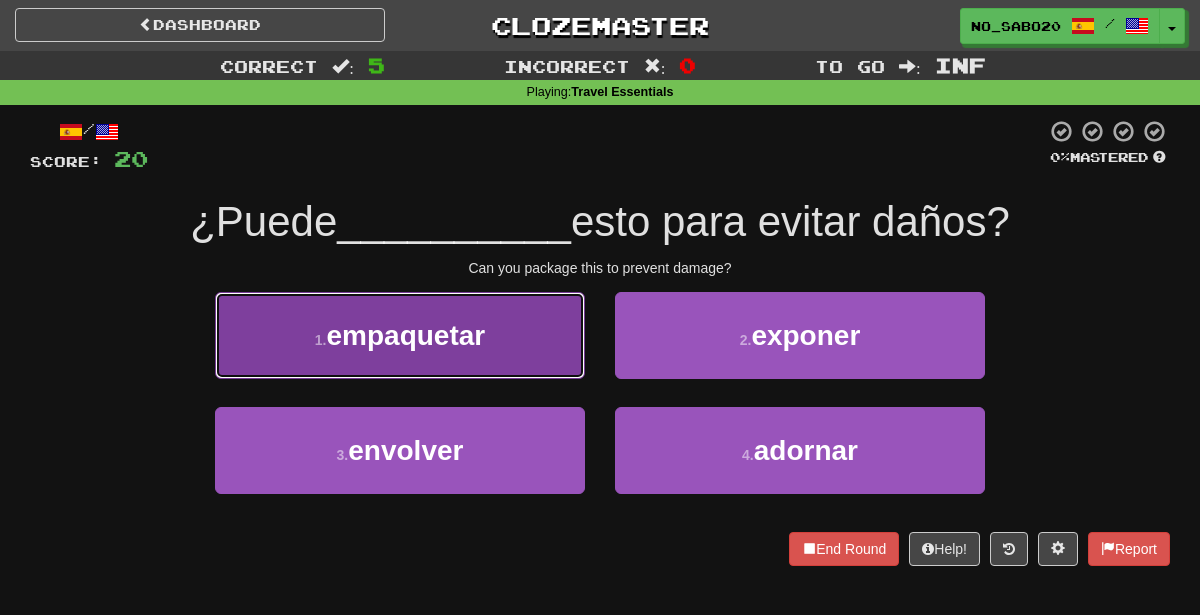 click on "1 .  empaquetar" at bounding box center [400, 335] 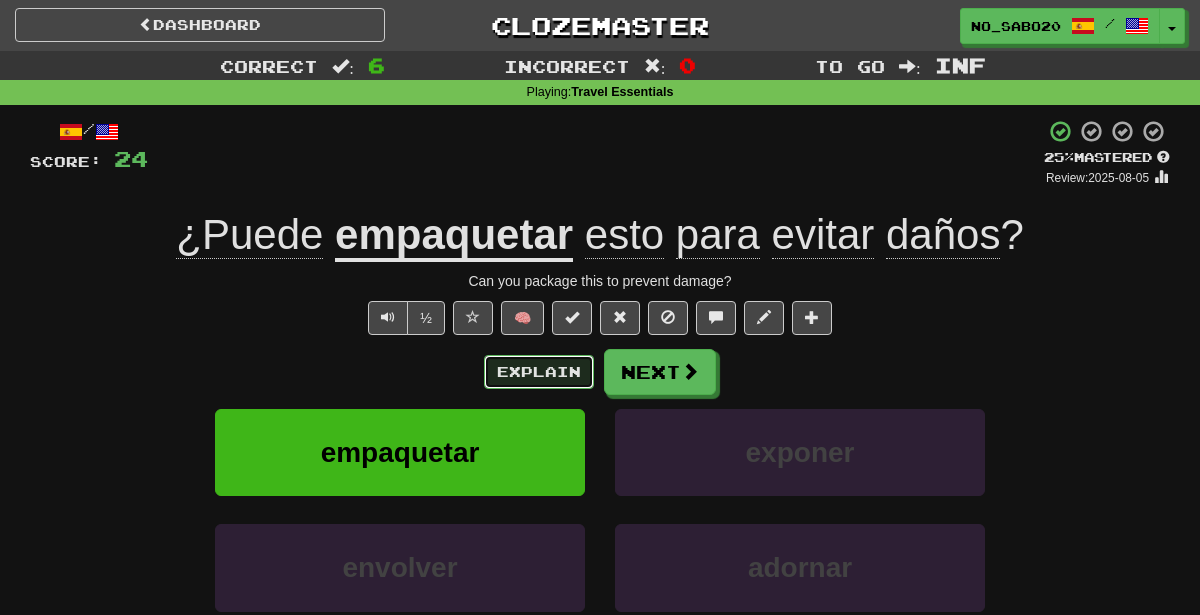 click on "Explain" at bounding box center [539, 372] 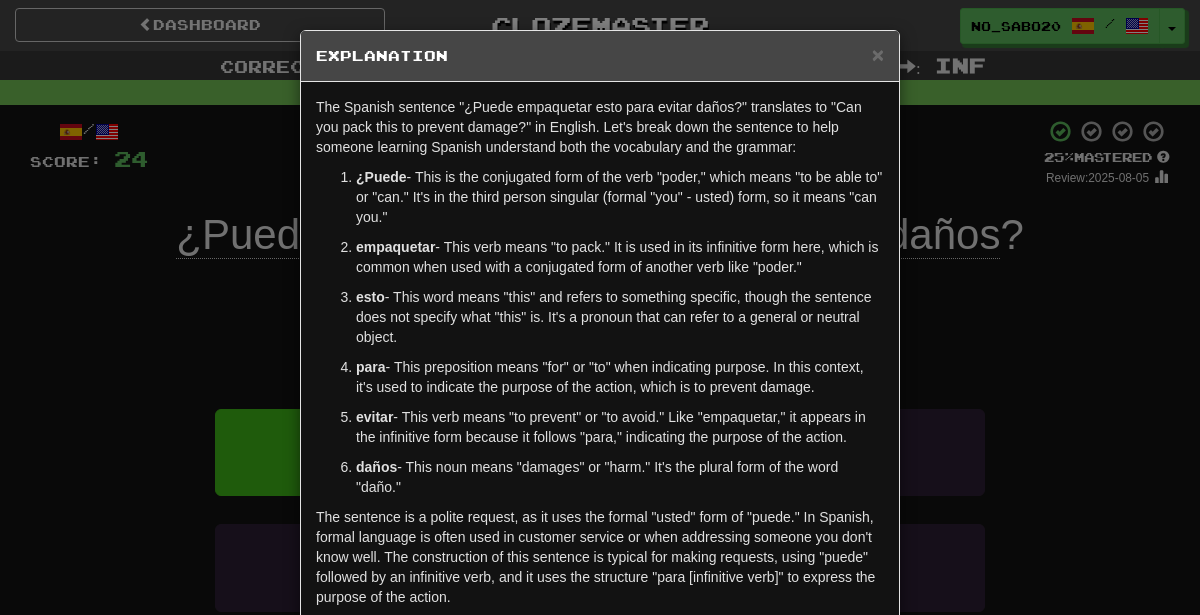 click on "× Explanation The Spanish sentence "¿Puede empaquetar esto para evitar daños?" translates to "Can you pack this to prevent damage?" in English. Let's break down the sentence to help someone learning Spanish understand both the vocabulary and the grammar:
¿Puede  - This is the conjugated form of the verb "poder," which means "to be able to" or "can." It's in the third person singular (formal "you" - usted) form, so it means "can you."
empaquetar  - This verb means "to pack." It is used in its infinitive form here, which is common when used with a conjugated form of another verb like "poder."
esto  - This word means "this" and refers to something specific, though the sentence does not specify what "this" is. It's a pronoun that can refer to a general or neutral object.
para  - This preposition means "for" or "to" when indicating purpose. In this context, it's used to indicate the purpose of the action, which is to prevent damage.
evitar
daños
Let us know ! Close" at bounding box center [600, 307] 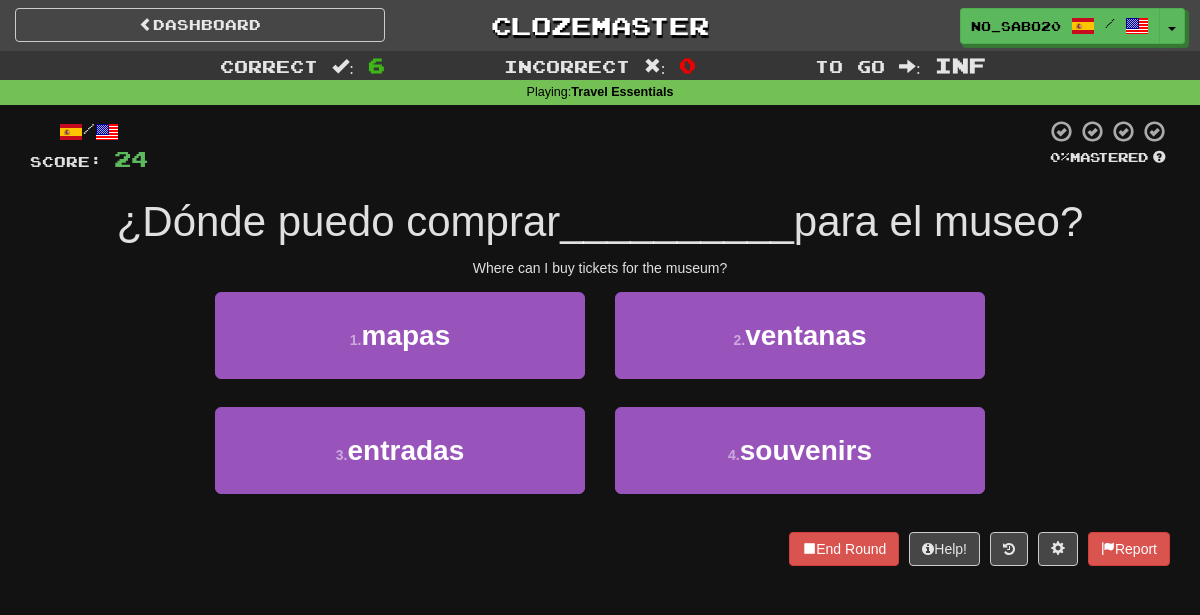 click on "3 .  entradas" at bounding box center (400, 464) 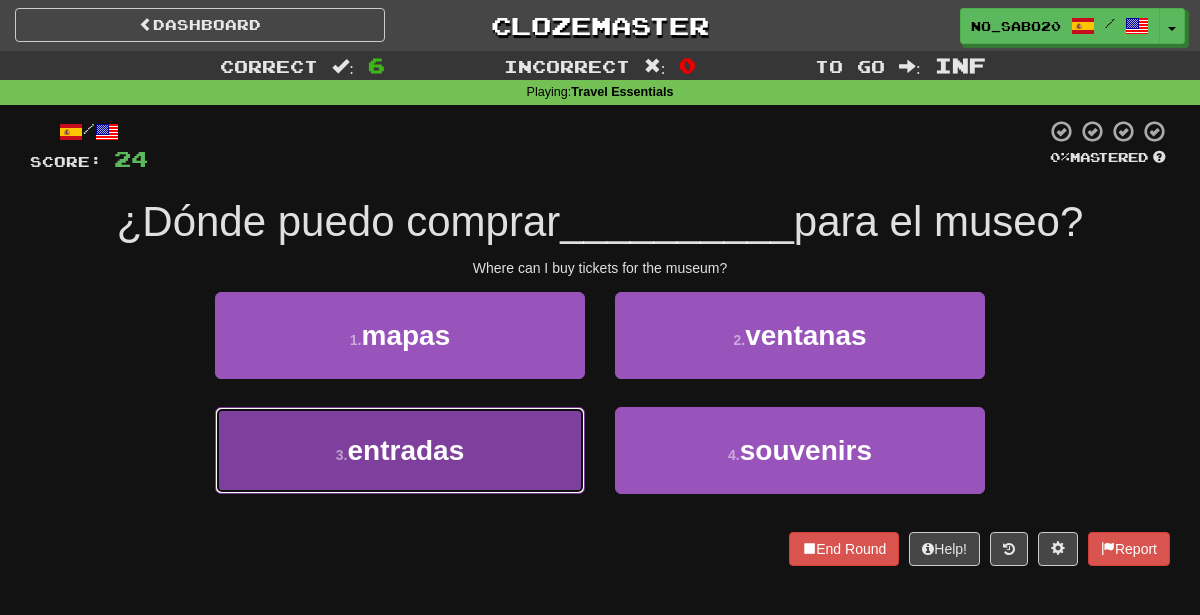click on "3 .  entradas" at bounding box center [400, 450] 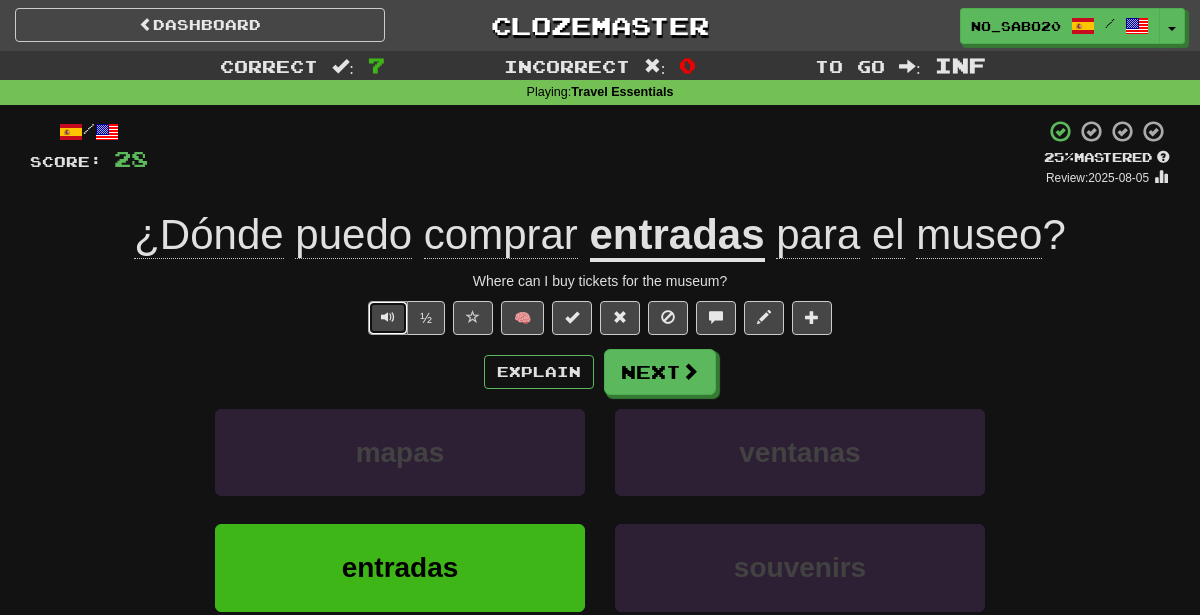 click at bounding box center [388, 318] 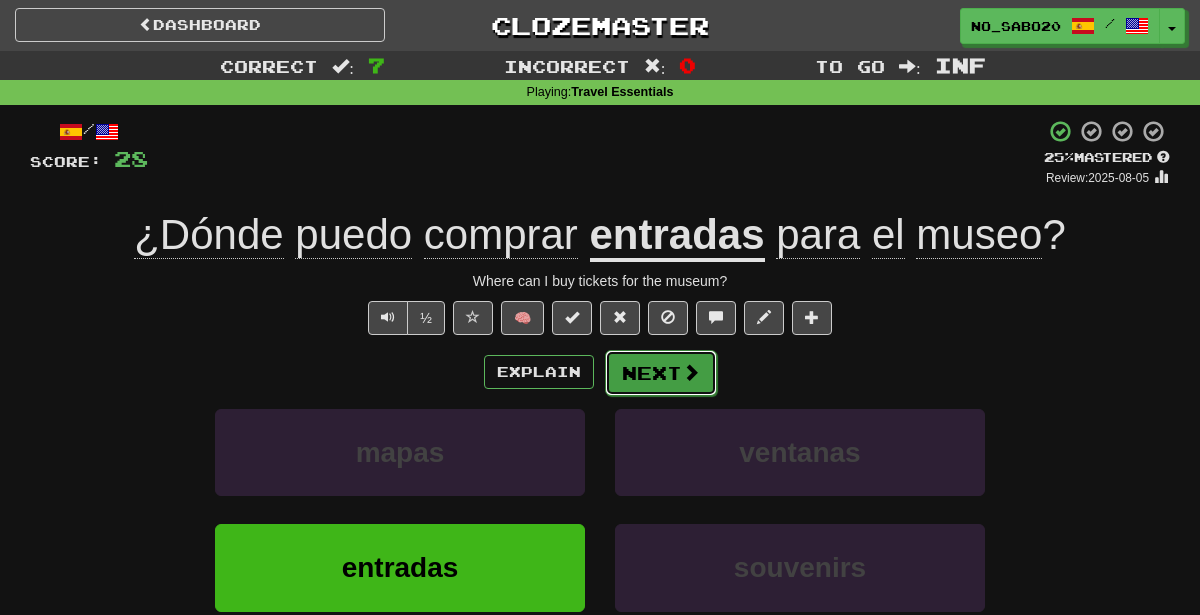 click on "Next" at bounding box center [661, 373] 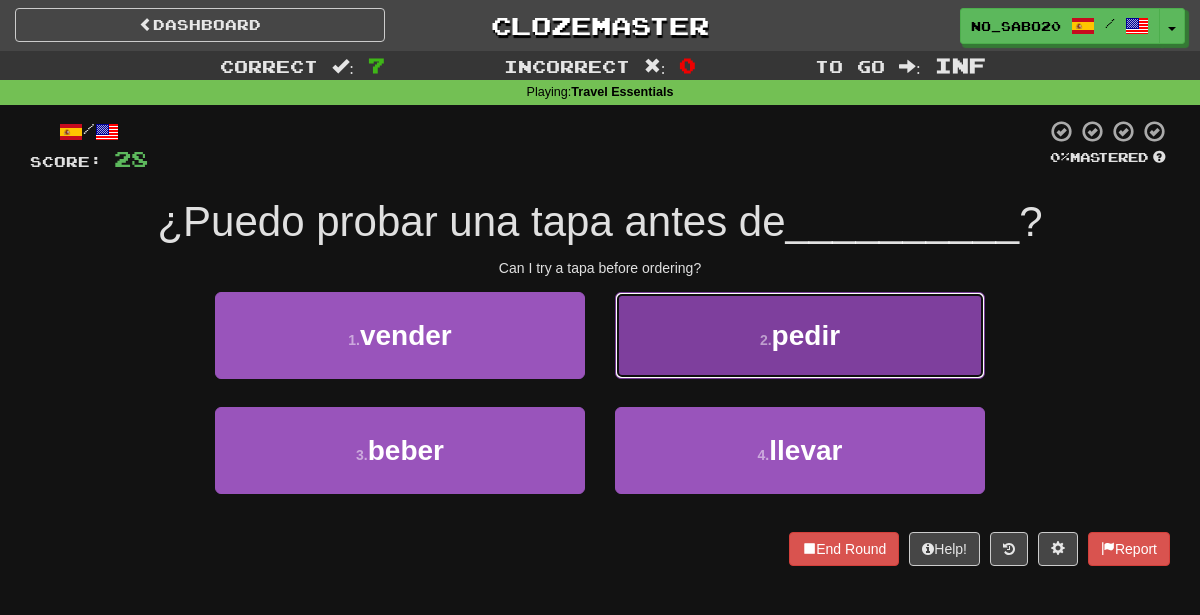 click on "2 .  pedir" at bounding box center [800, 335] 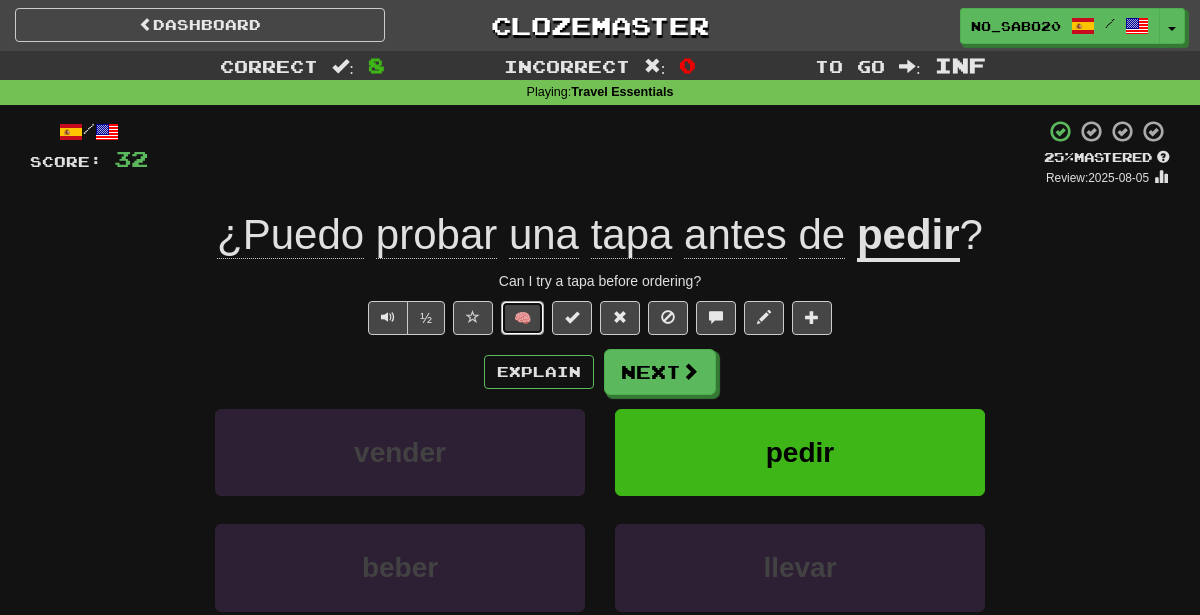 click on "🧠" at bounding box center (522, 318) 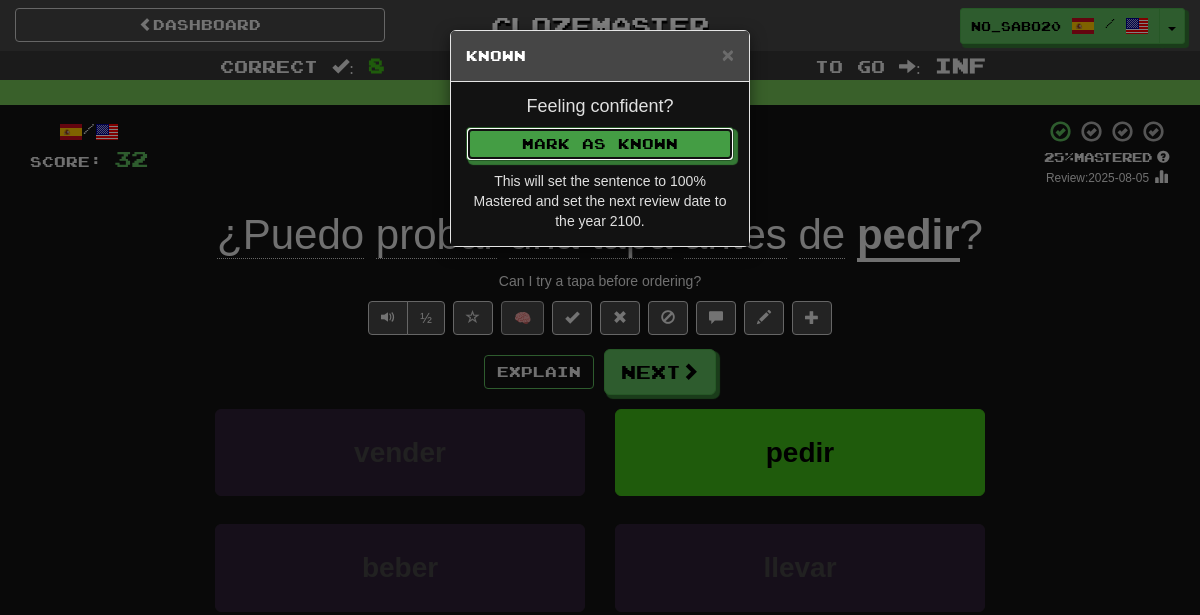 click on "Mark as Known" at bounding box center [600, 144] 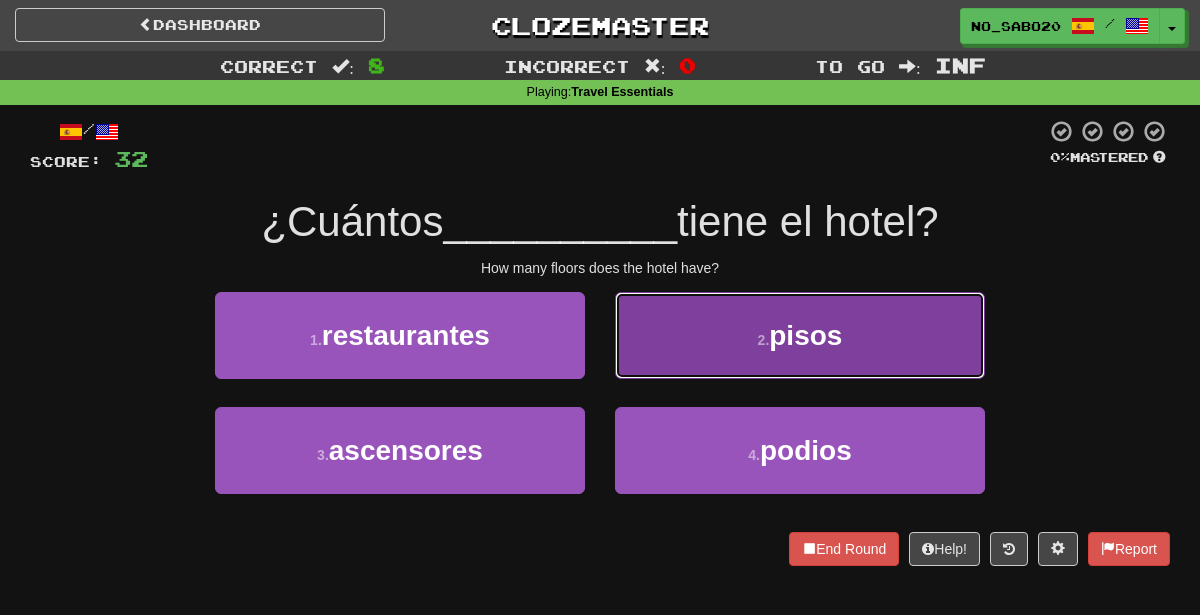 click on "2 .  pisos" at bounding box center (800, 335) 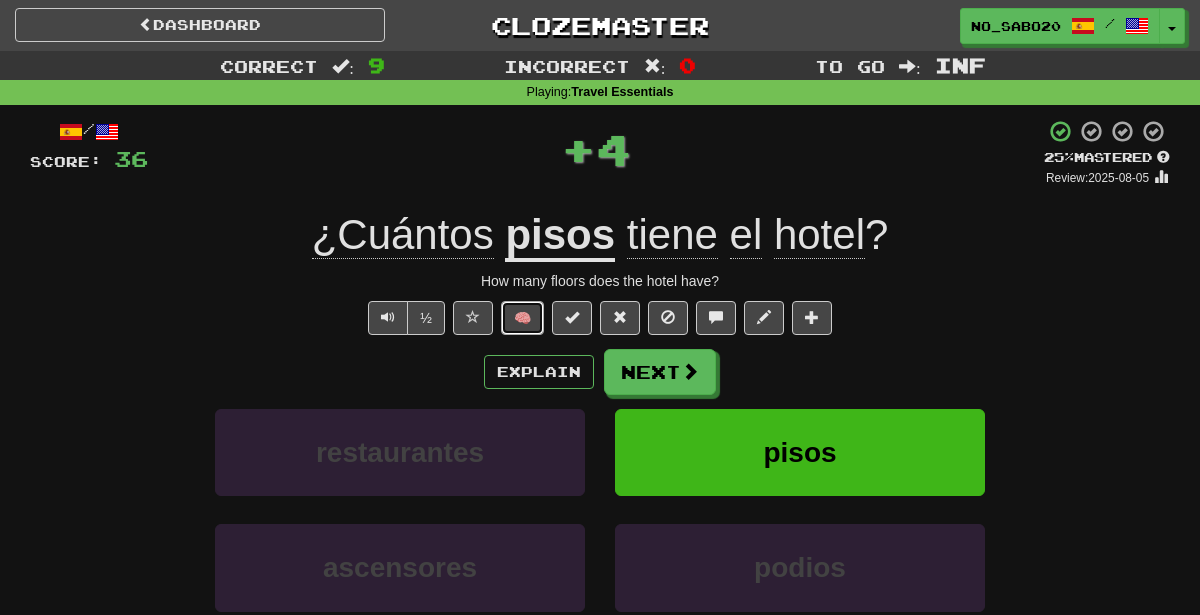 click on "🧠" at bounding box center (522, 318) 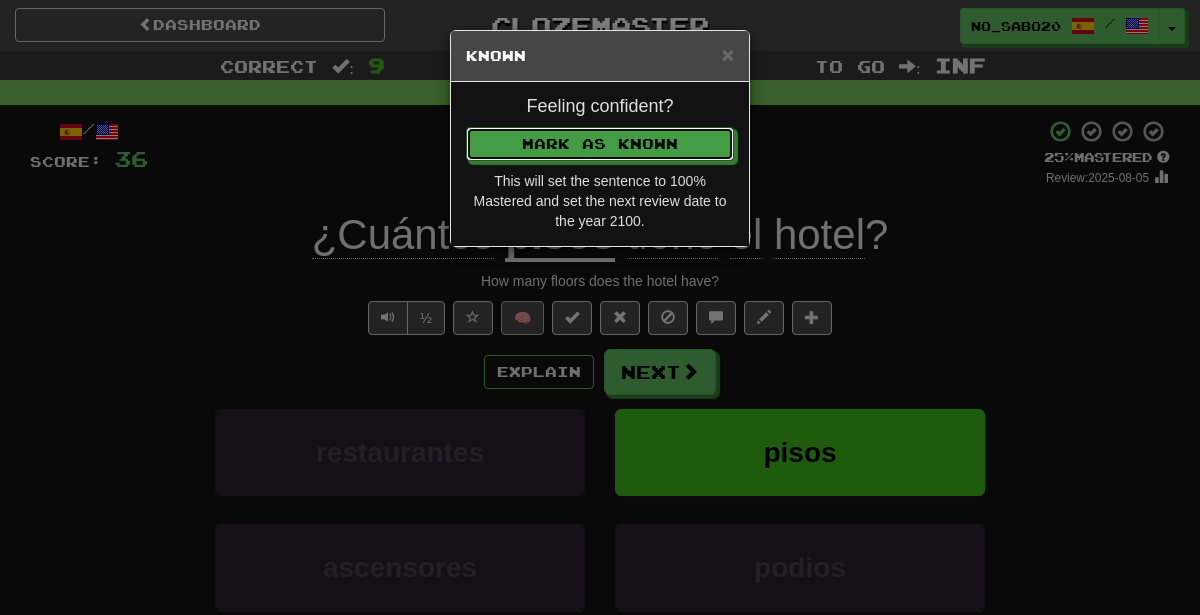 click on "Mark as Known" at bounding box center [600, 144] 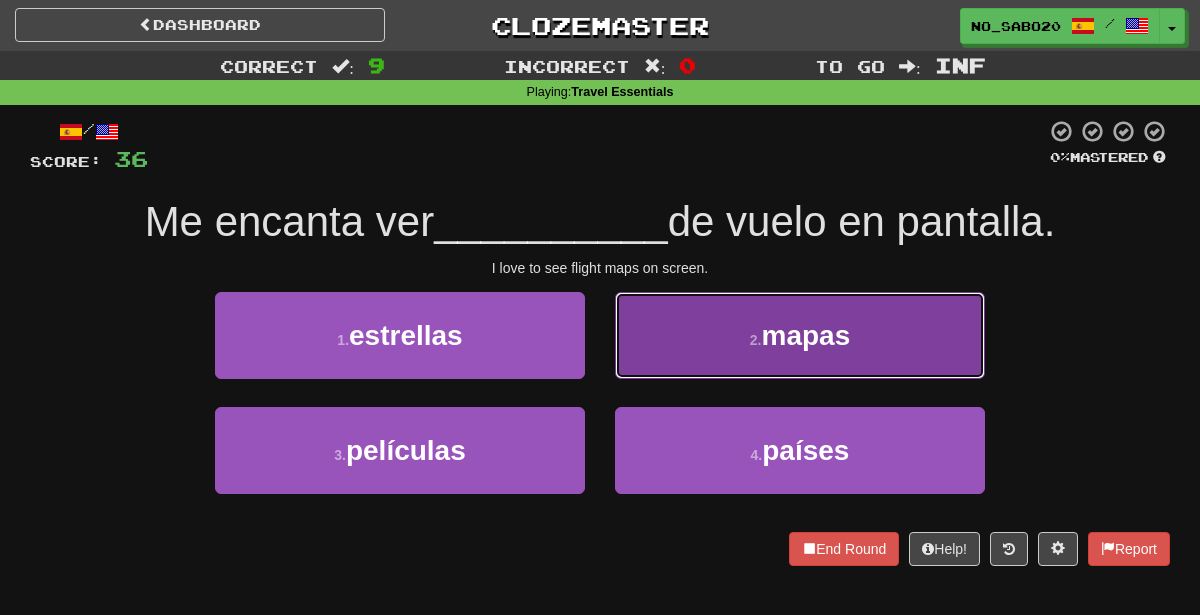 click on "2 .  mapas" at bounding box center [800, 335] 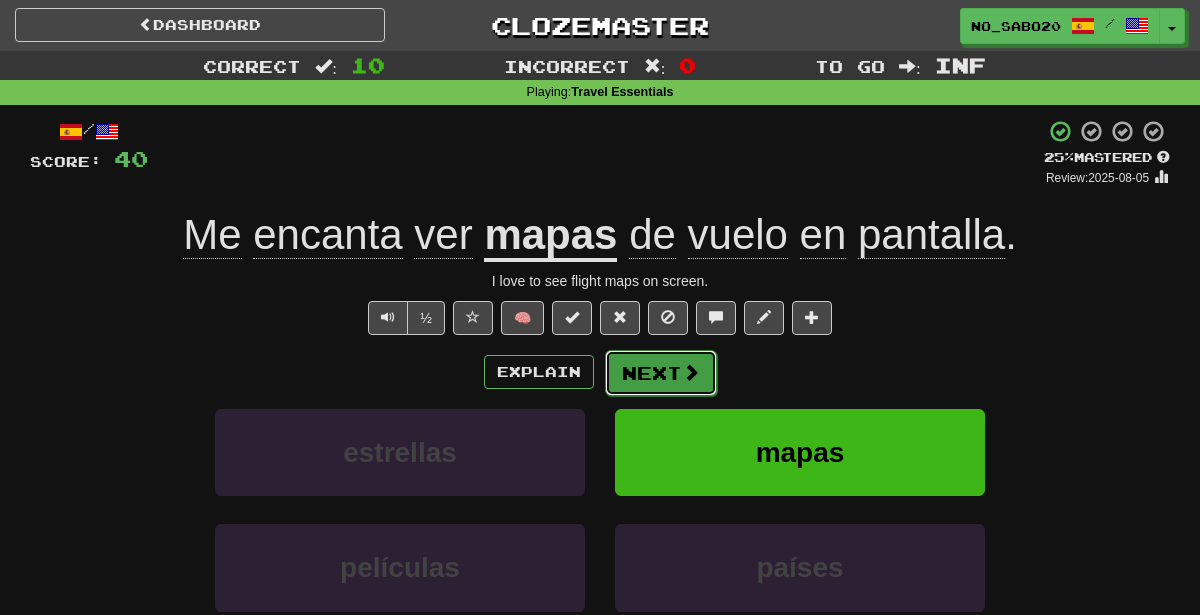 click on "Next" at bounding box center [661, 373] 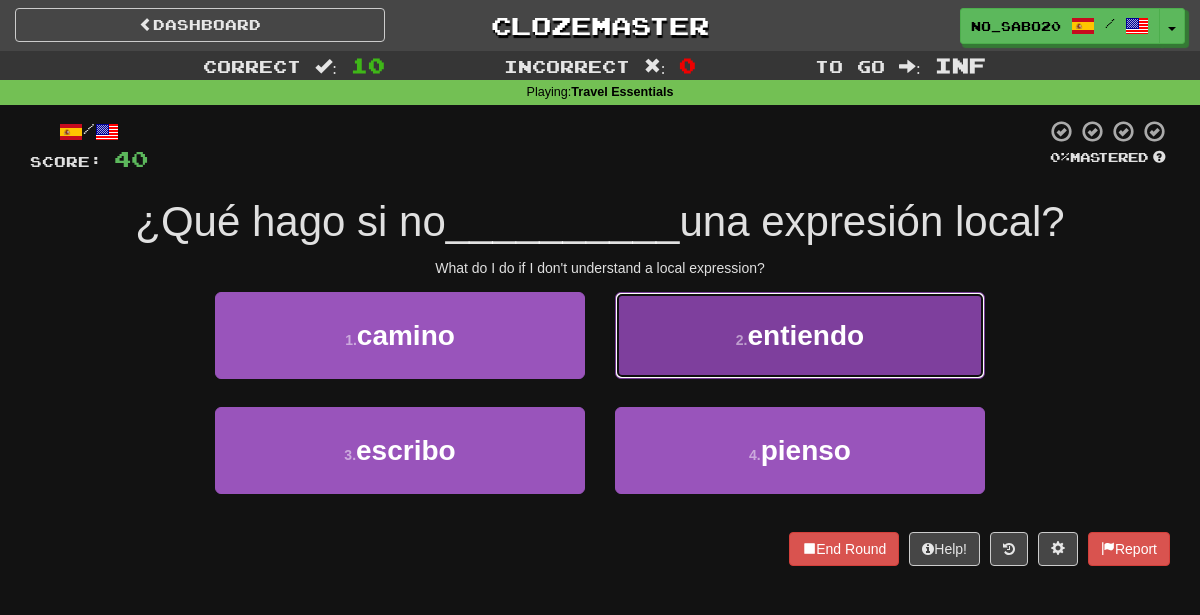 click on "2 ." at bounding box center (742, 340) 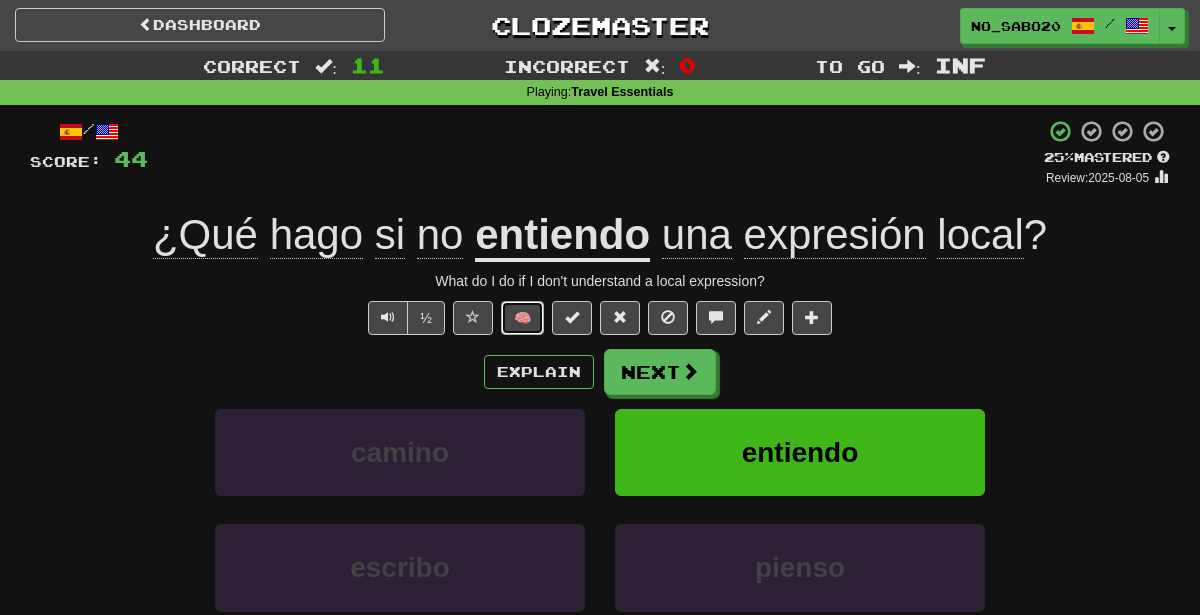 click on "🧠" at bounding box center (522, 318) 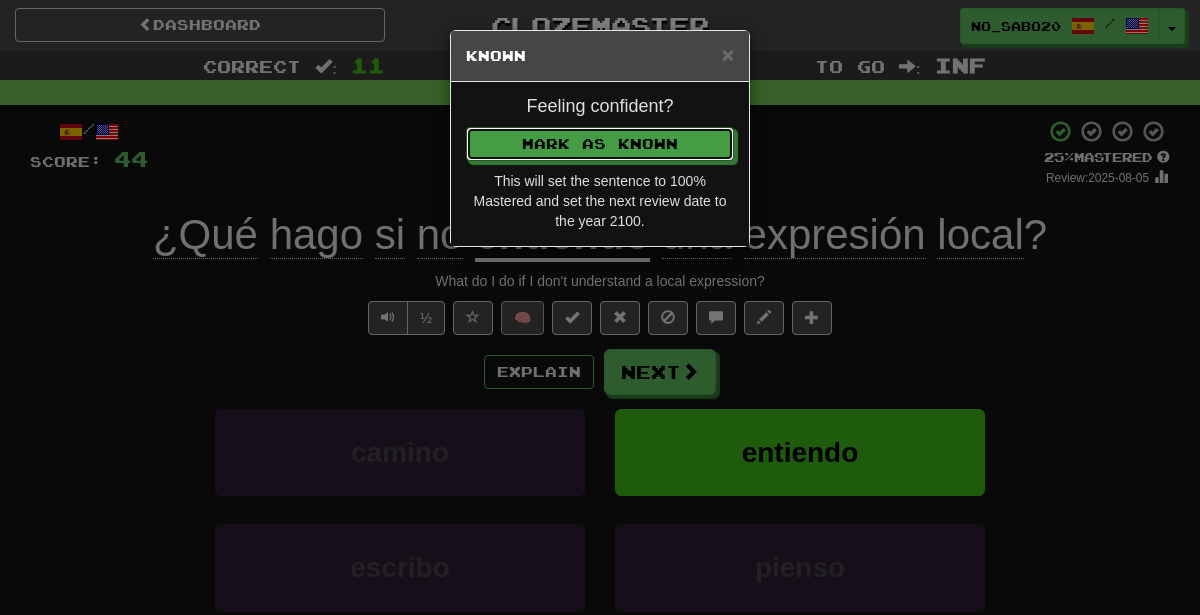 click on "Mark as Known" at bounding box center [600, 144] 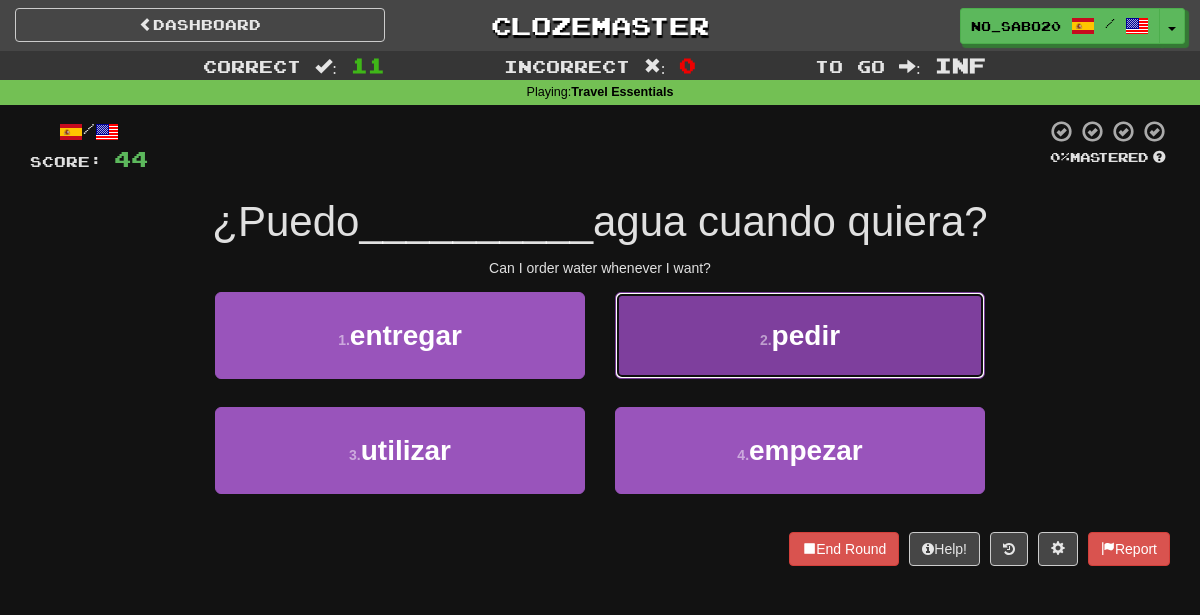 click on "2 .  pedir" at bounding box center [800, 335] 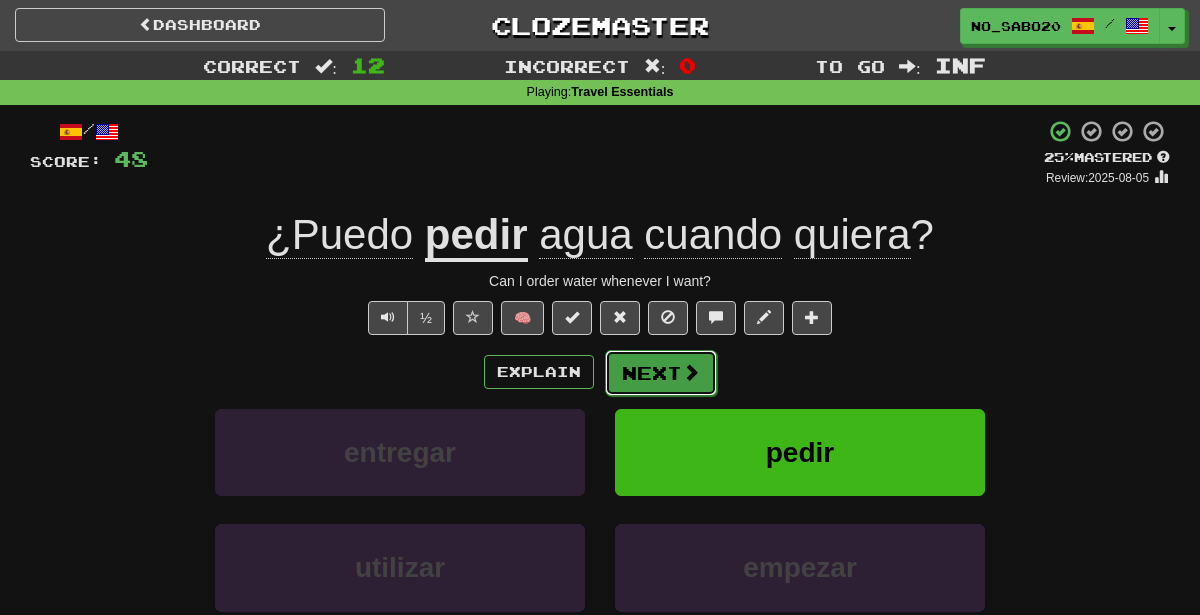 click on "Next" at bounding box center (661, 373) 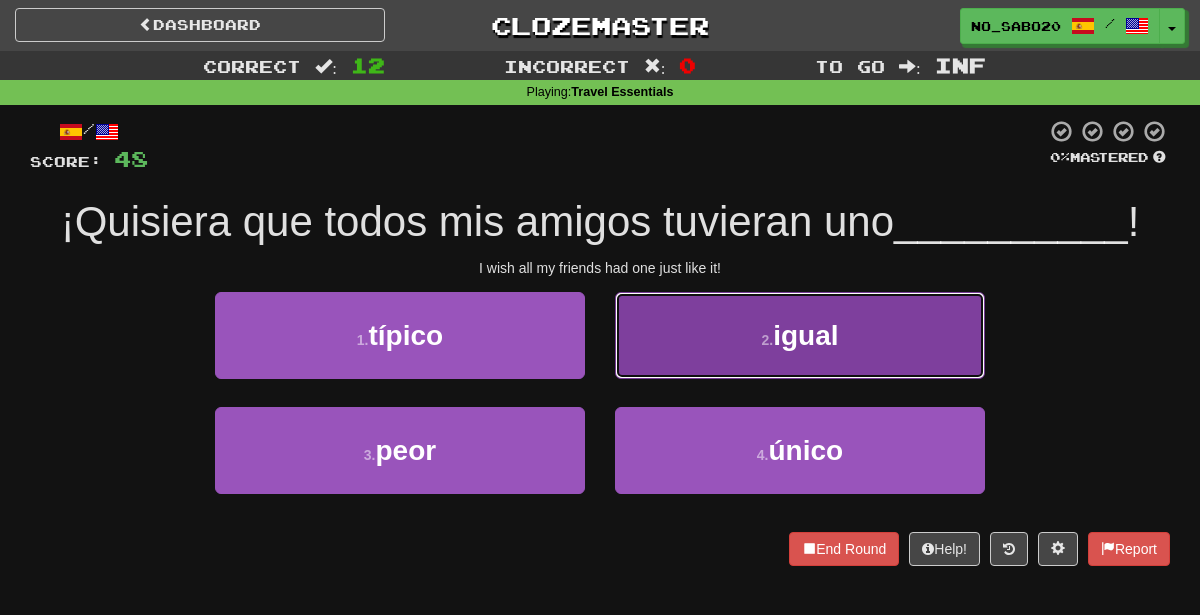 click on "2 .  igual" at bounding box center (800, 335) 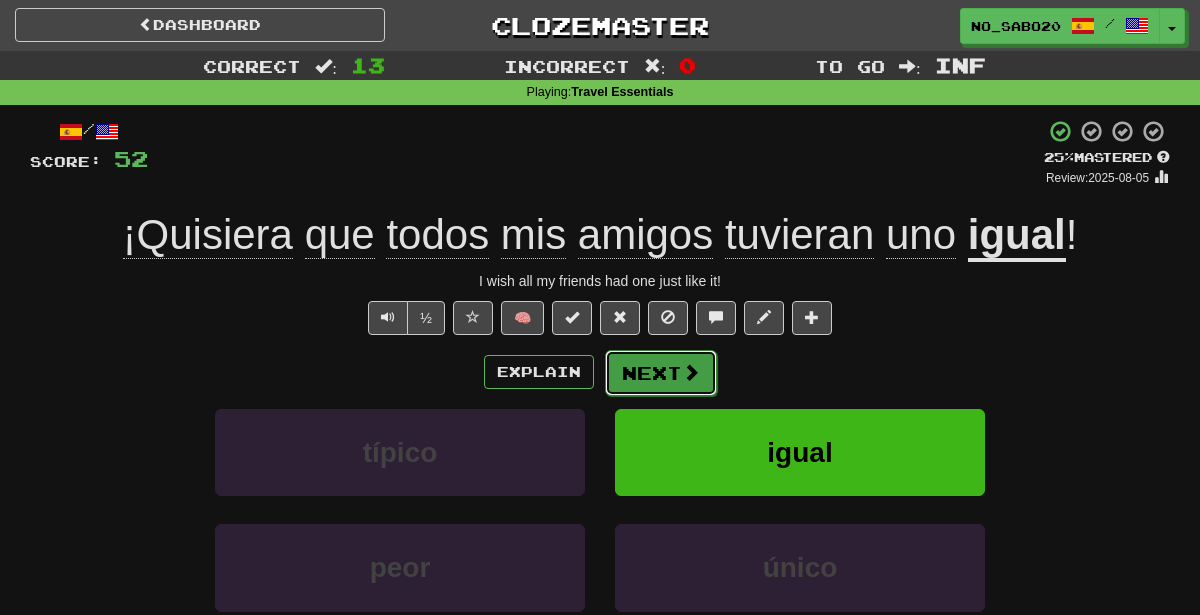 click on "Next" at bounding box center [661, 373] 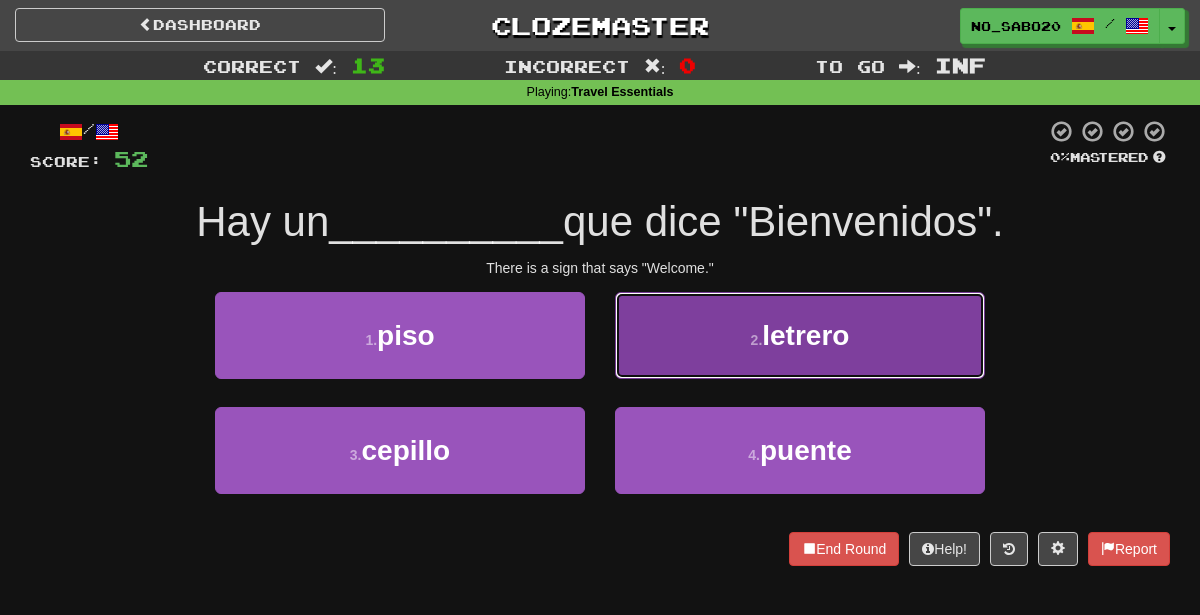 click on "2 .  letrero" at bounding box center (800, 335) 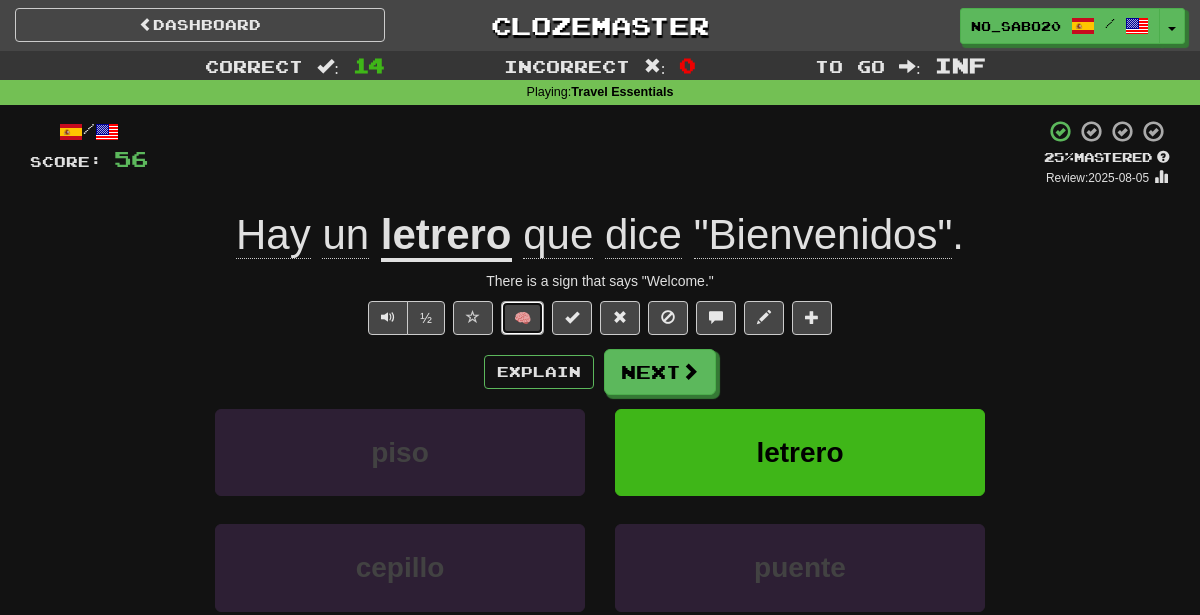 click on "🧠" at bounding box center [522, 318] 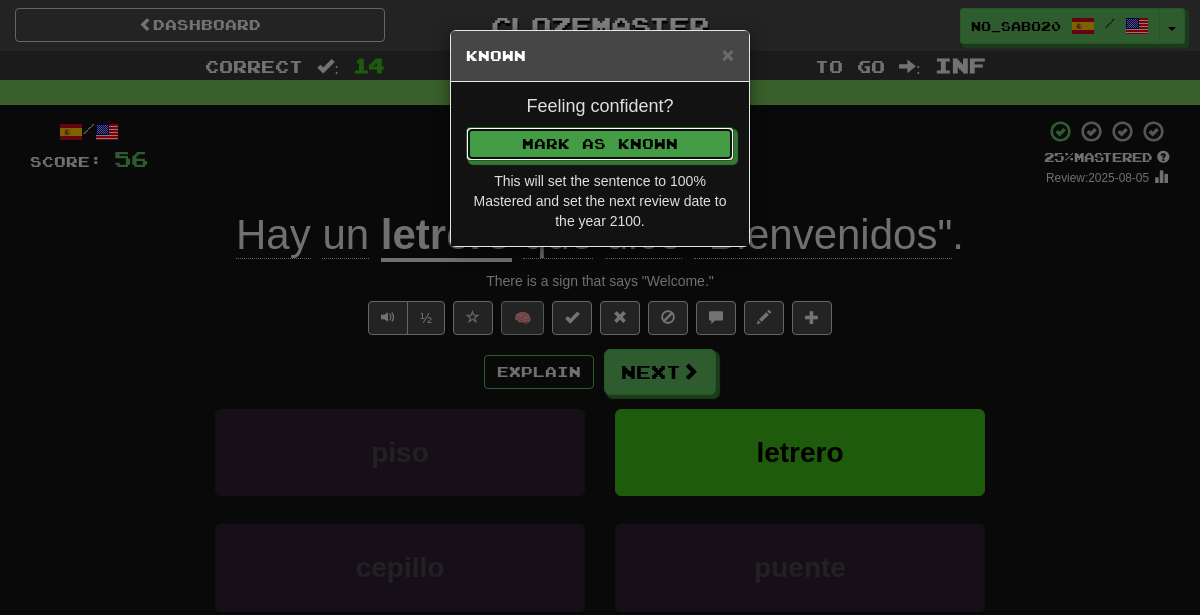 click on "Mark as Known" at bounding box center [600, 144] 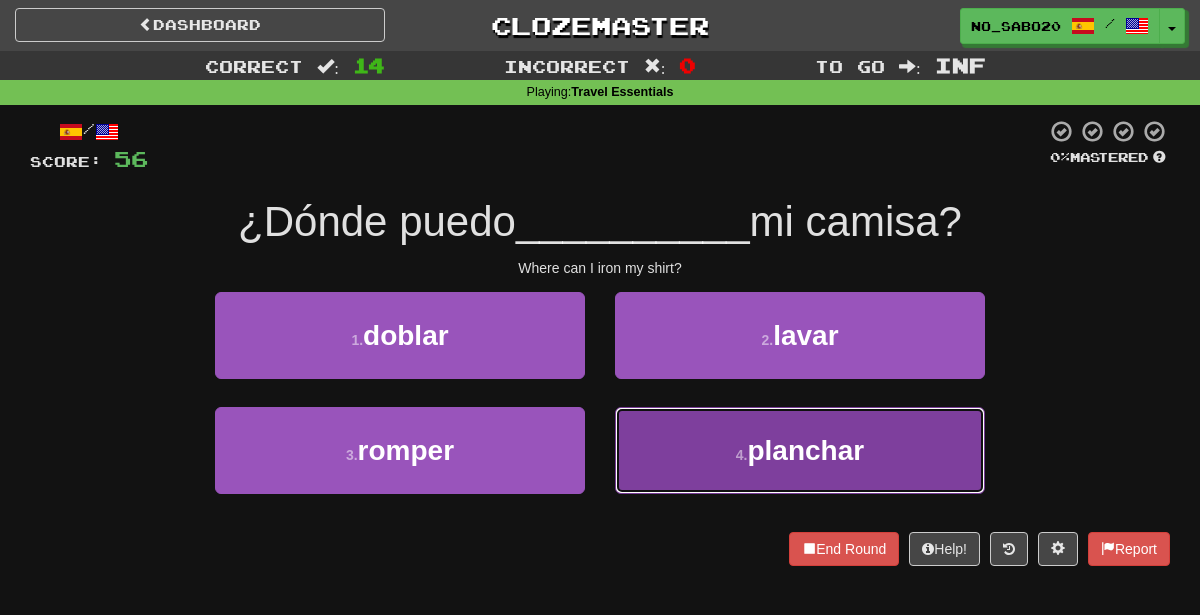click on "4 .  planchar" at bounding box center (800, 450) 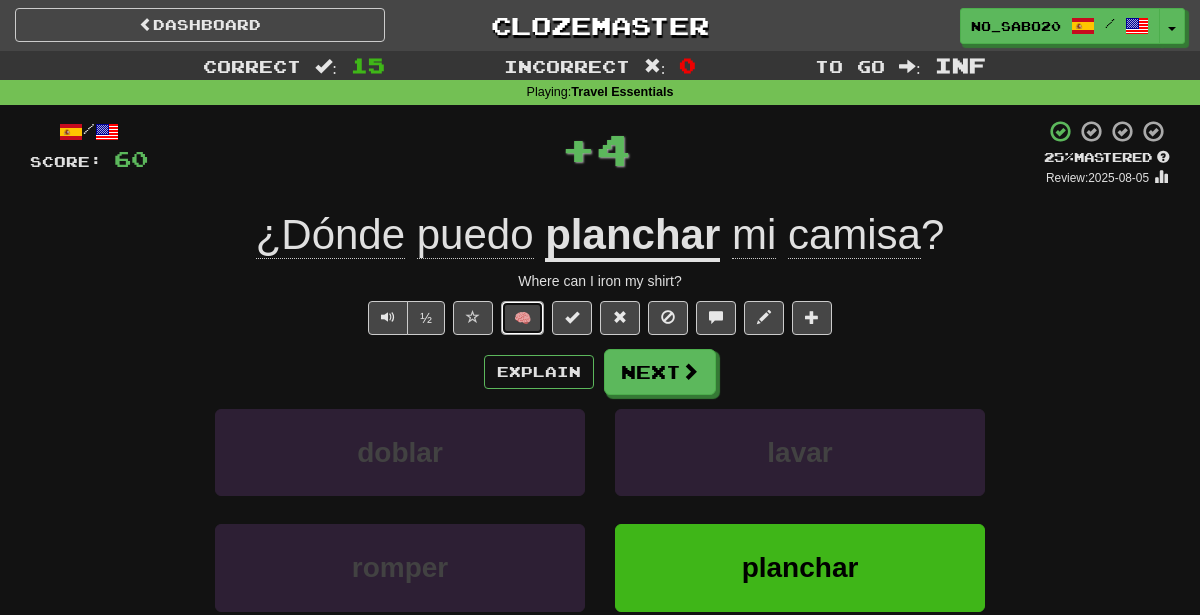 click on "🧠" at bounding box center [522, 318] 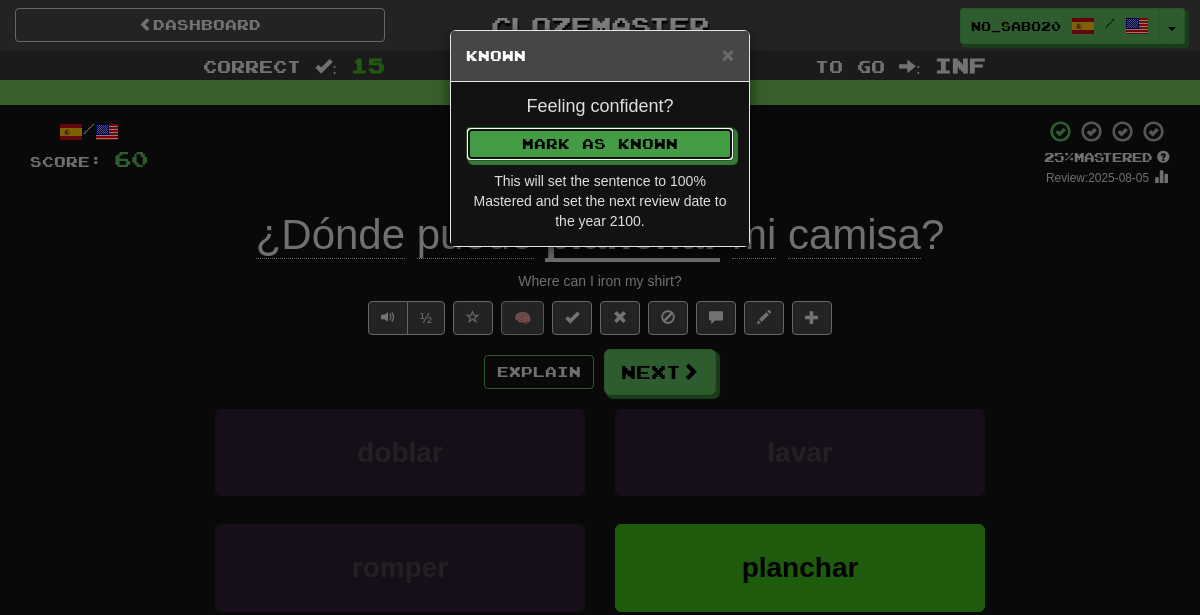 click on "Mark as Known" at bounding box center (600, 144) 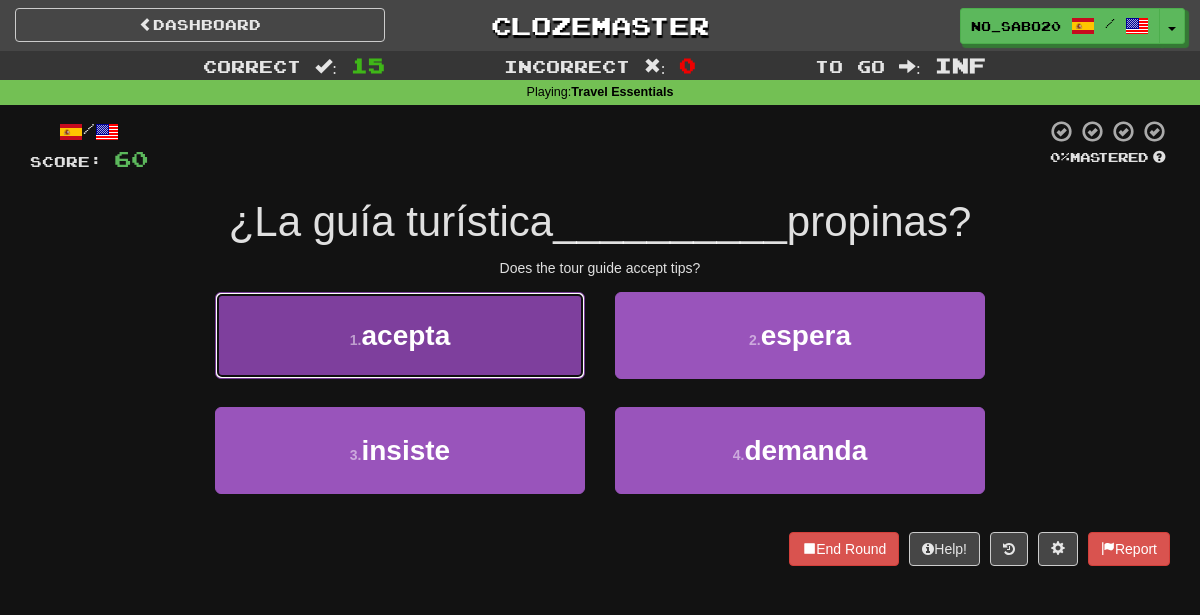 click on "1 .  acepta" at bounding box center (400, 335) 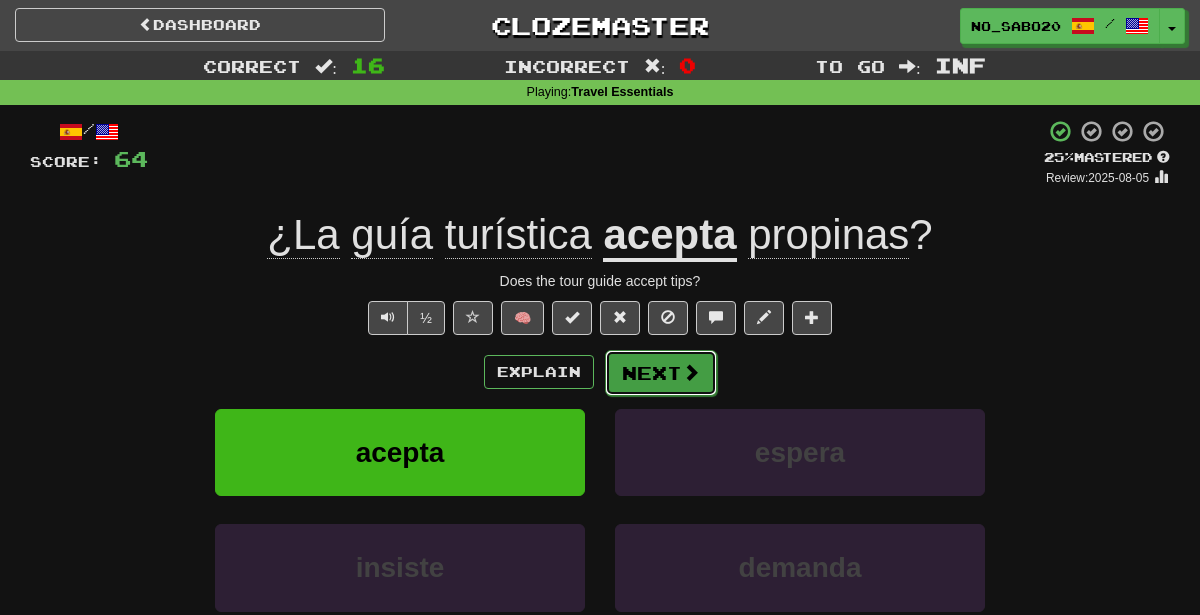 click on "Next" at bounding box center [661, 373] 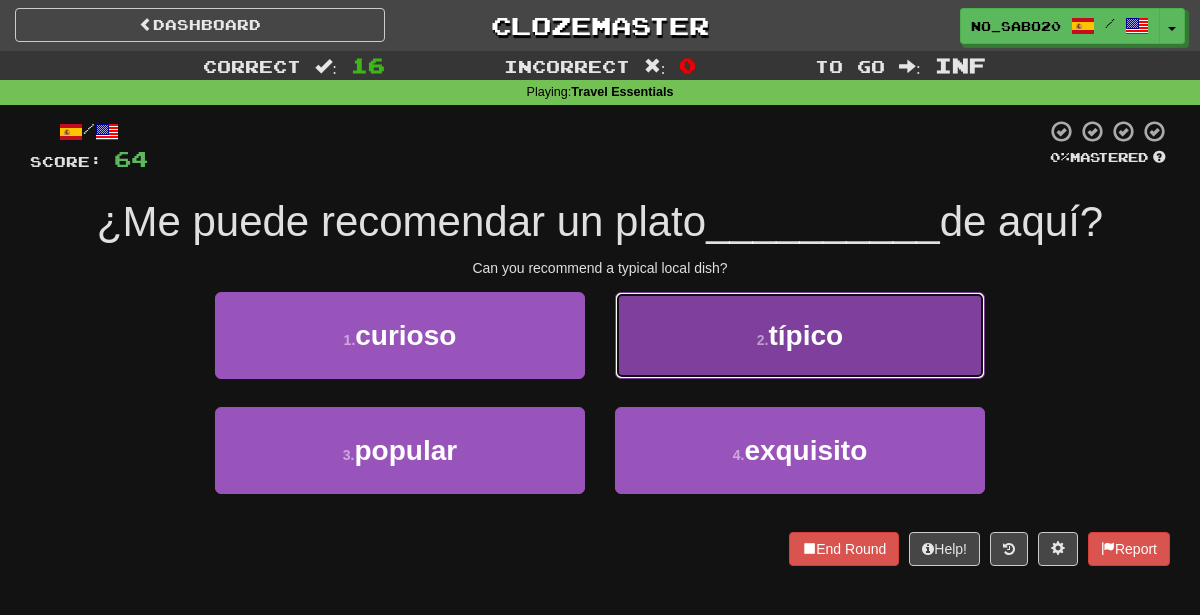 click on "2 .  típico" at bounding box center [800, 335] 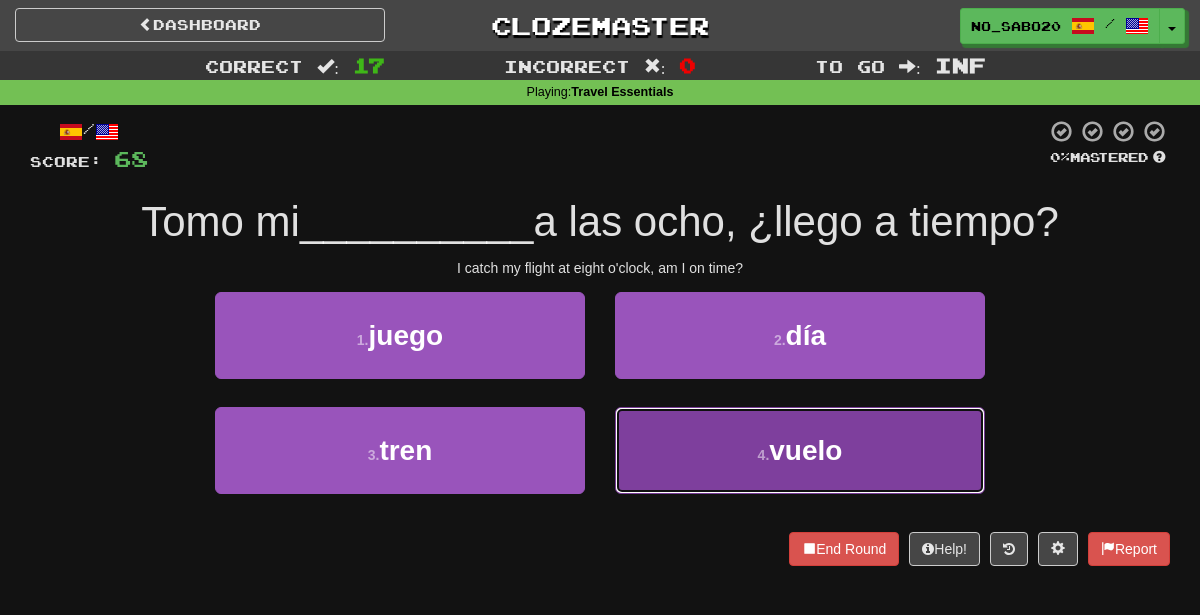 click on "4 .  vuelo" at bounding box center (800, 450) 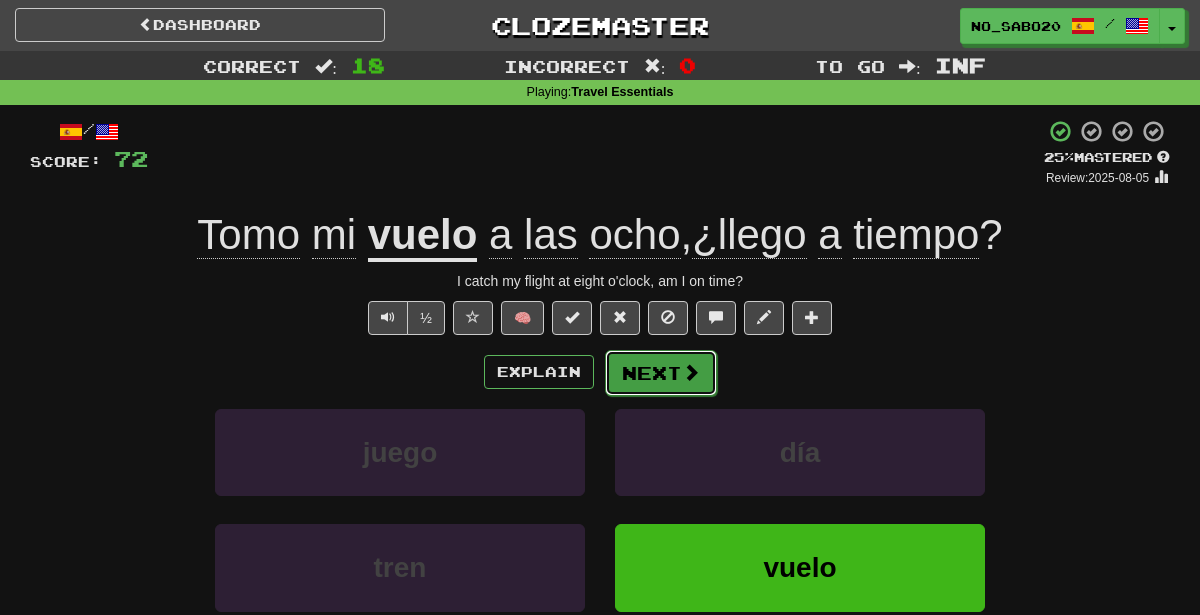 click on "Next" at bounding box center [661, 373] 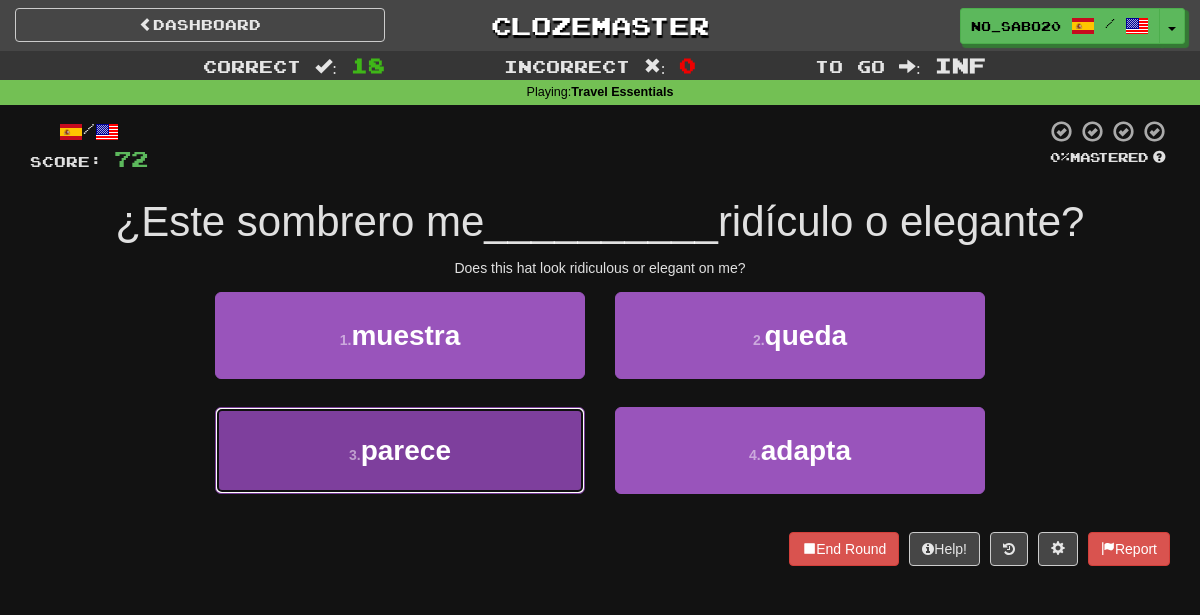 click on "3 .  parece" at bounding box center (400, 450) 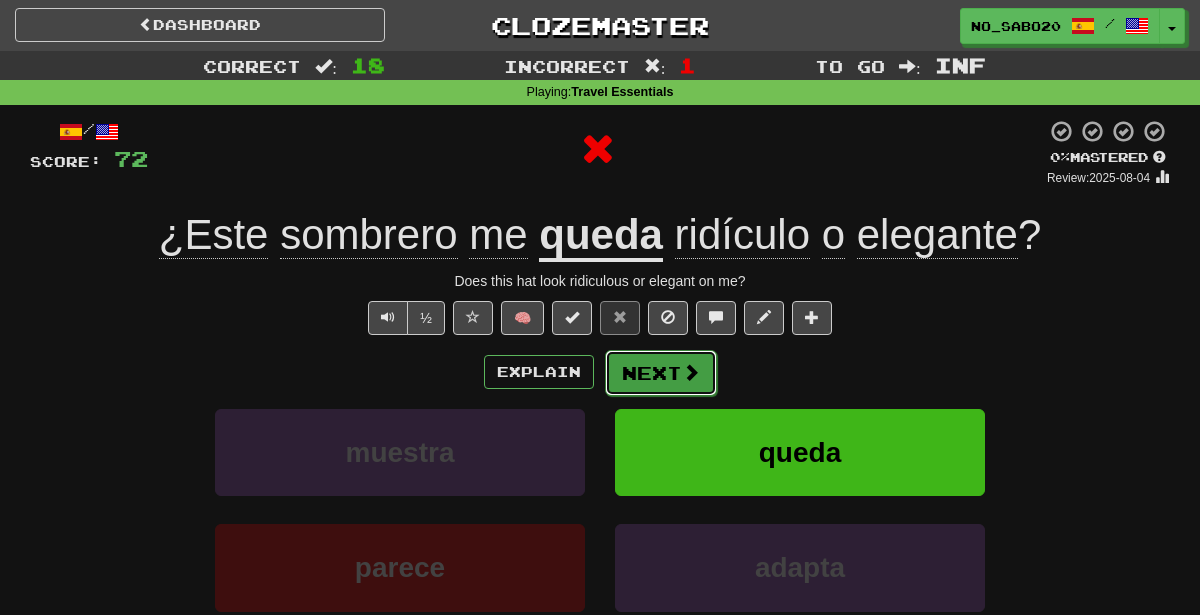 click on "Next" at bounding box center (661, 373) 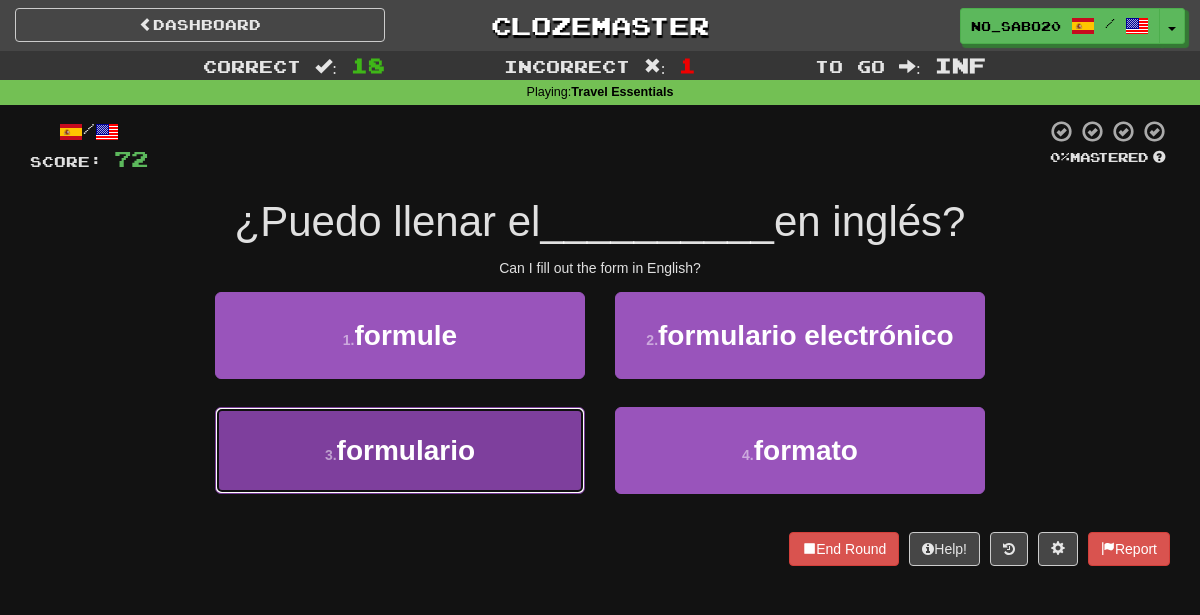 click on "3 .  formulario" at bounding box center [400, 450] 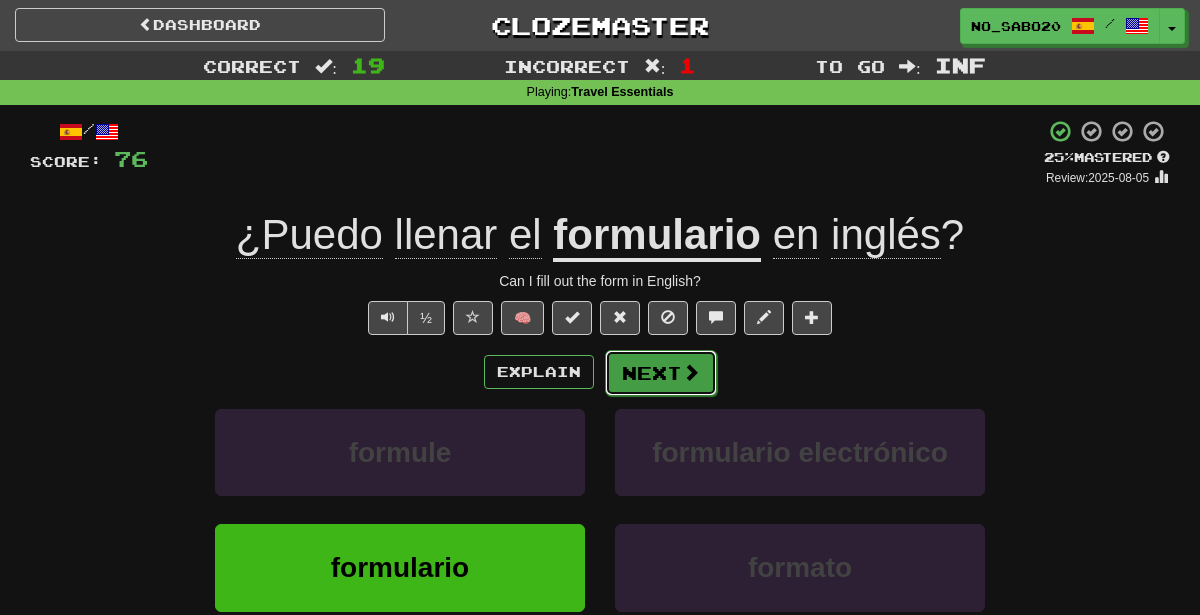 click on "Next" at bounding box center [661, 373] 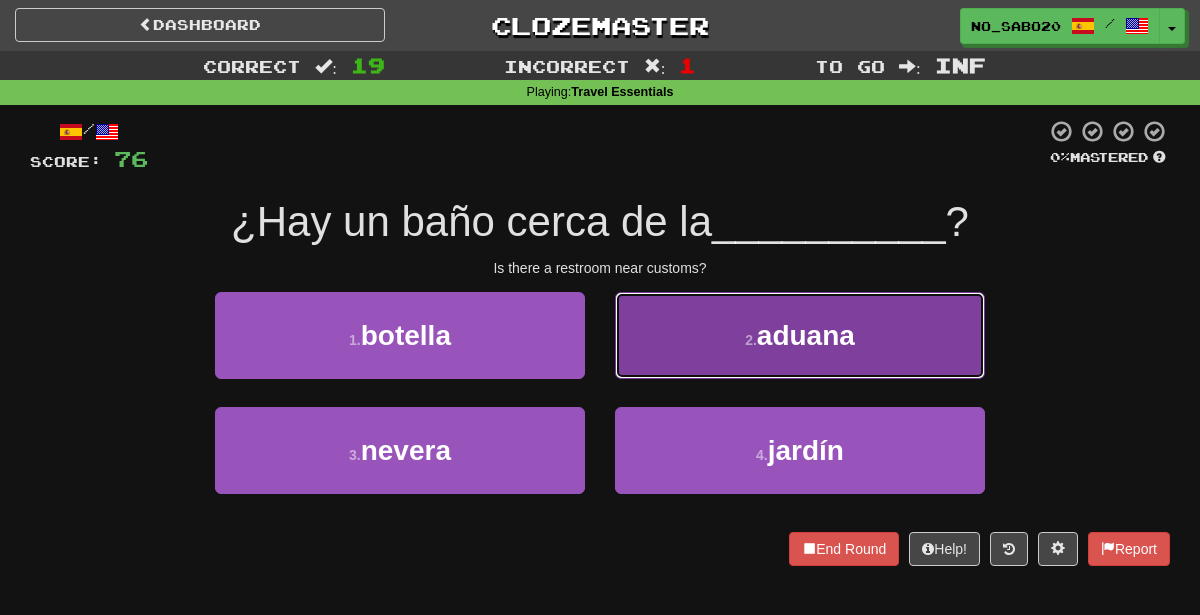 click on "2 .  aduana" at bounding box center (800, 335) 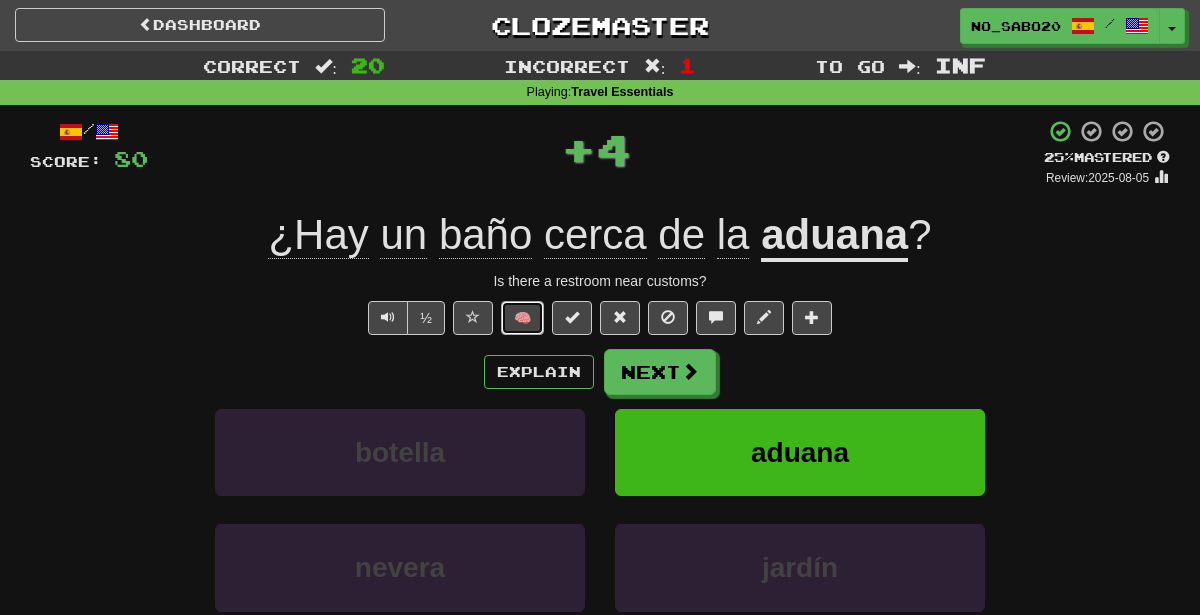 click on "🧠" at bounding box center [522, 318] 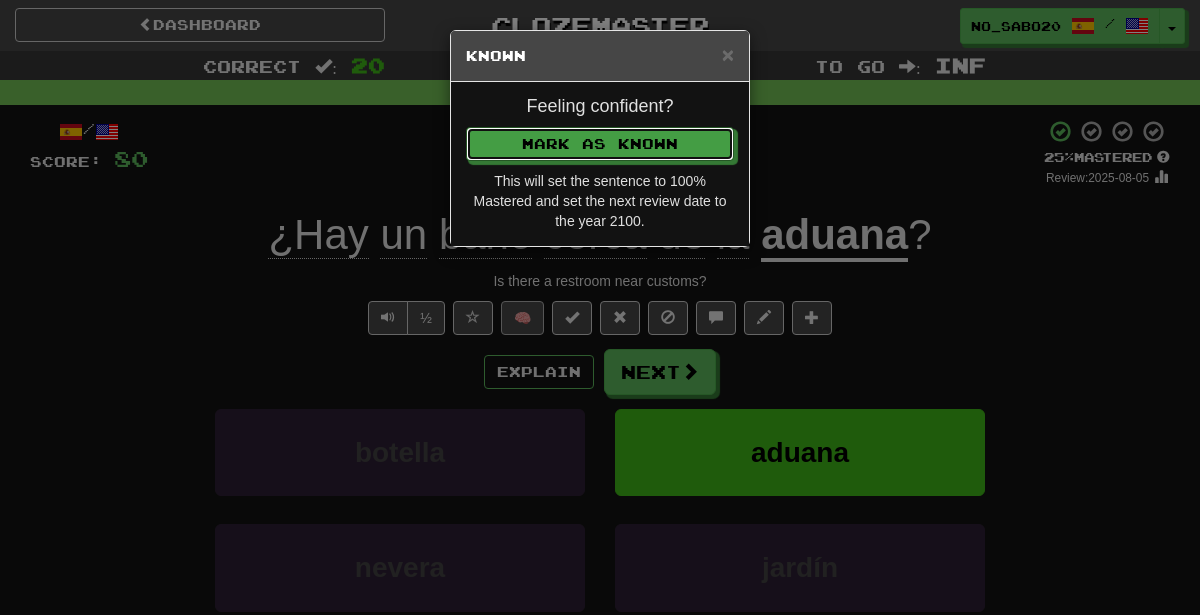 click on "Mark as Known" at bounding box center (600, 144) 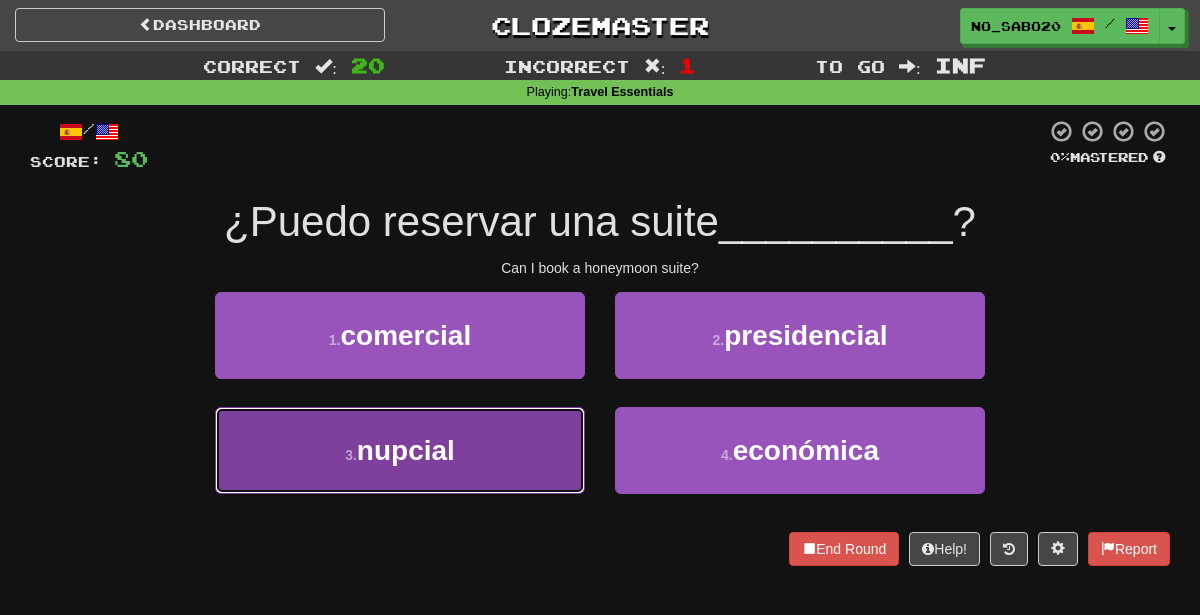 click on "3 .  nupcial" at bounding box center [400, 450] 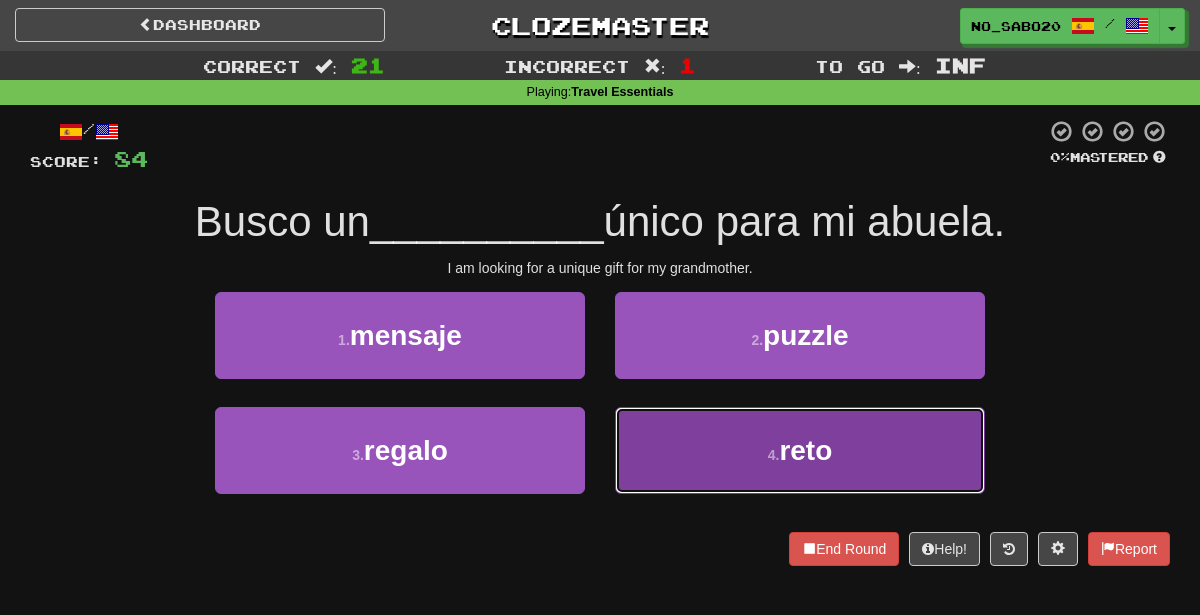 click on "4 .  reto" at bounding box center (800, 450) 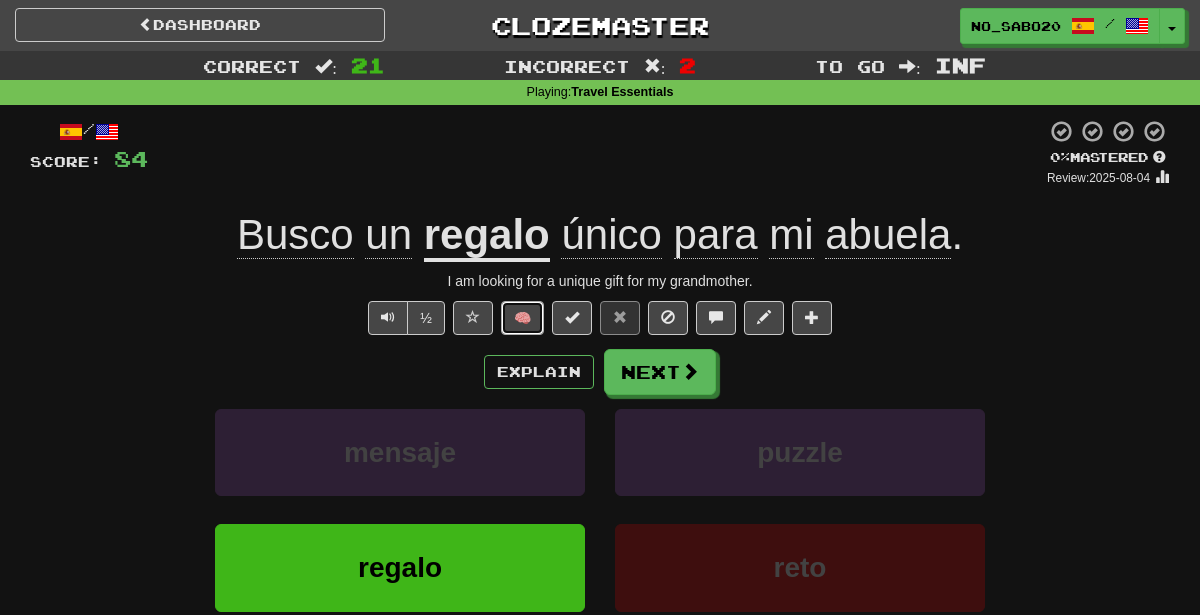 click on "🧠" at bounding box center (522, 318) 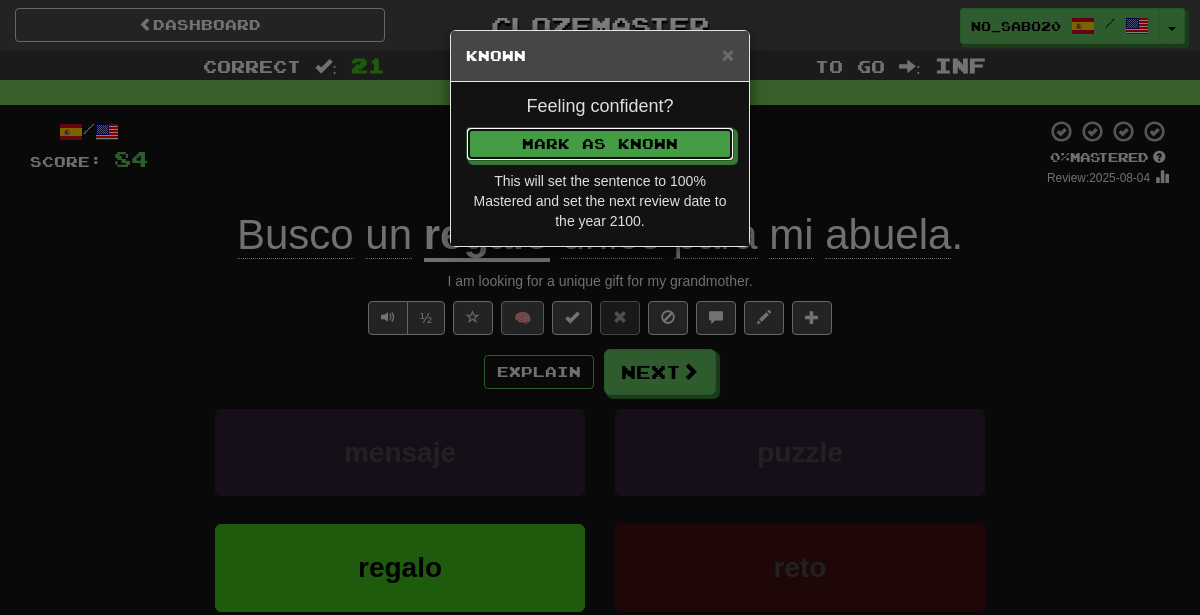 click on "Mark as Known" at bounding box center (600, 144) 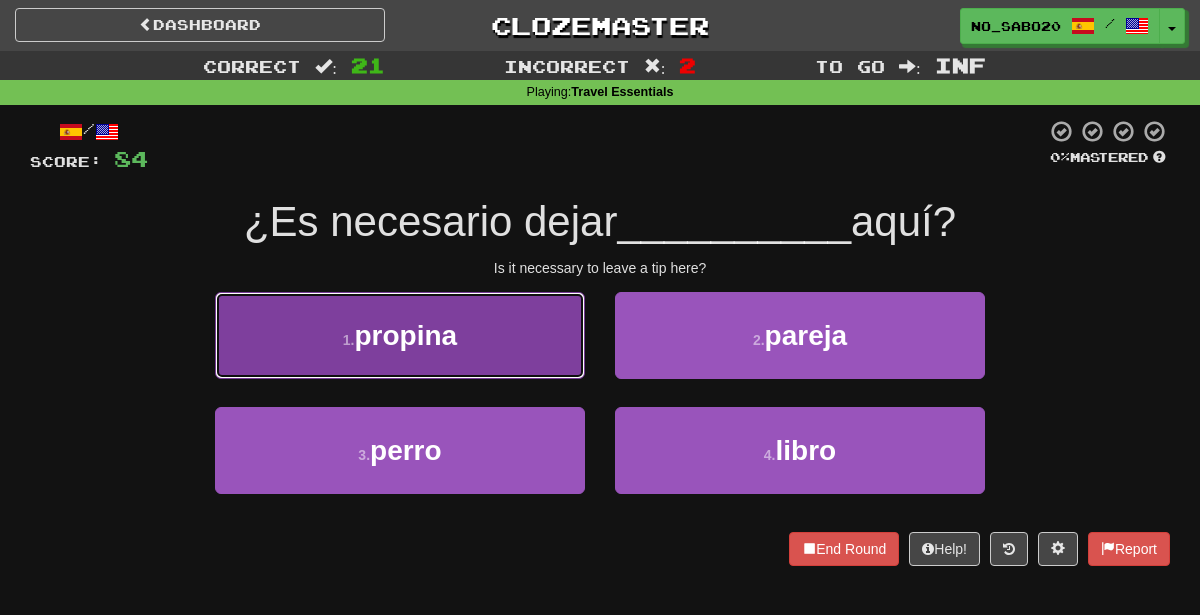 click on "1 .  propina" at bounding box center [400, 335] 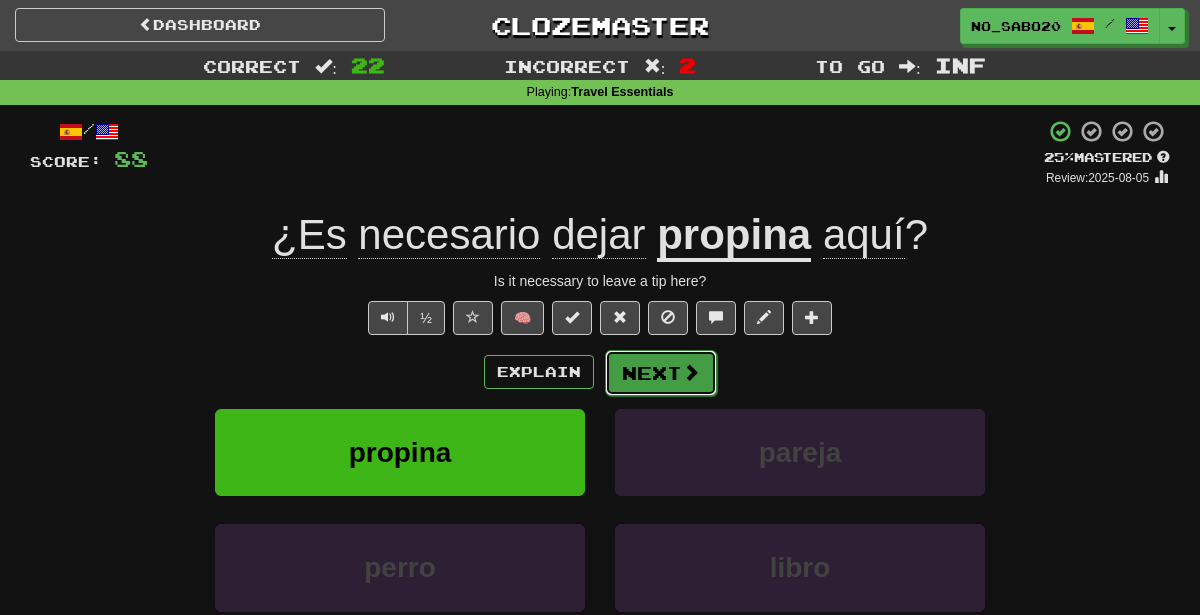 click on "Next" at bounding box center [661, 373] 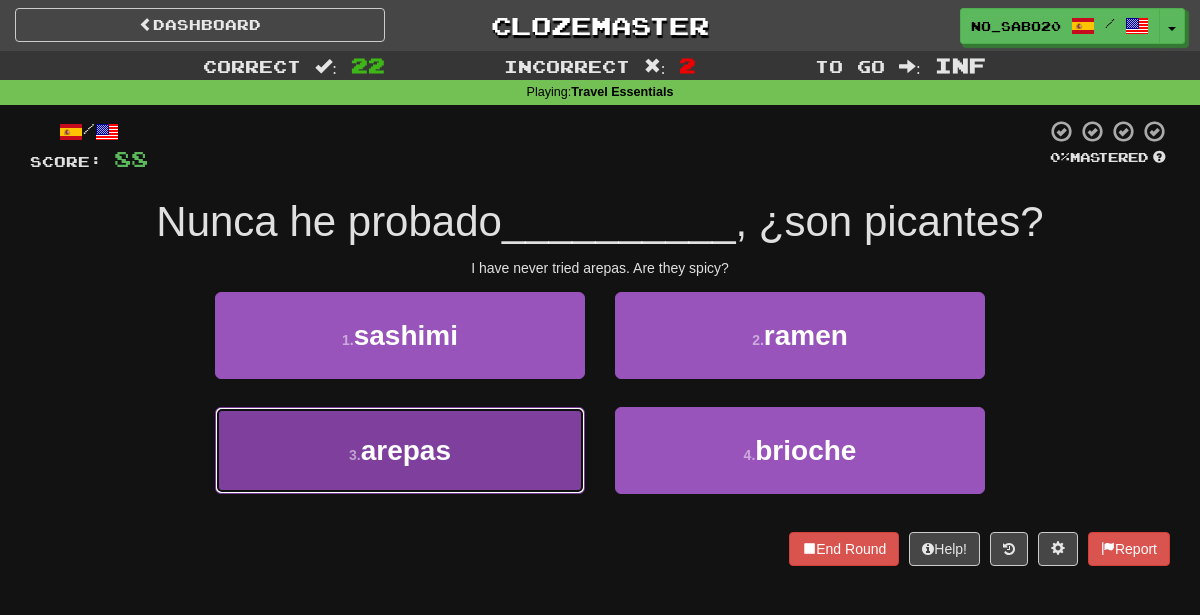 click on "3 .  arepas" at bounding box center (400, 450) 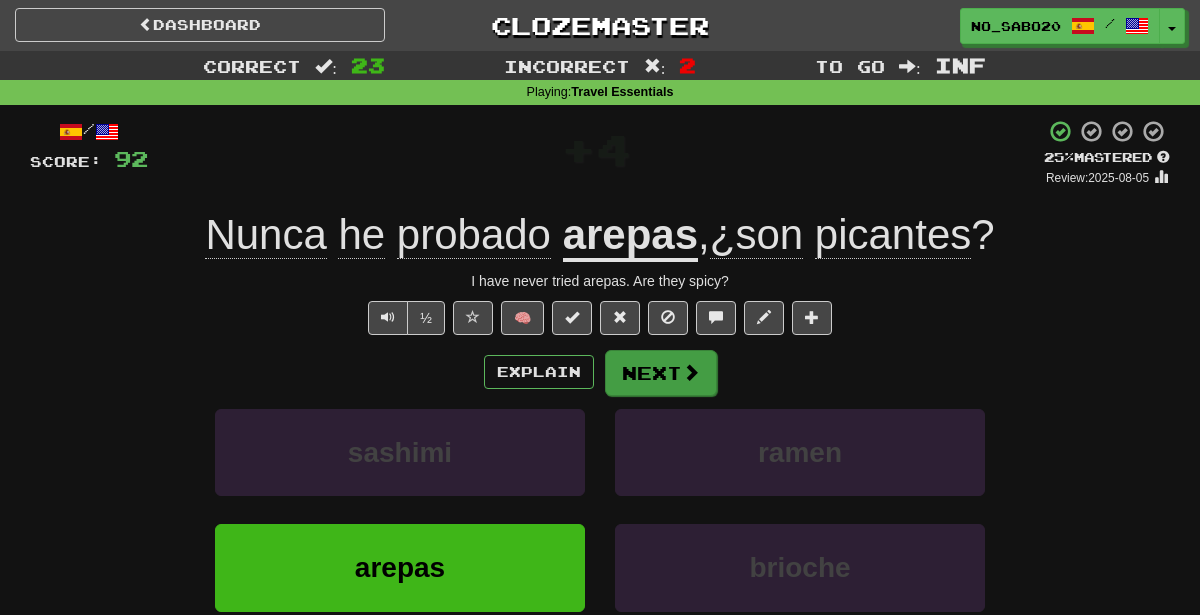 drag, startPoint x: 626, startPoint y: 339, endPoint x: 631, endPoint y: 351, distance: 13 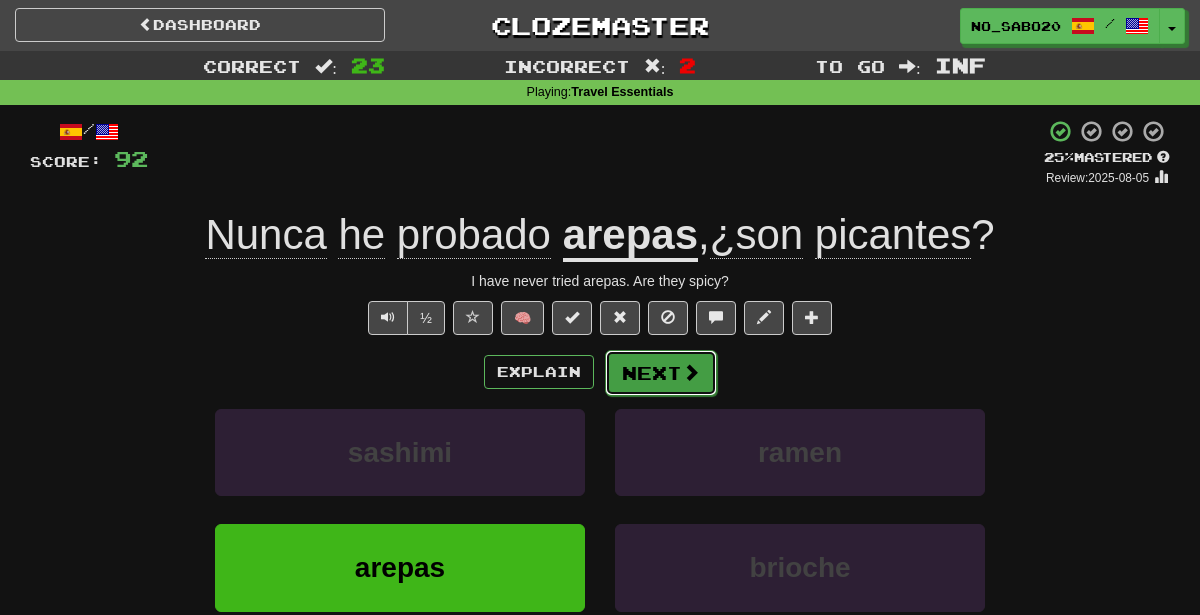 click on "Next" at bounding box center (661, 373) 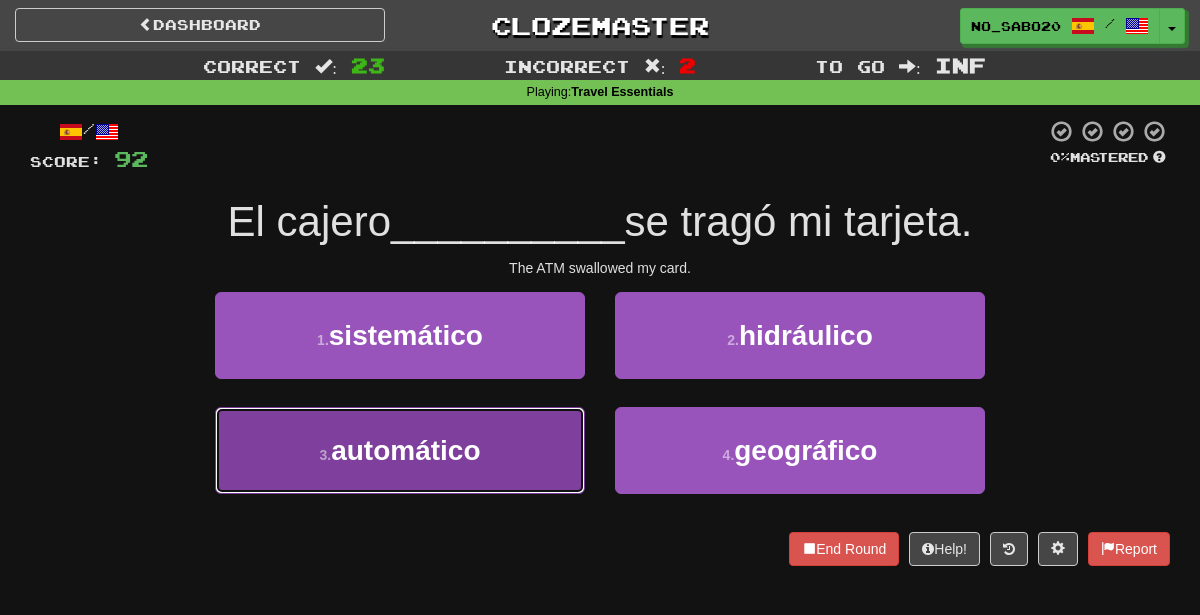 click on "3 .  automático" at bounding box center [400, 450] 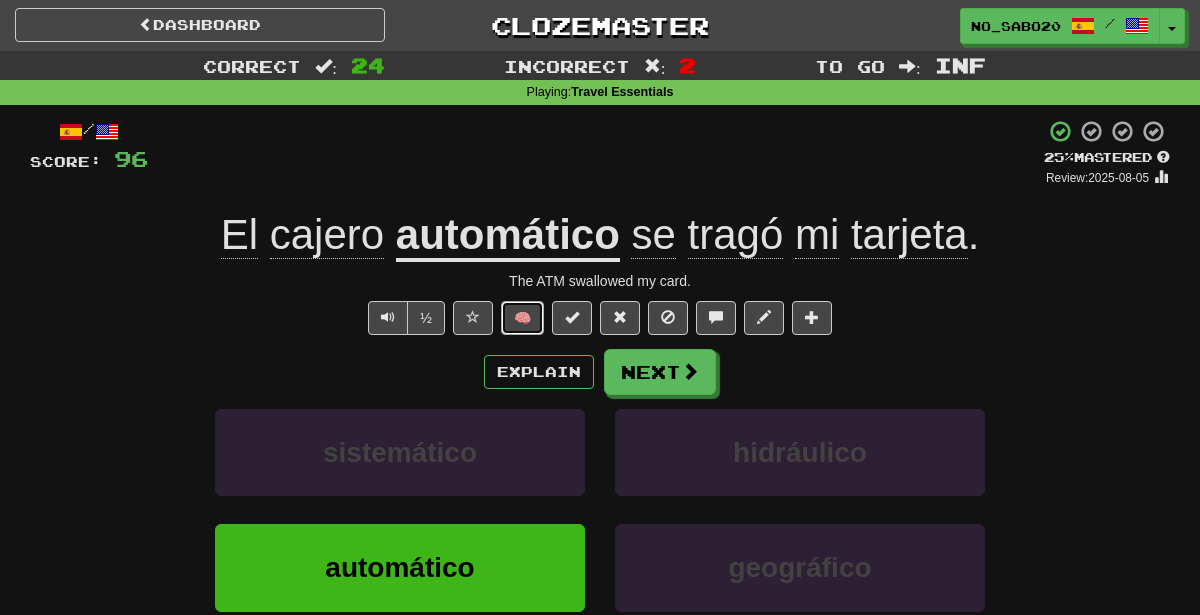 click on "🧠" at bounding box center [522, 318] 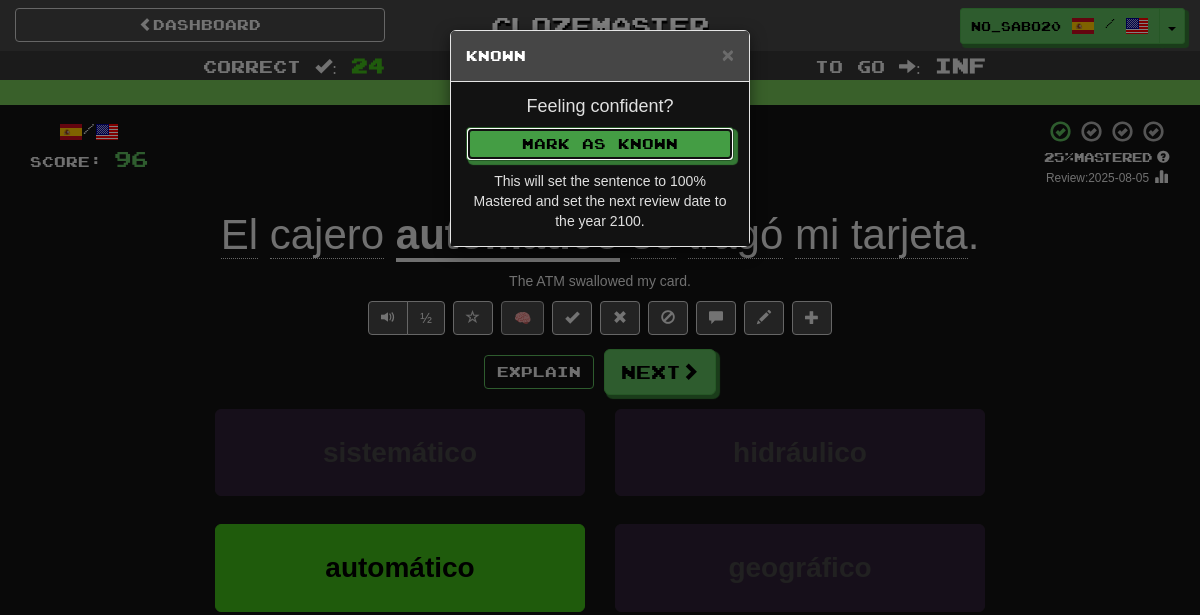 click on "Mark as Known" at bounding box center (600, 144) 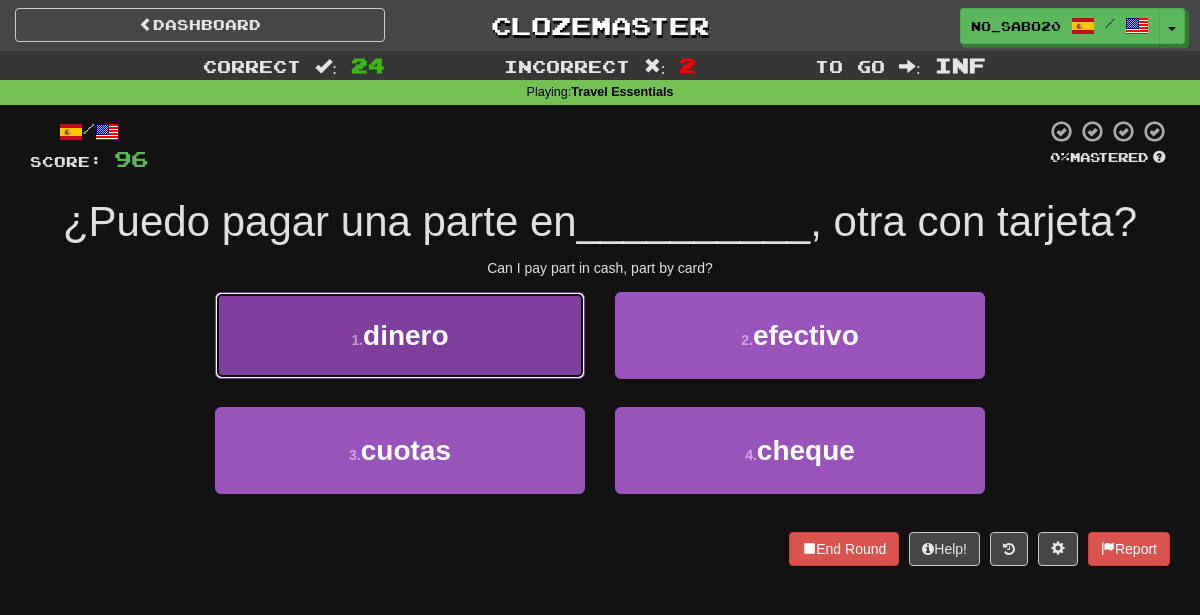 click on "1 .  dinero" at bounding box center [400, 335] 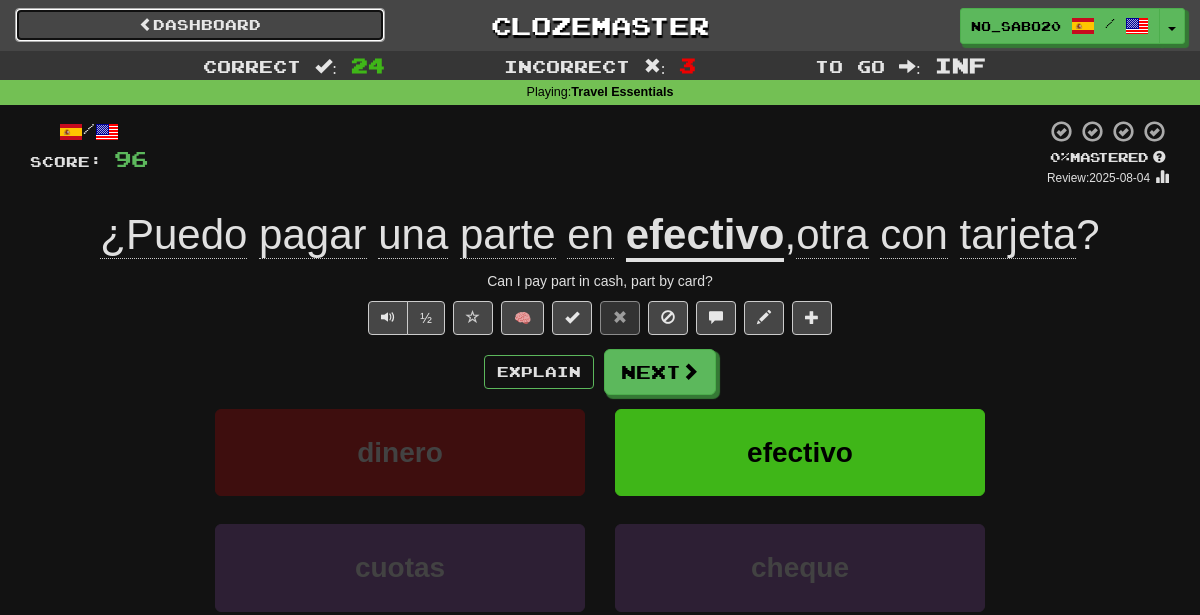 click on "Dashboard" at bounding box center (200, 25) 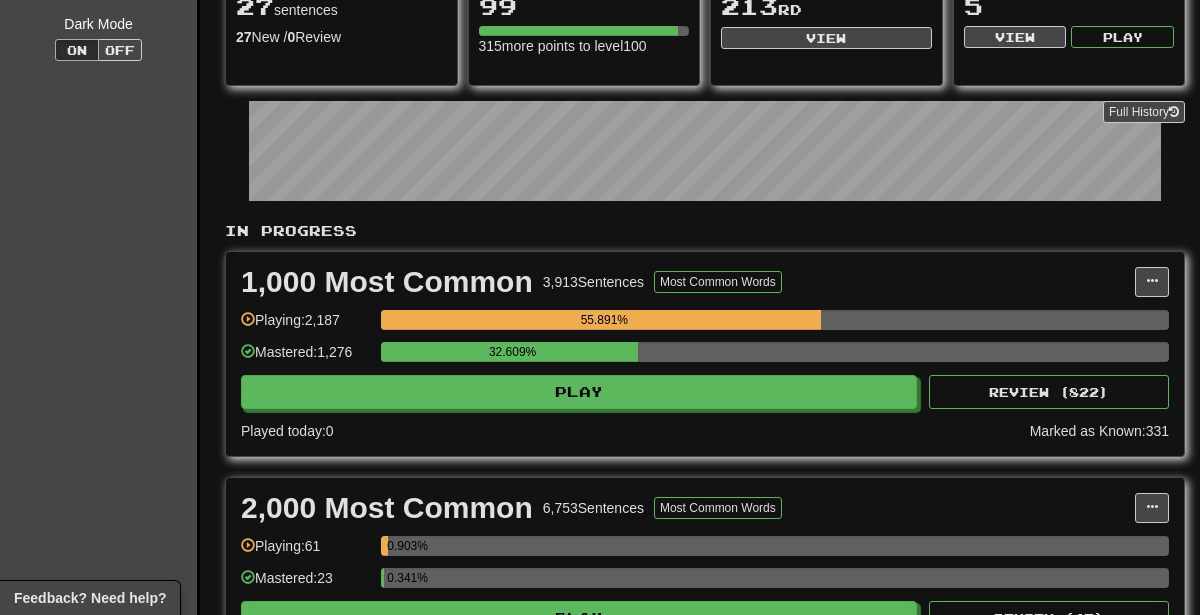 scroll, scrollTop: 0, scrollLeft: 0, axis: both 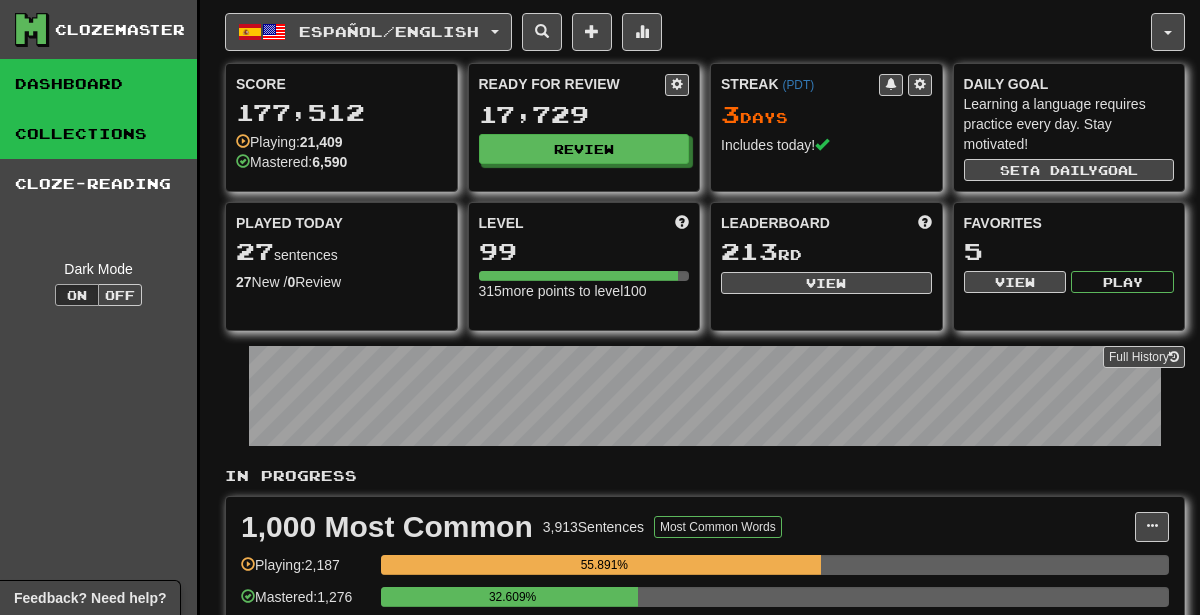 click on "Collections" at bounding box center [98, 134] 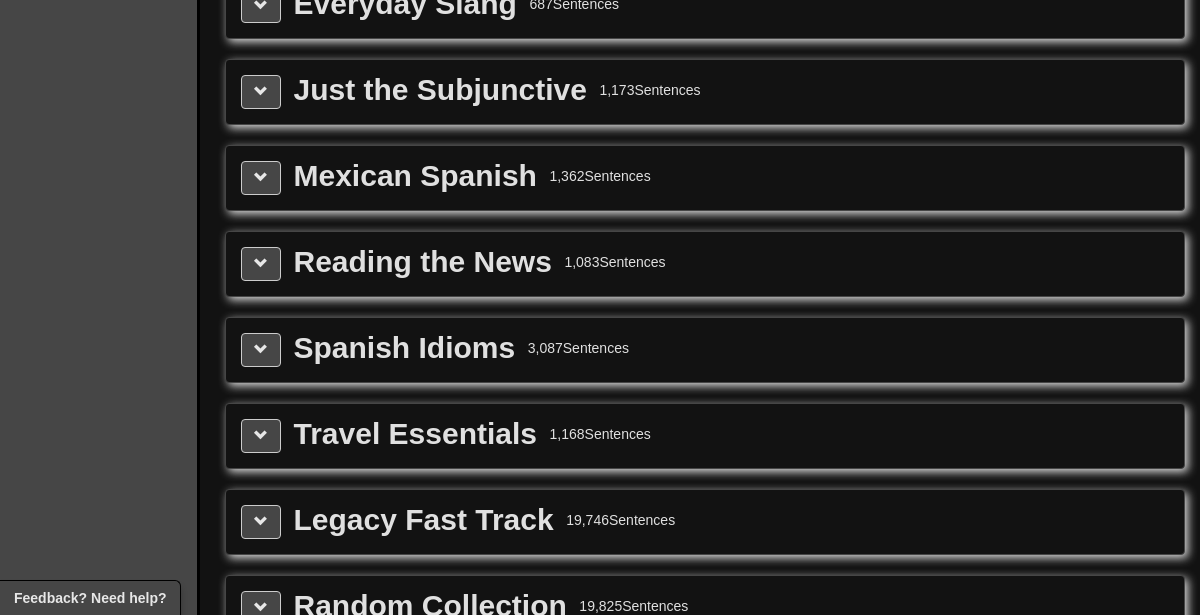 scroll, scrollTop: 2614, scrollLeft: 0, axis: vertical 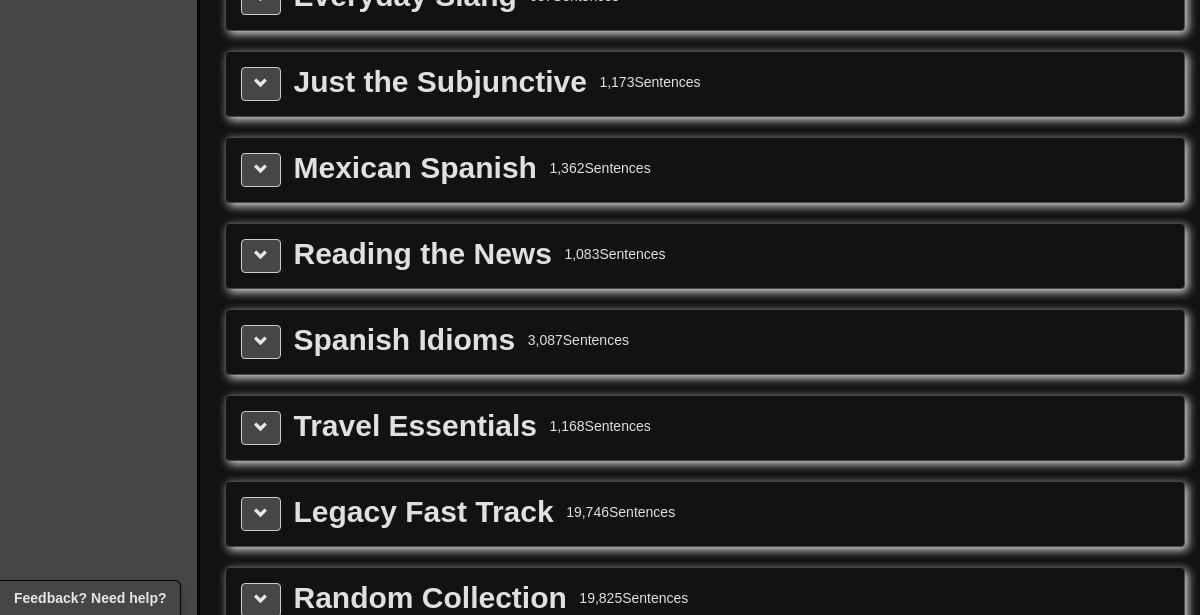 click on "Mexican Spanish" at bounding box center (415, 168) 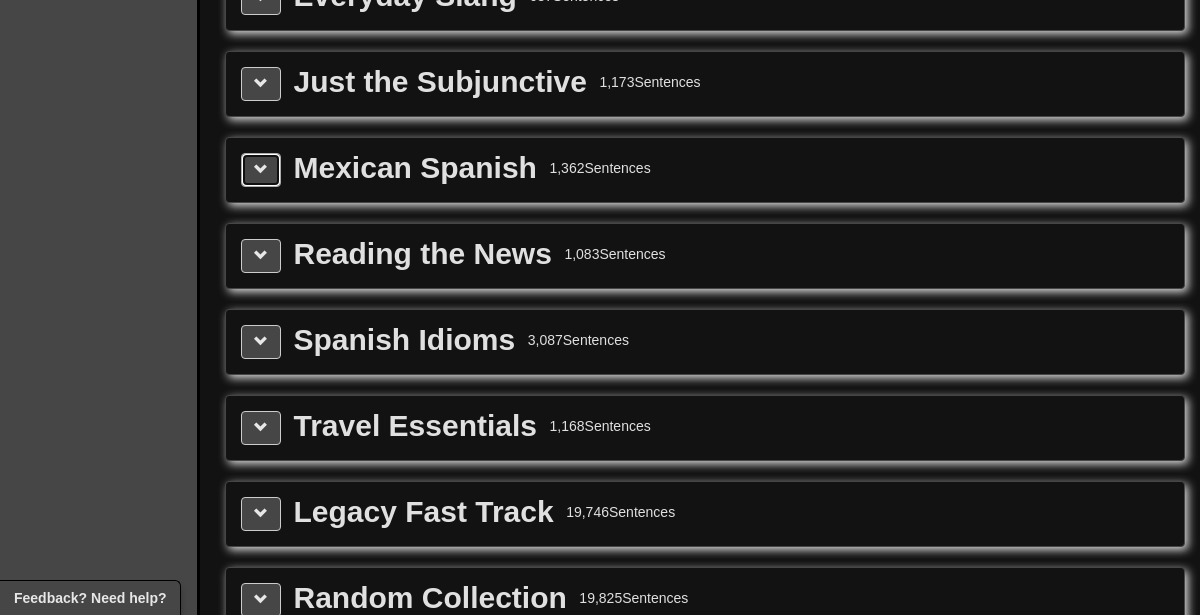 click at bounding box center [261, 170] 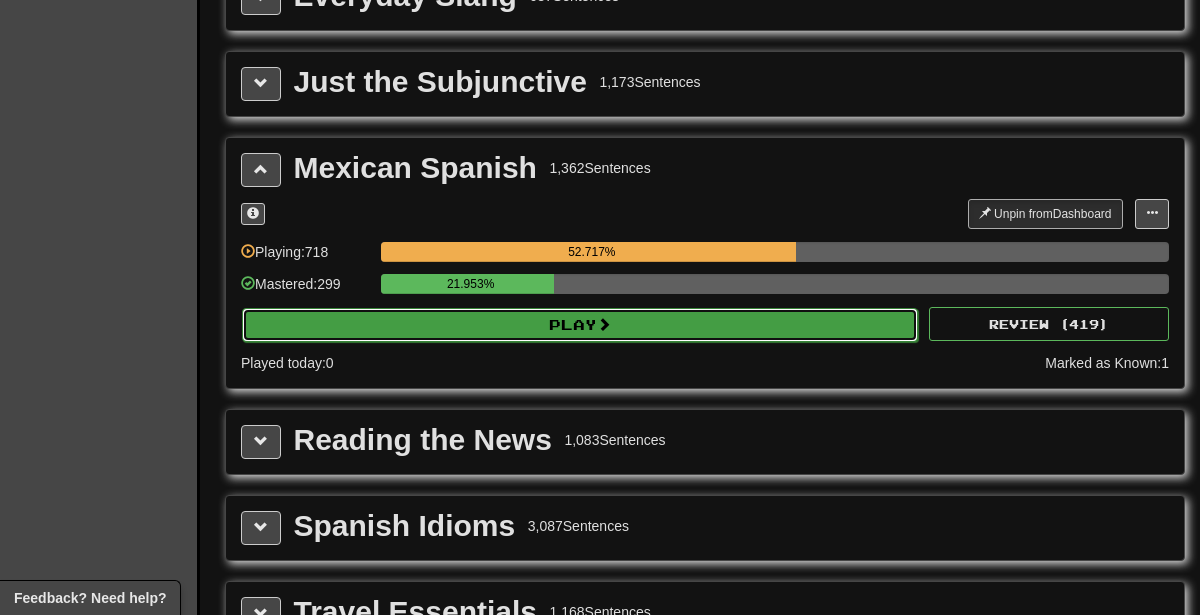 click on "Play" at bounding box center (580, 325) 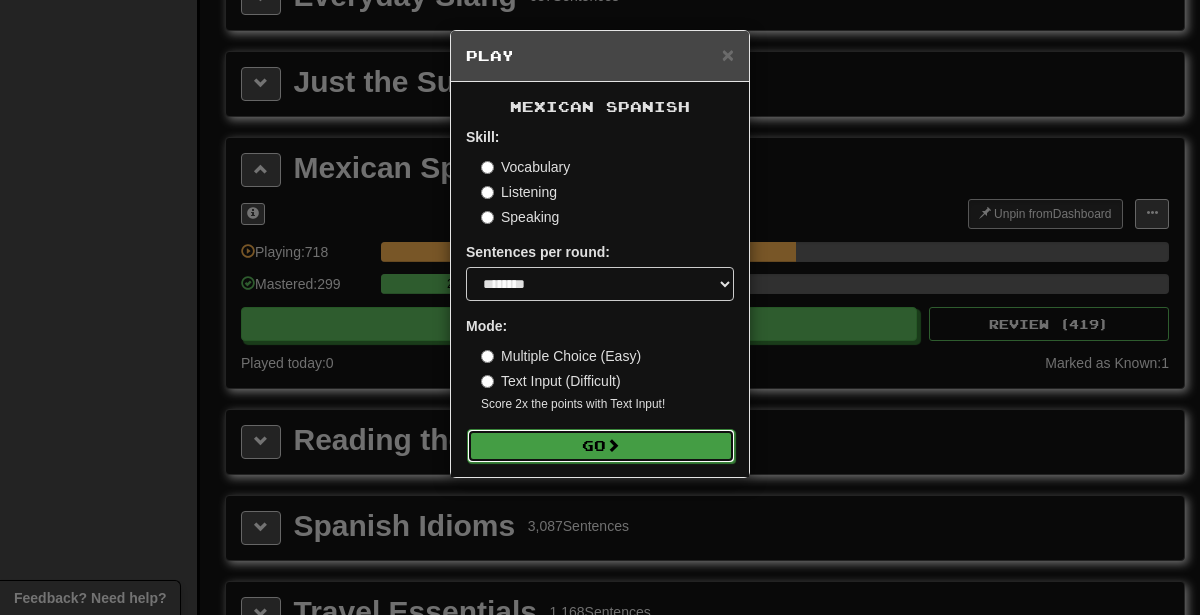 click on "Go" at bounding box center (601, 446) 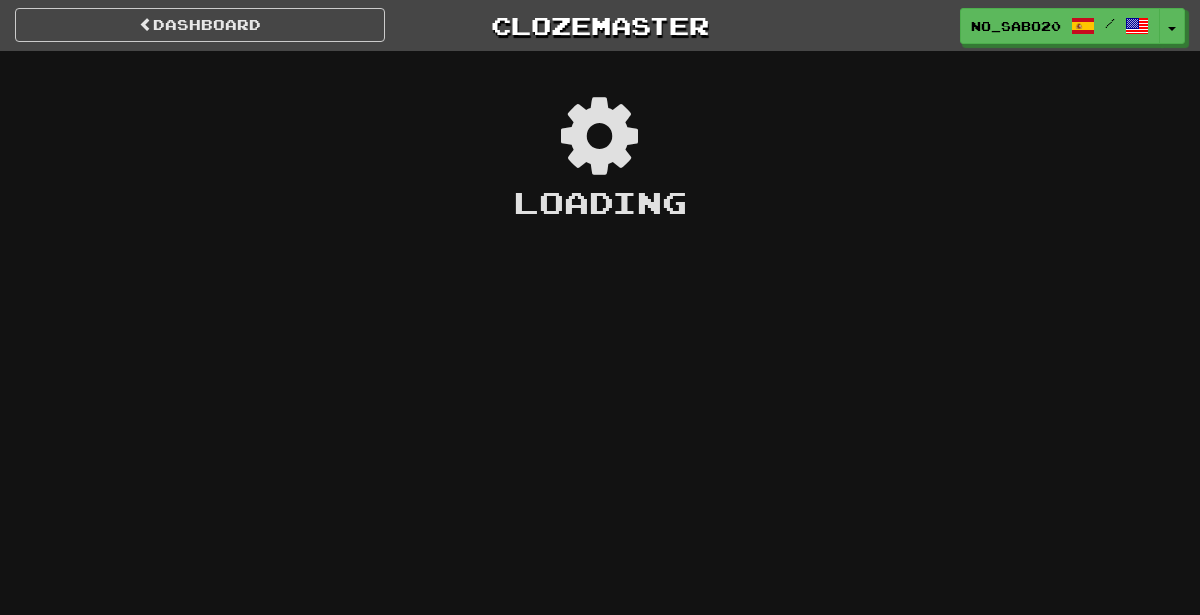 scroll, scrollTop: 0, scrollLeft: 0, axis: both 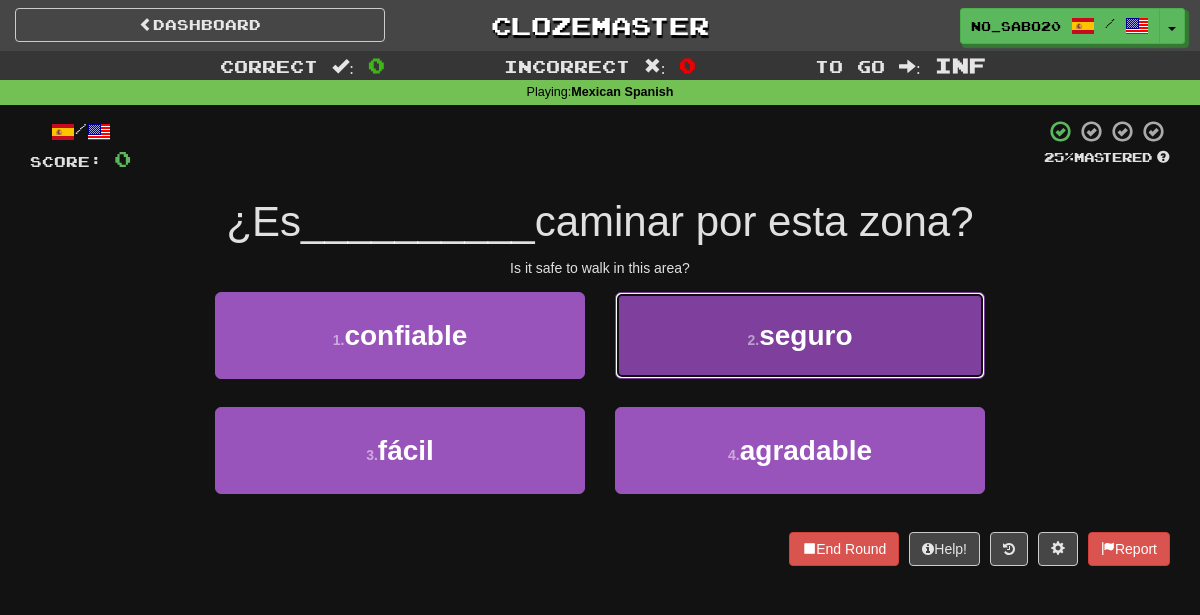 click on "2 .  seguro" at bounding box center (800, 335) 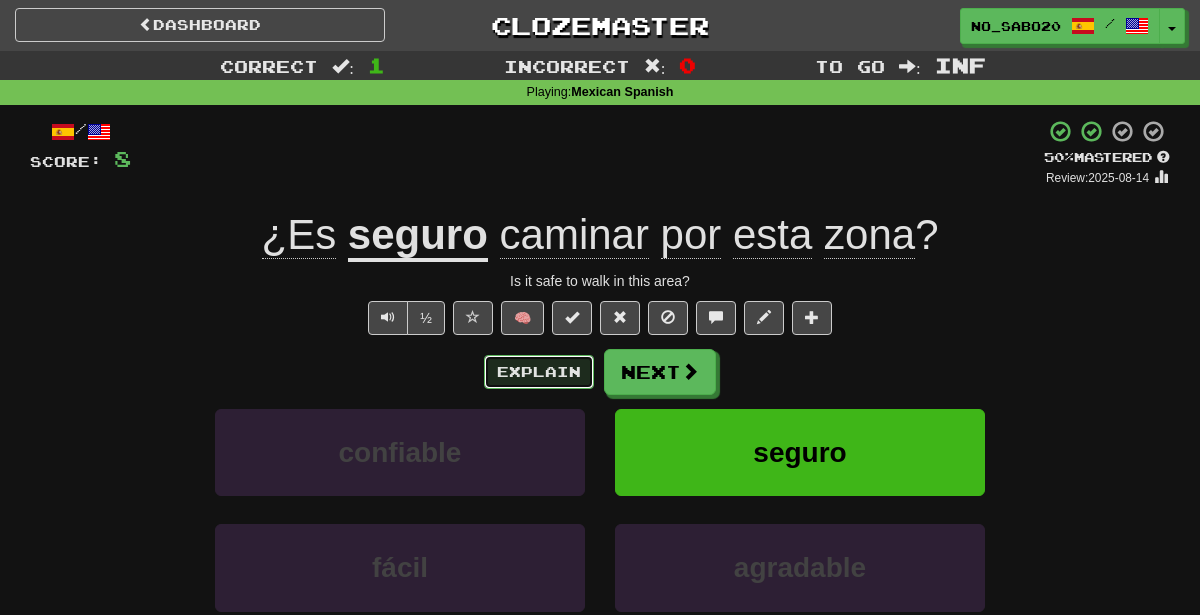 click on "Explain" at bounding box center [539, 372] 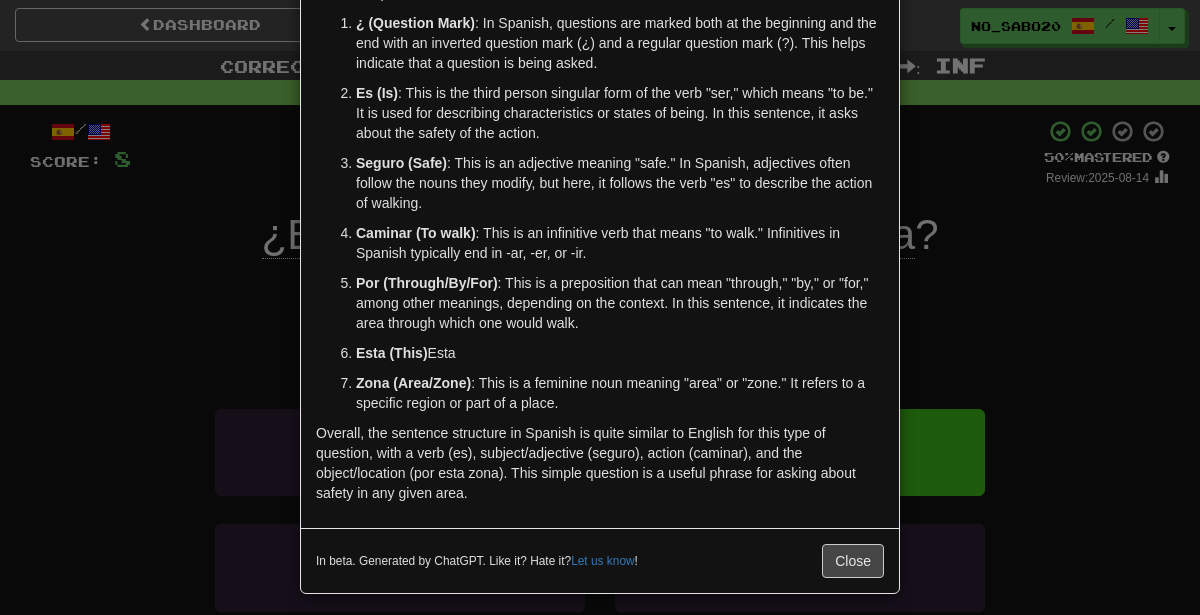 scroll, scrollTop: 155, scrollLeft: 0, axis: vertical 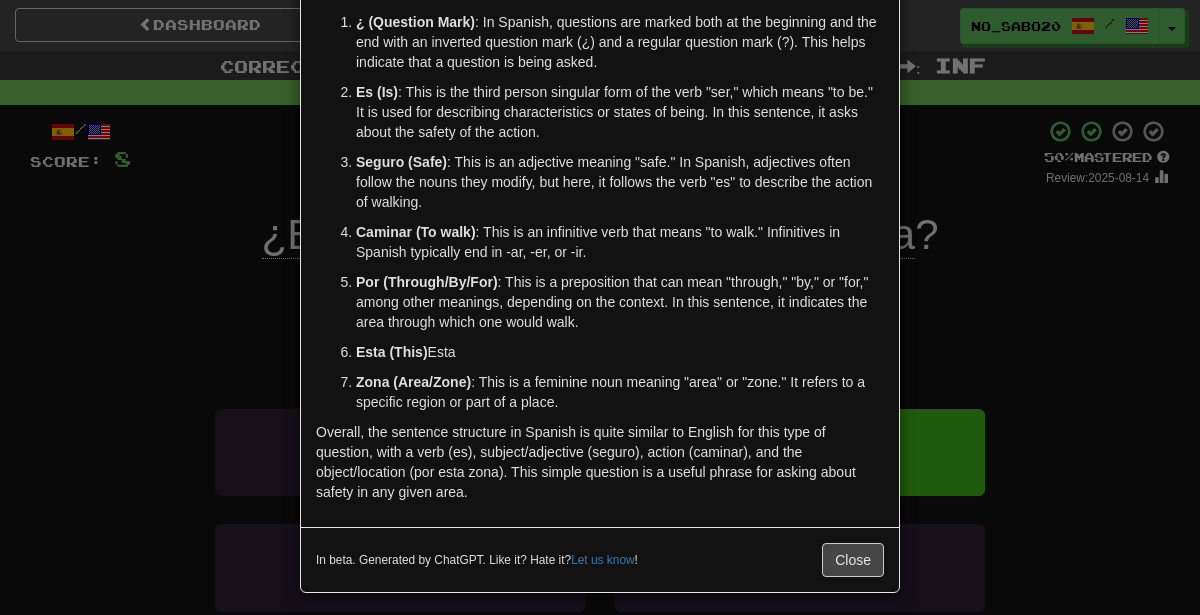 click on "× Explanation The sentence "¿Es seguro caminar por esta zona?" translates to "Is it safe to walk in this area?" in English. Let's break down the grammar and vocabulary to understand how it works in Spanish:
¿ (Question Mark) : In Spanish, questions are marked both at the beginning and the end with an inverted question mark (¿) and a regular question mark (?). This helps indicate that a question is being asked.
Es (Is) : This is the third person singular form of the verb "ser," which means "to be." It is used for describing characteristics or states of being. In this sentence, it asks about the safety of the action.
Seguro (Safe) : This is an adjective meaning "safe." In Spanish, adjectives often follow the nouns they modify, but here, it follows the verb "es" to describe the action of walking.
Caminar (To walk) : This is an infinitive verb that means "to walk." Infinitives in Spanish typically end in -ar, -er, or -ir.
Por (Through/By/For)
Esta (This)
! Close" at bounding box center (600, 307) 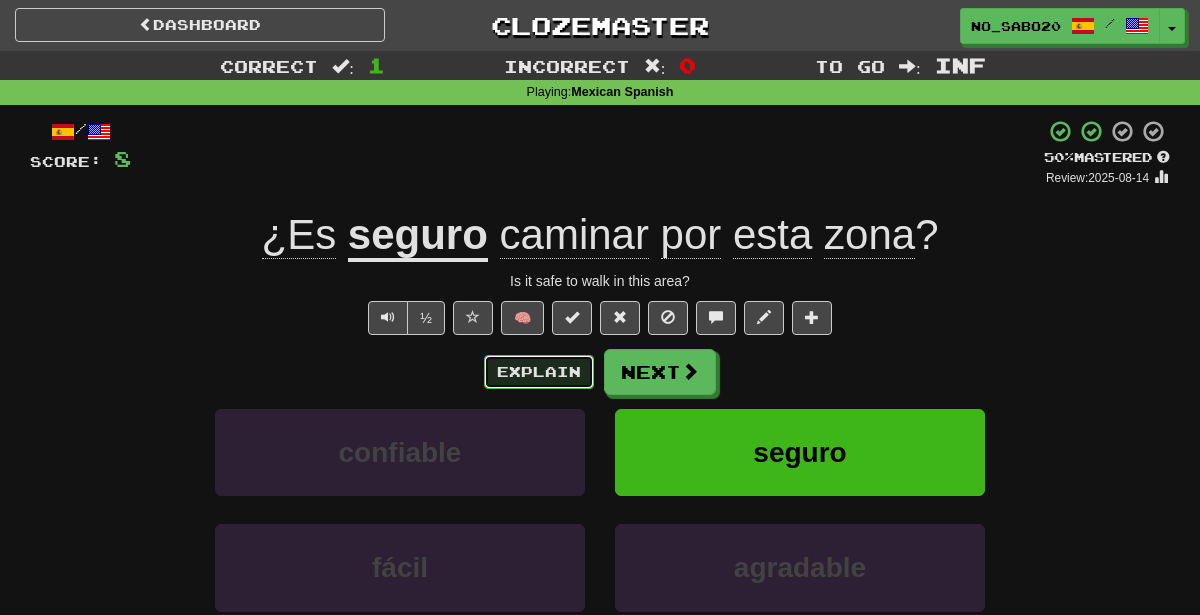click on "Explain" at bounding box center [539, 372] 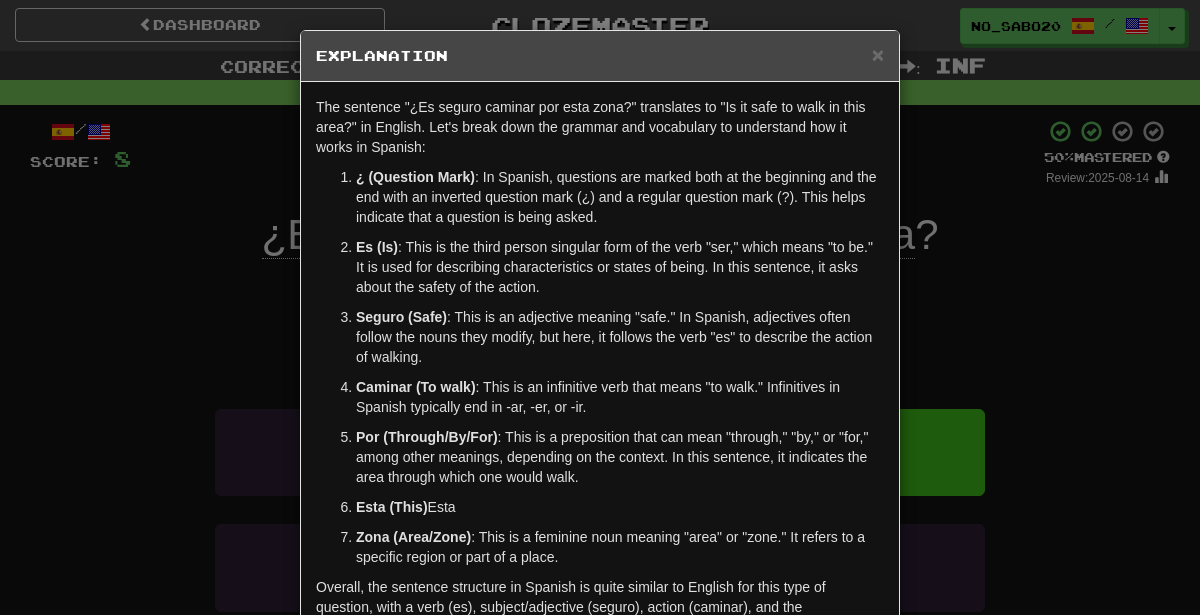 click on "× Explanation The sentence "¿Es seguro caminar por esta zona?" translates to "Is it safe to walk in this area?" in English. Let's break down the grammar and vocabulary to understand how it works in Spanish:
¿ (Question Mark) : In Spanish, questions are marked both at the beginning and the end with an inverted question mark (¿) and a regular question mark (?). This helps indicate that a question is being asked.
Es (Is) : This is the third person singular form of the verb "ser," which means "to be." It is used for describing characteristics or states of being. In this sentence, it asks about the safety of the action.
Seguro (Safe) : This is an adjective meaning "safe." In Spanish, adjectives often follow the nouns they modify, but here, it follows the verb "es" to describe the action of walking.
Caminar (To walk) : This is an infinitive verb that means "to walk." Infinitives in Spanish typically end in -ar, -er, or -ir.
Por (Through/By/For)
Esta (This)
! Close" at bounding box center (600, 307) 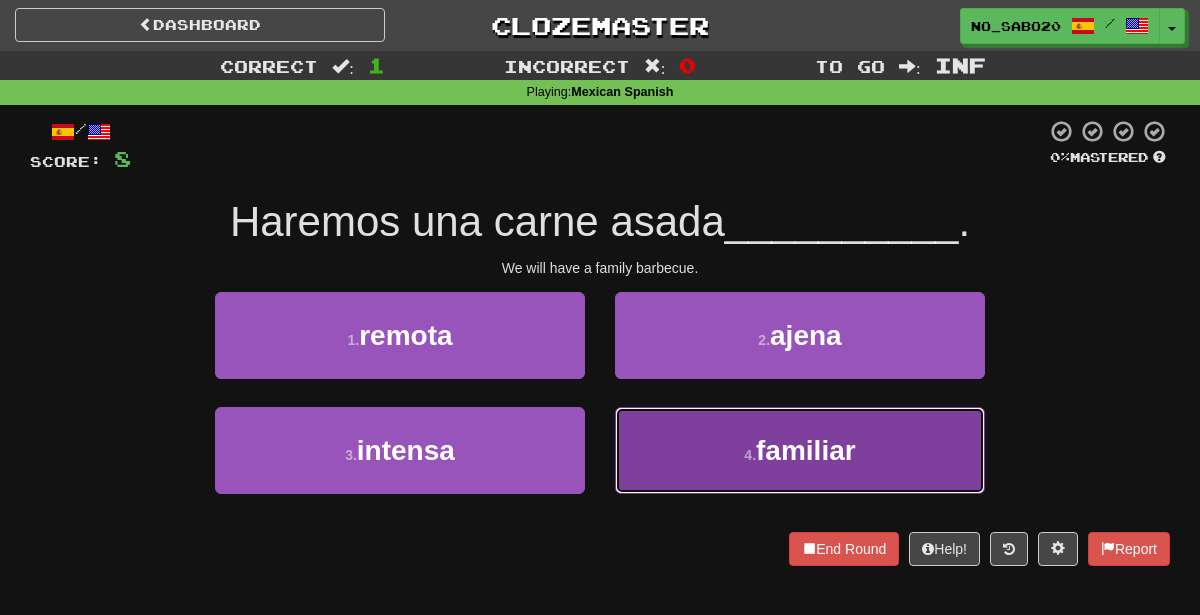 click on "familiar" at bounding box center [806, 450] 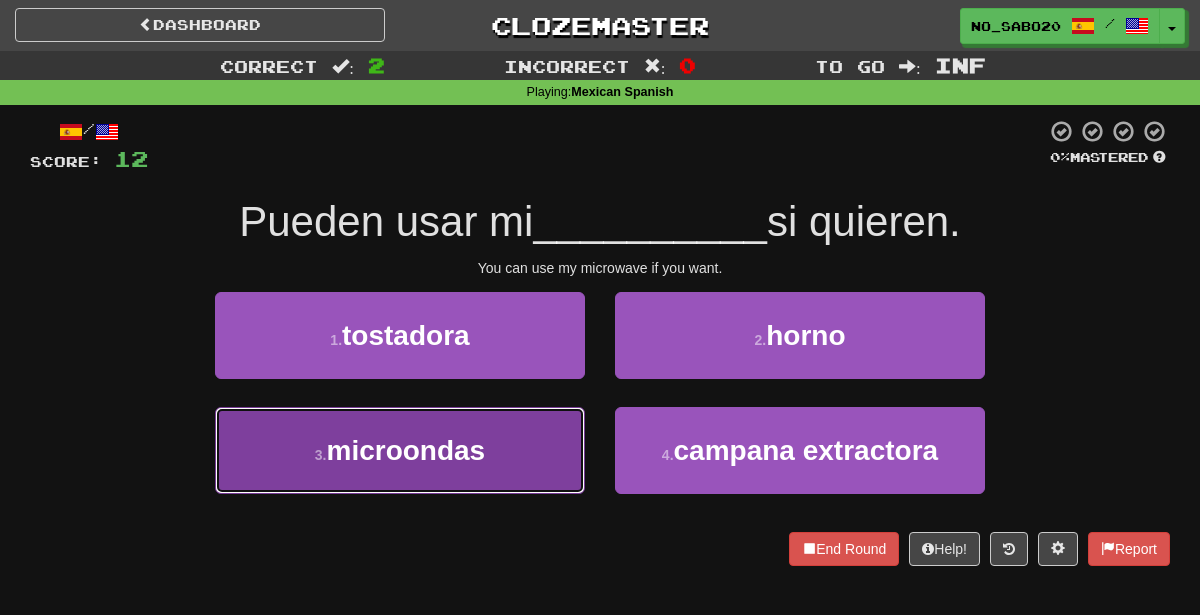 click on "microondas" at bounding box center [405, 450] 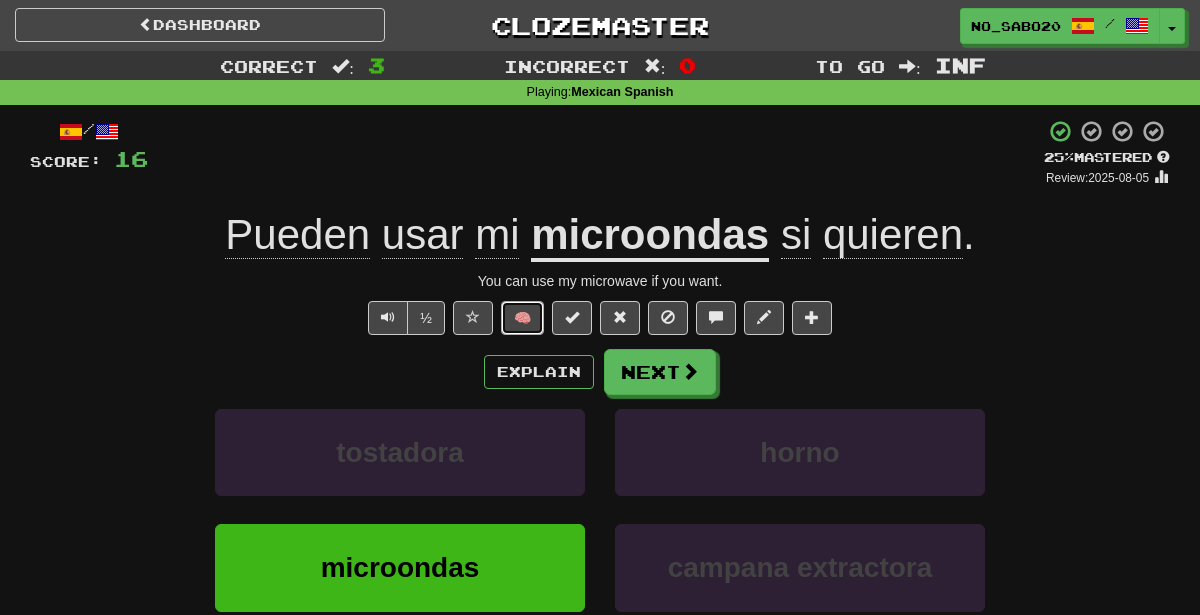 click on "🧠" at bounding box center (522, 318) 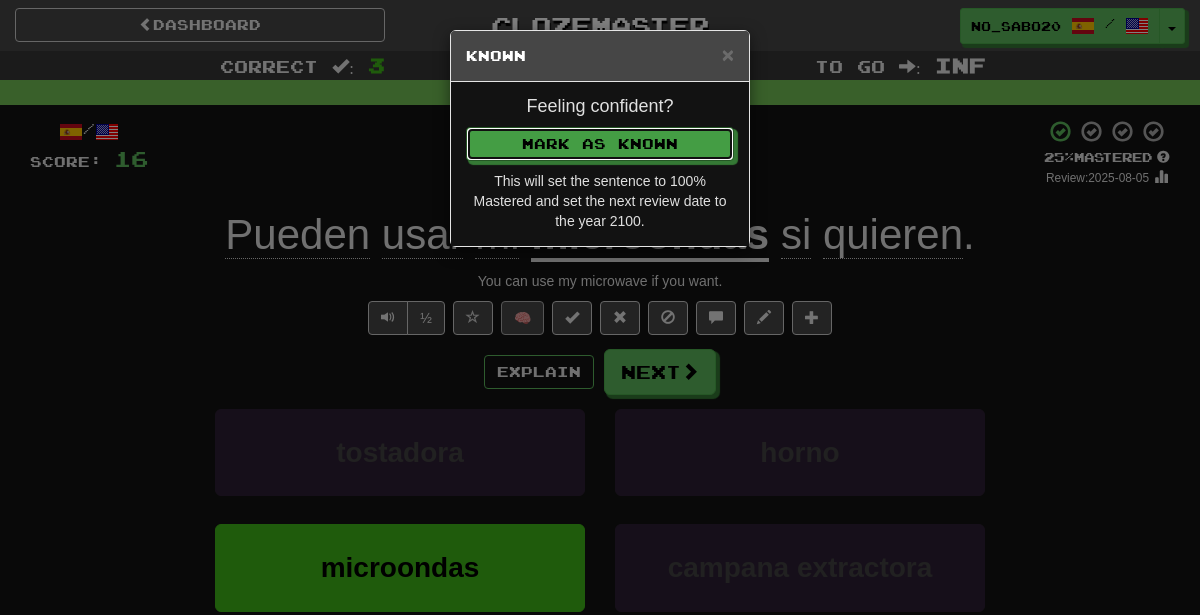 type 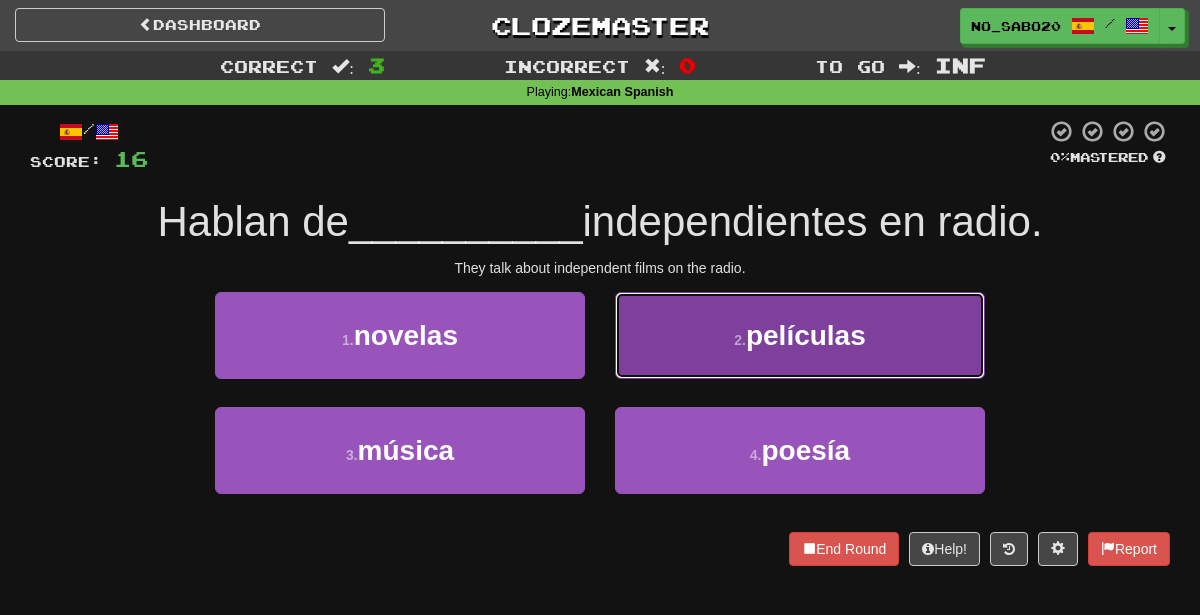 click on "películas" at bounding box center (806, 335) 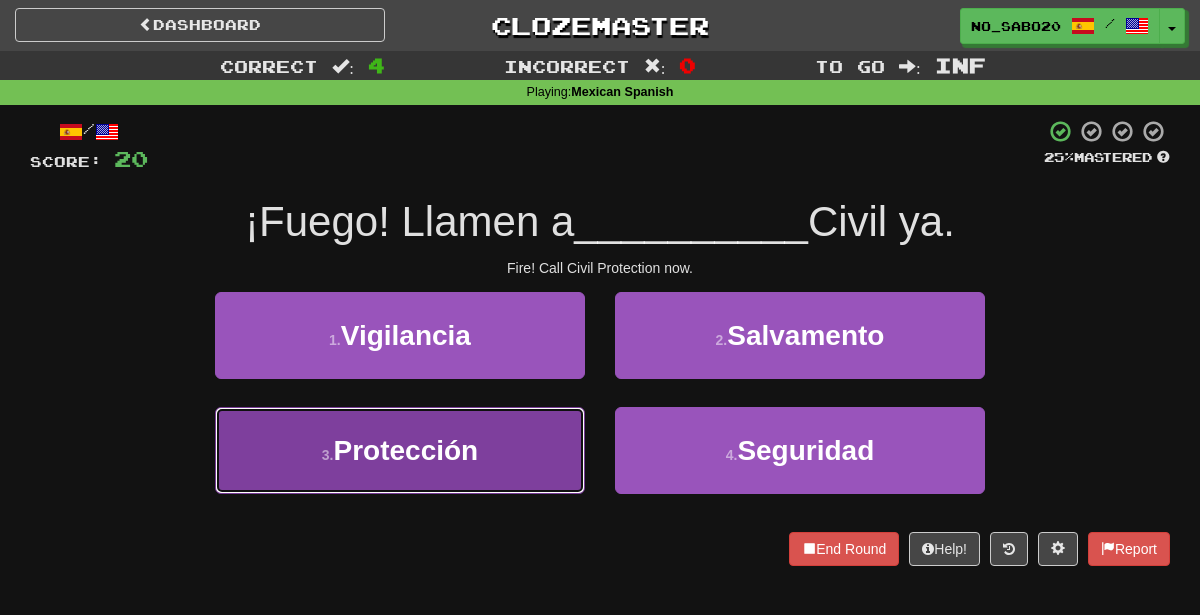 click on "3 .  Protección" at bounding box center (400, 450) 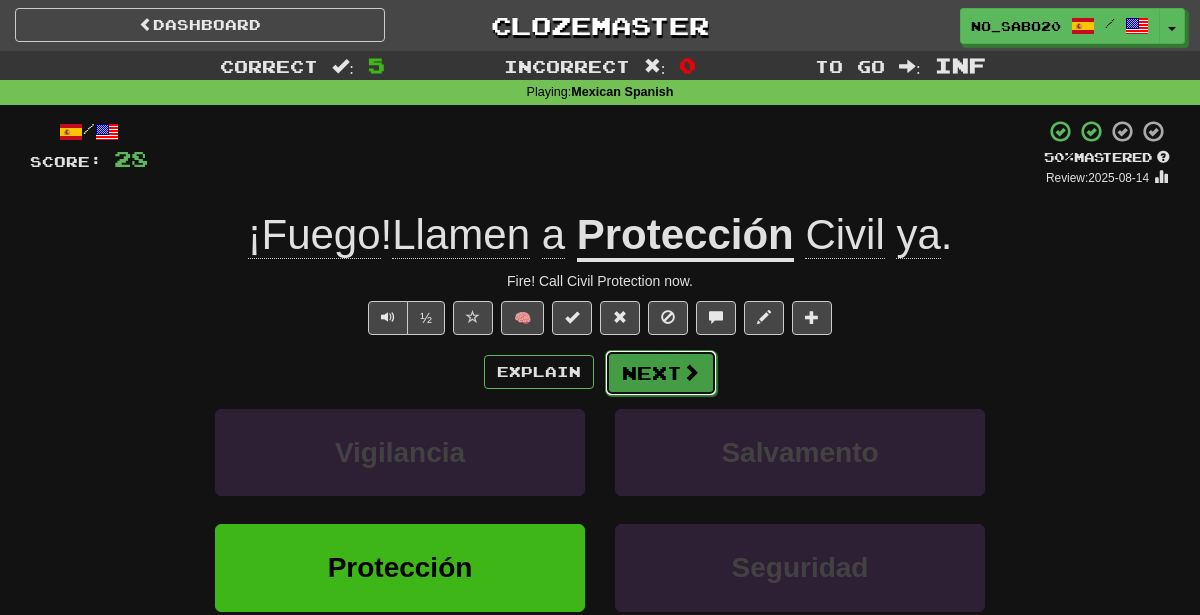 click on "Next" at bounding box center (661, 373) 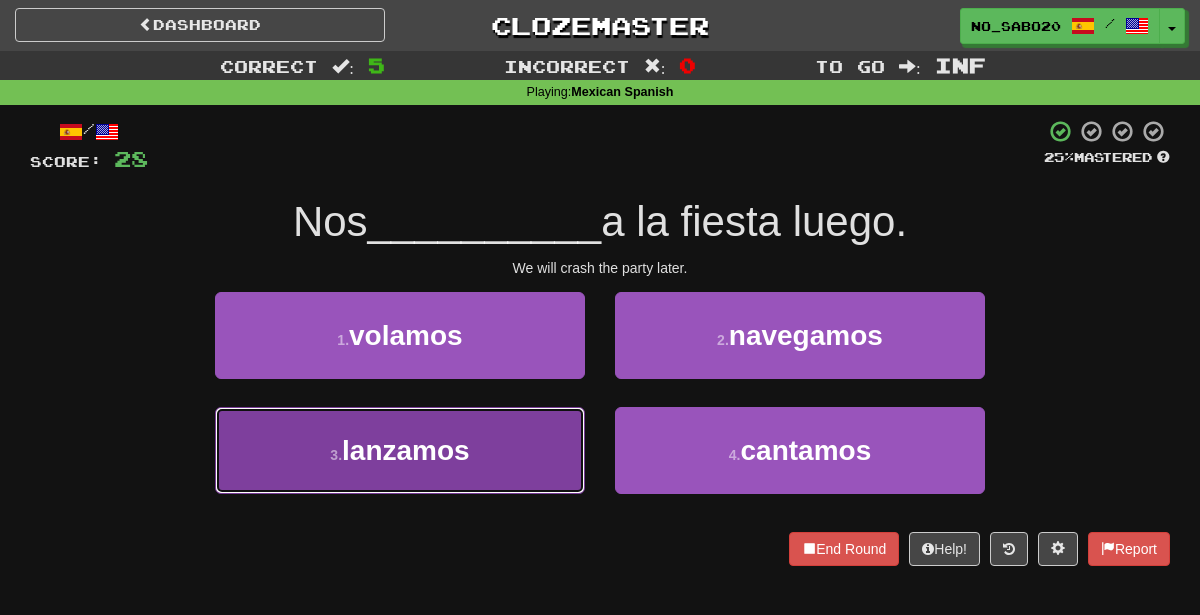 click on "3 .  lanzamos" at bounding box center (400, 450) 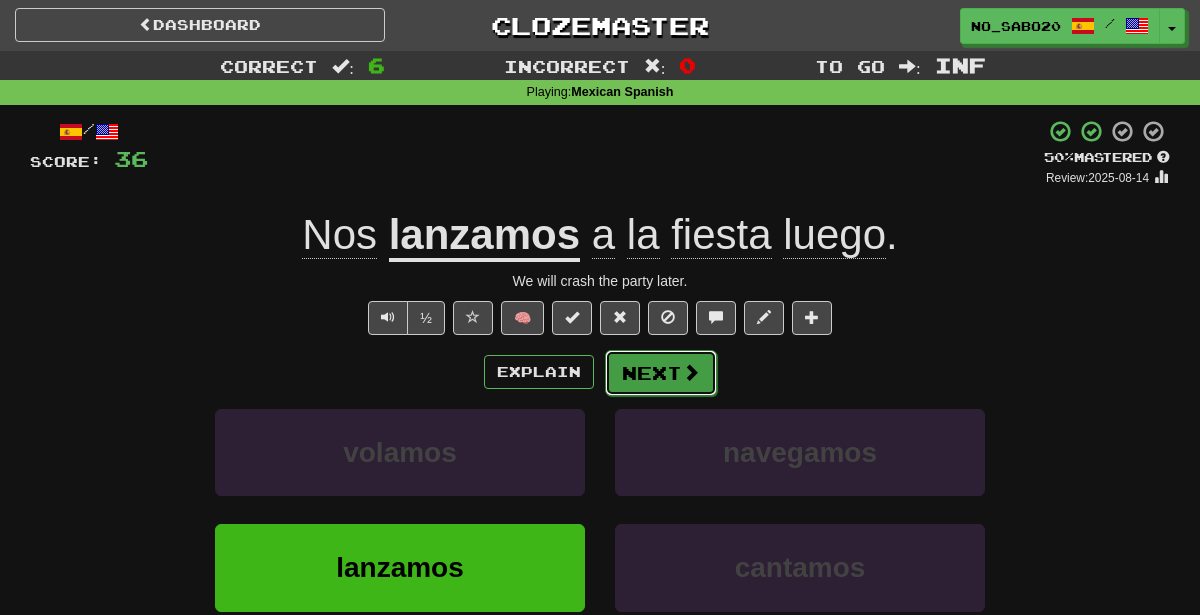 click at bounding box center [691, 372] 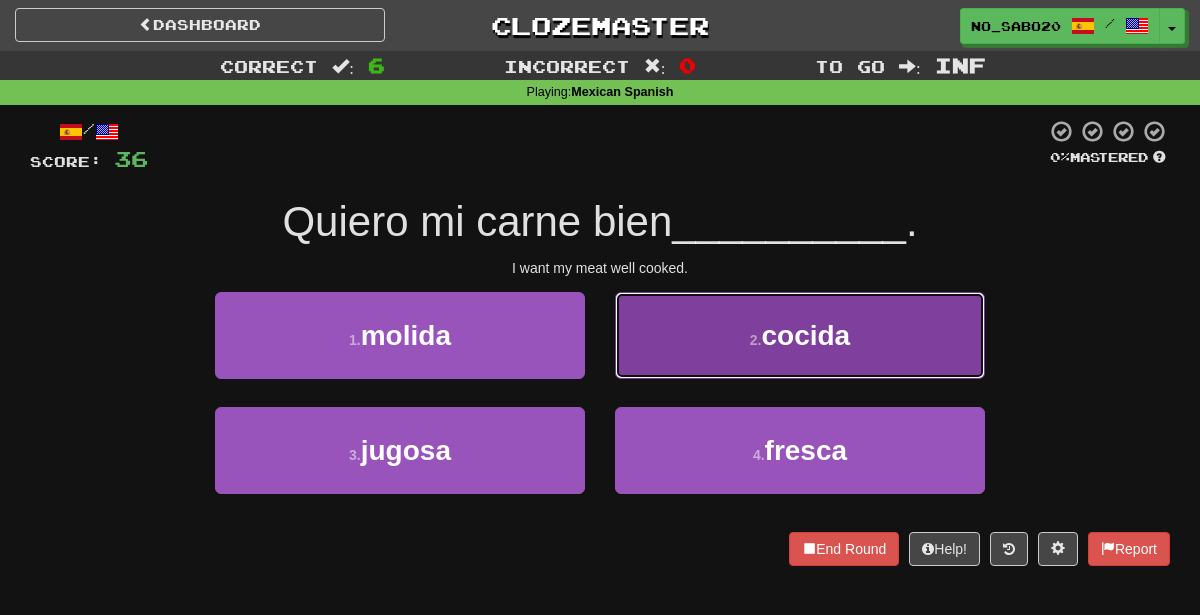 click on "2 .  cocida" at bounding box center (800, 335) 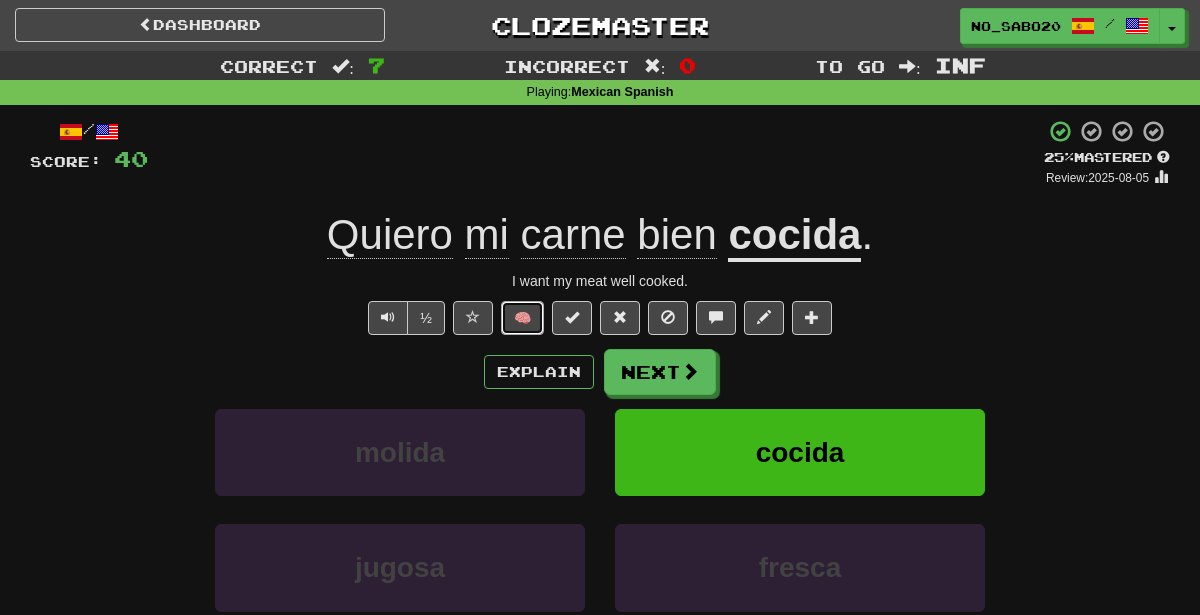 click on "🧠" at bounding box center (522, 318) 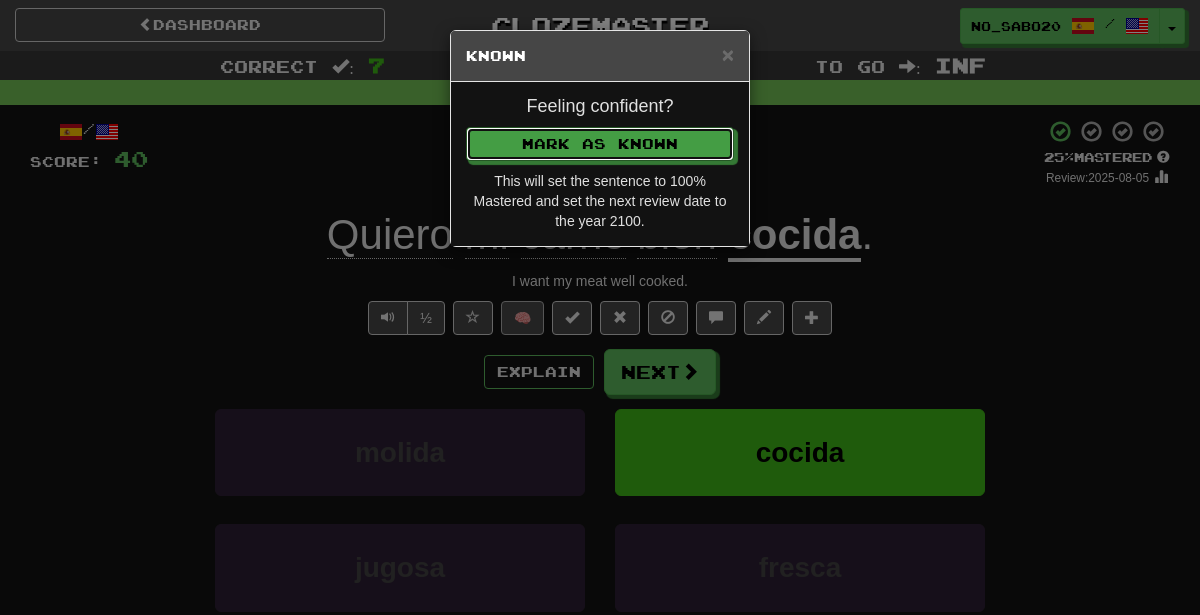click on "Mark as Known" at bounding box center (600, 144) 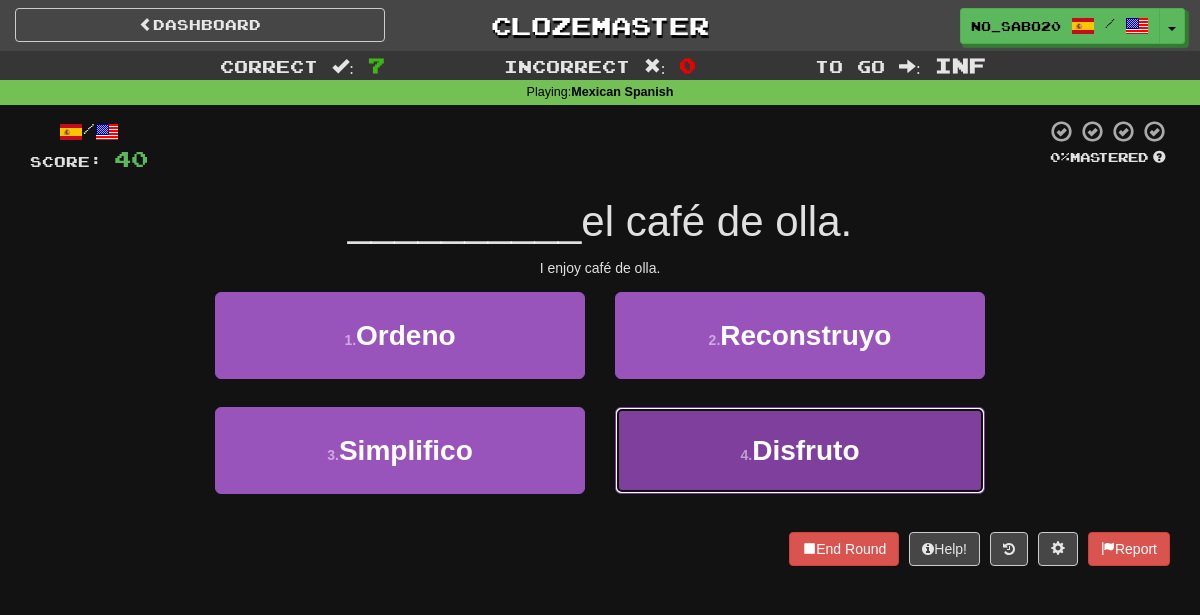 click on "4 .  Disfruto" at bounding box center (800, 450) 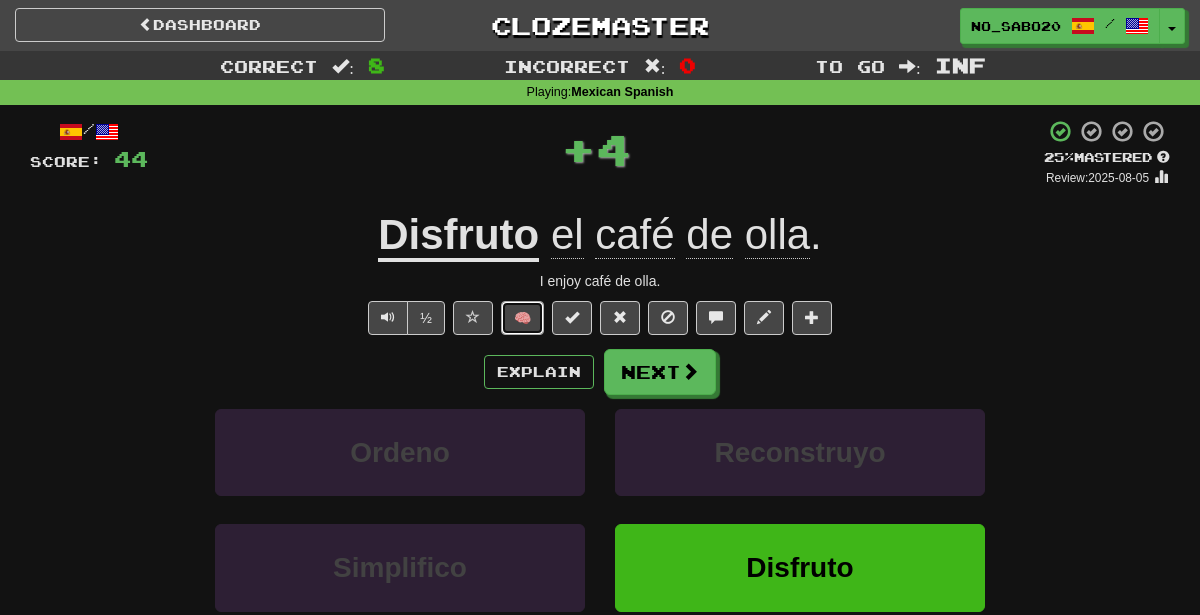 click on "🧠" at bounding box center [522, 318] 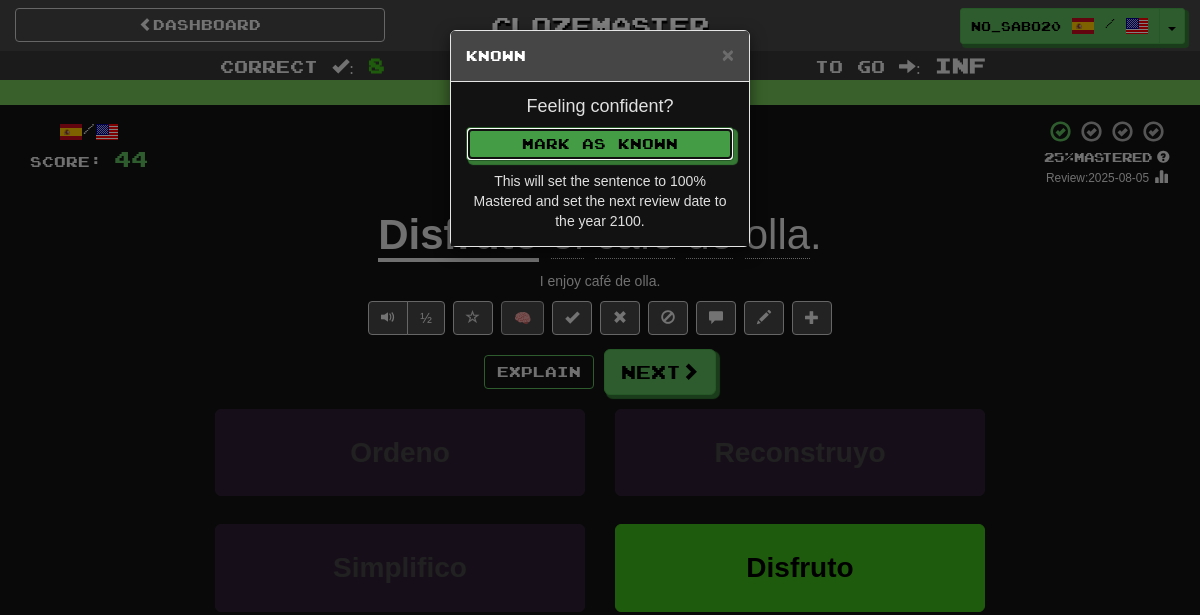 click on "Mark as Known" at bounding box center [600, 144] 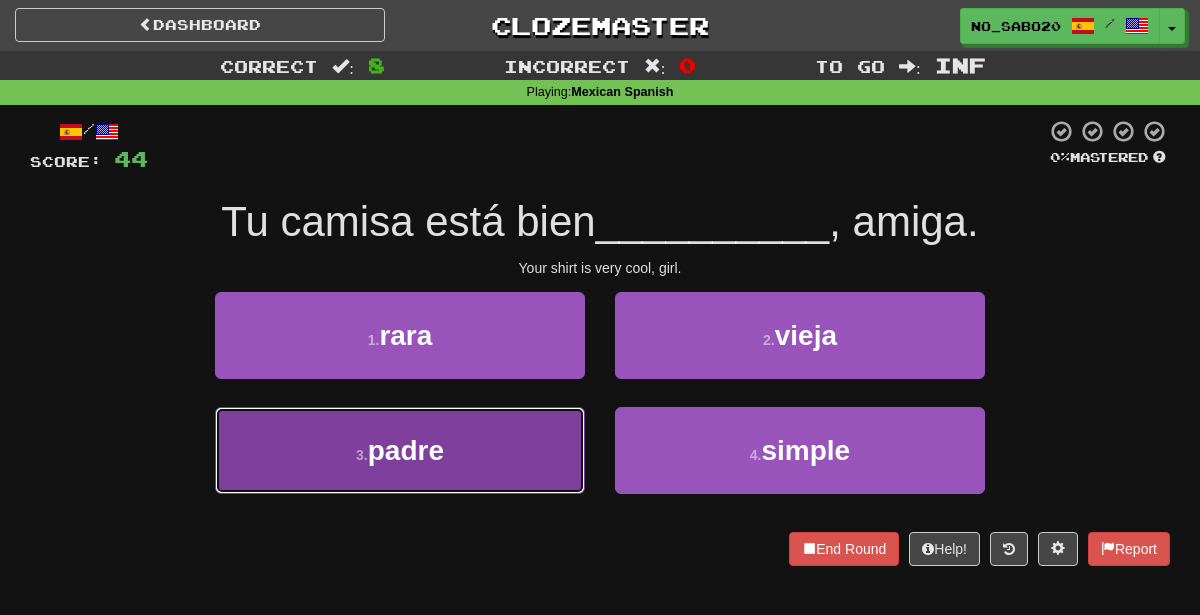 click on "3 .  padre" at bounding box center [400, 450] 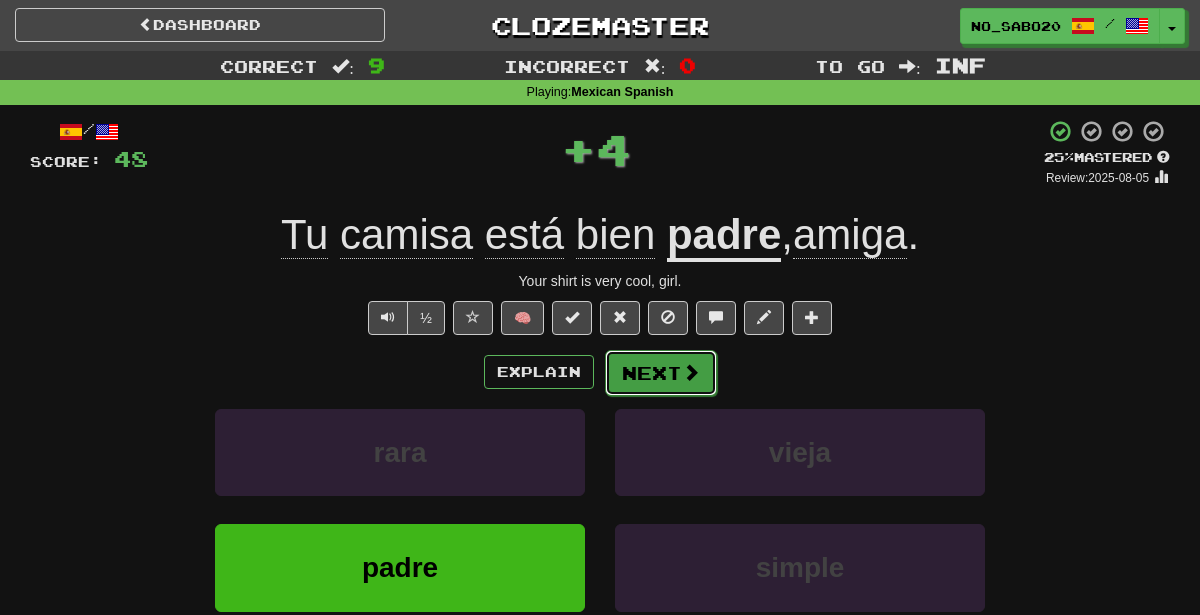 click on "Next" at bounding box center [661, 373] 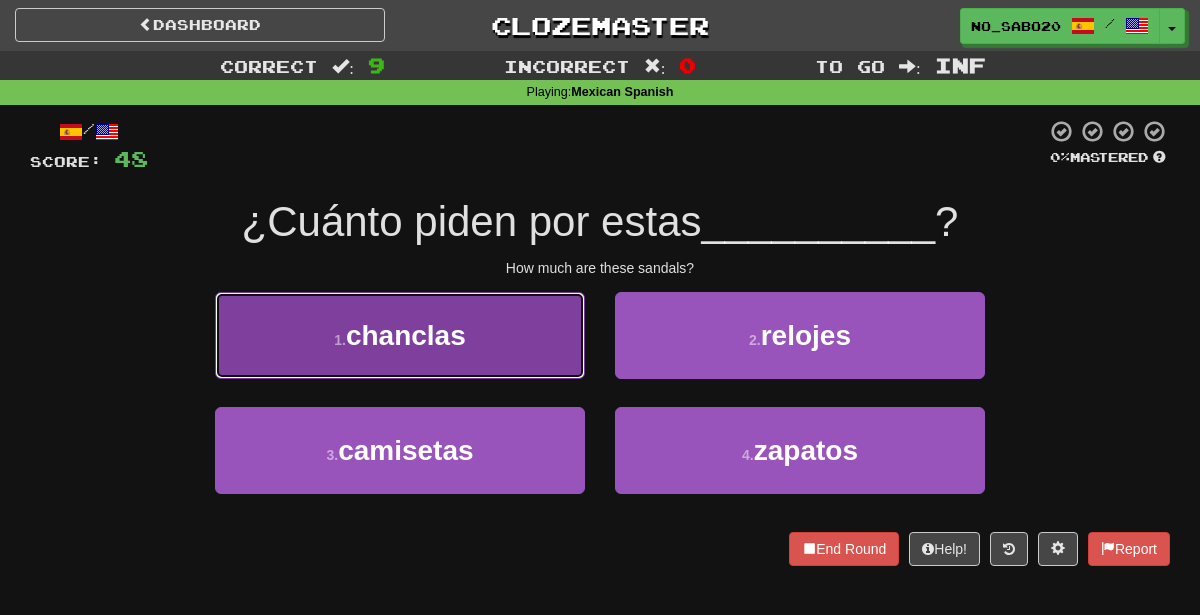 click on "1 .  chanclas" at bounding box center [400, 335] 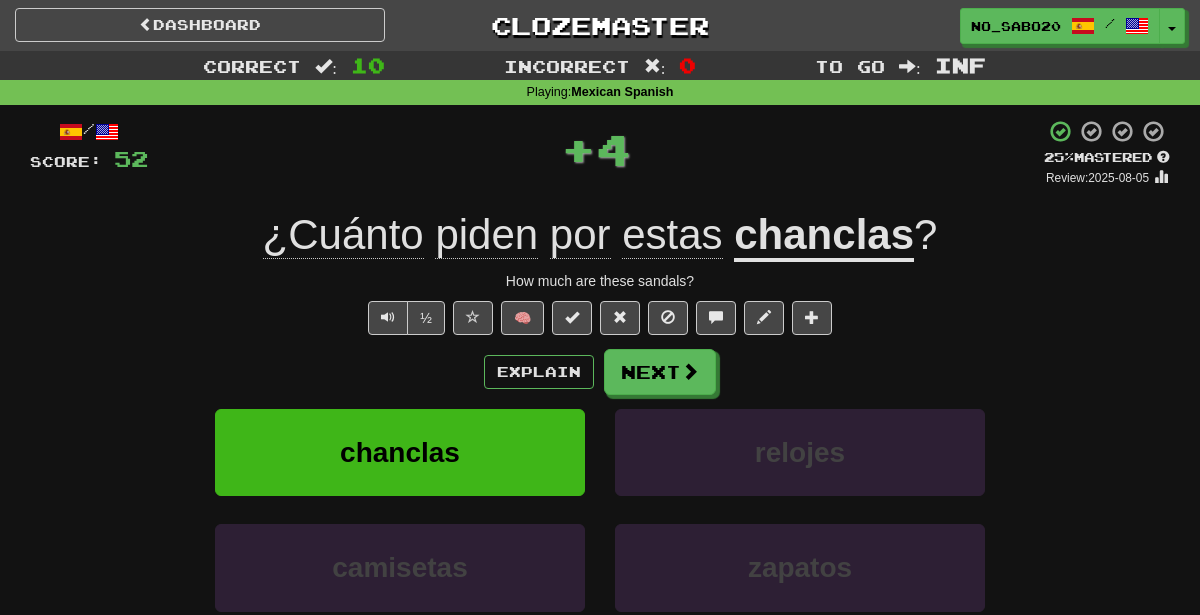 click on "Explain Next chanclas relojes camisetas zapatos Learn more: chanclas relojes camisetas zapatos" at bounding box center (600, 509) 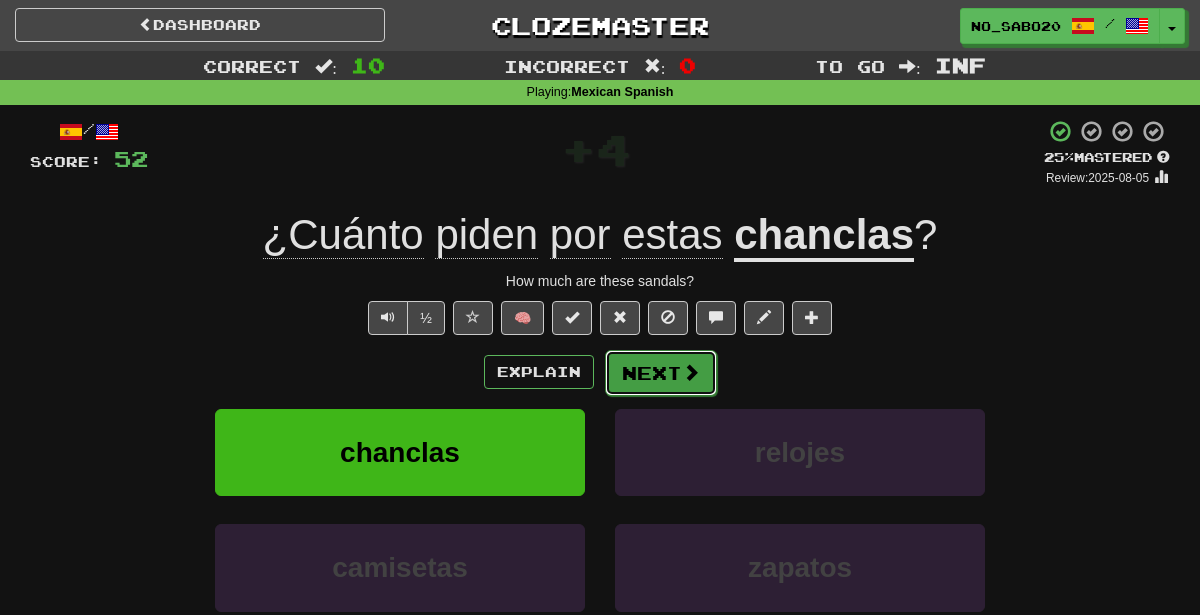 click on "Next" at bounding box center (661, 373) 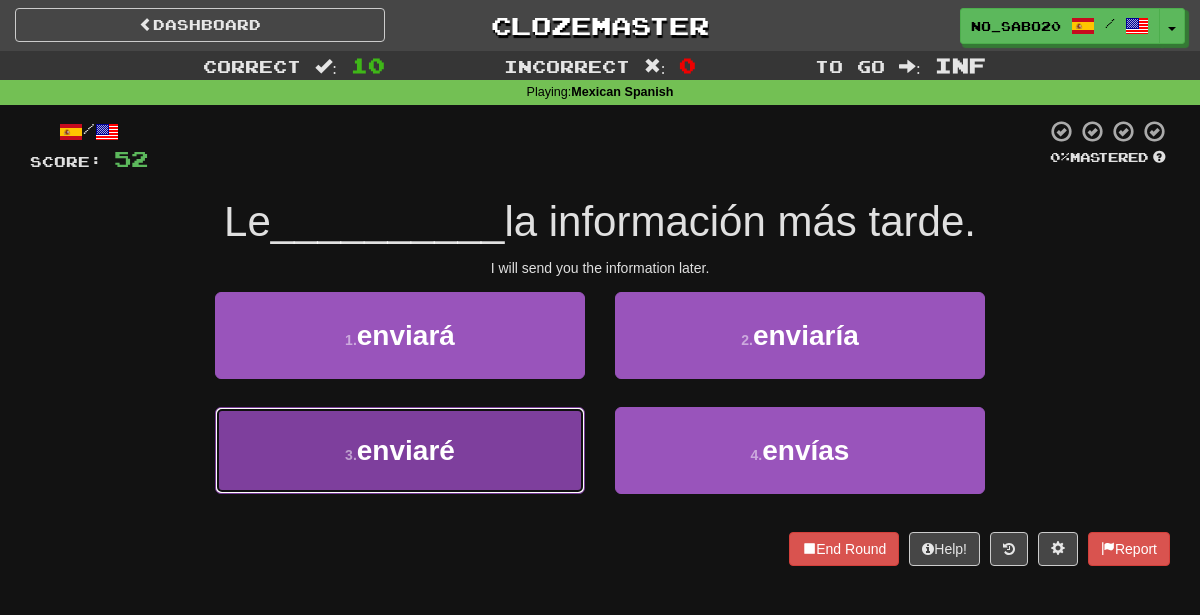 click on "3 .  enviaré" at bounding box center (400, 450) 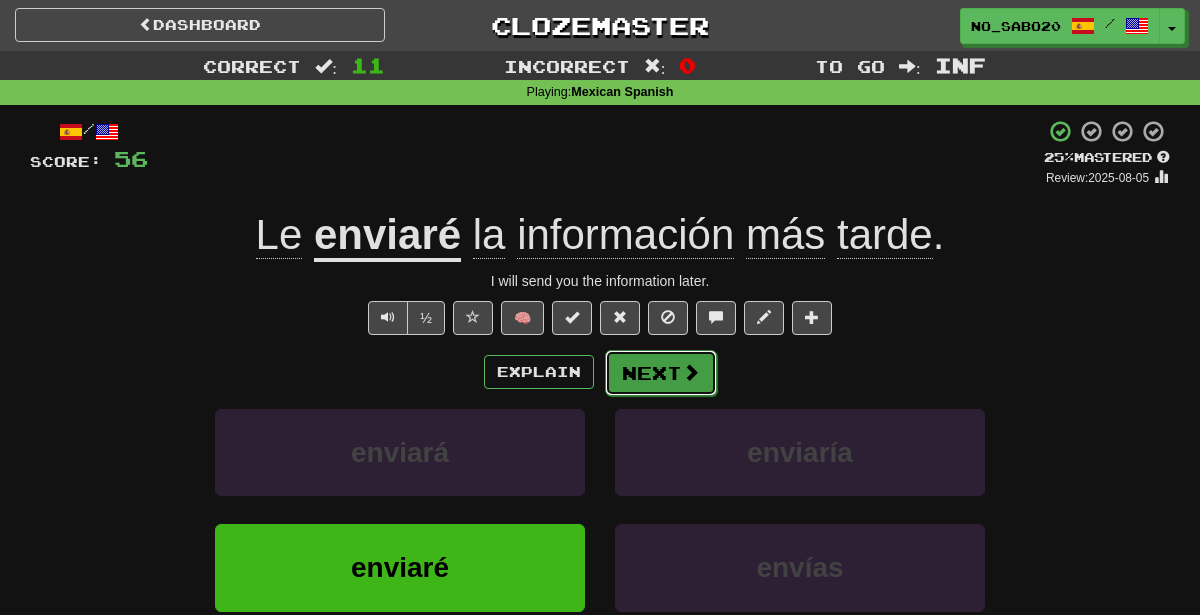 click on "Next" at bounding box center (661, 373) 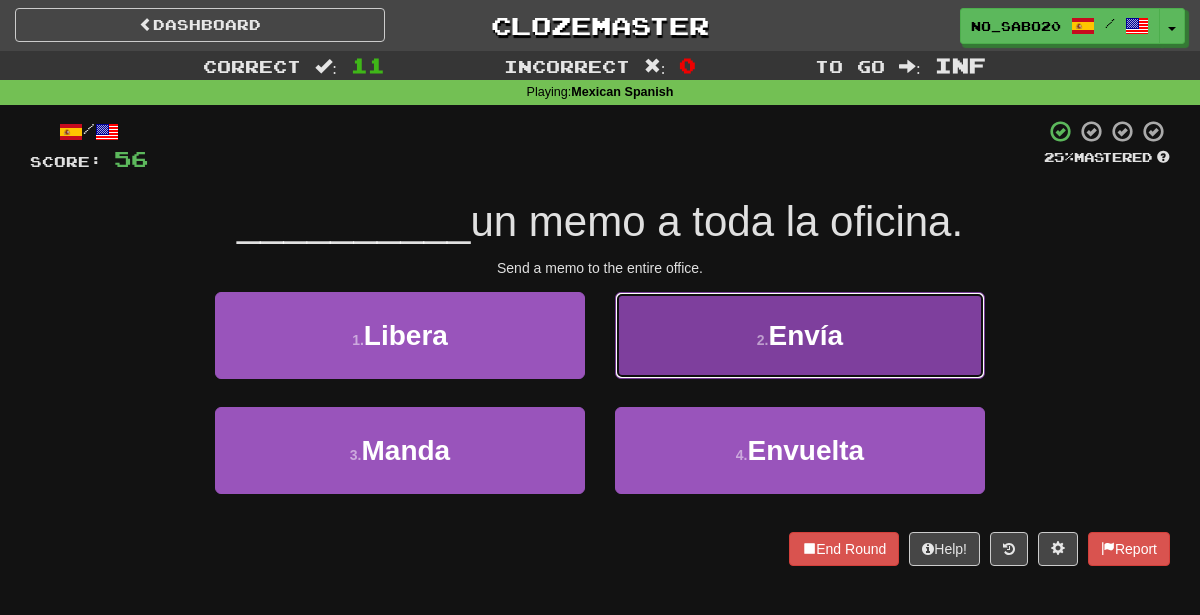 click on "2 .  Envía" at bounding box center (800, 335) 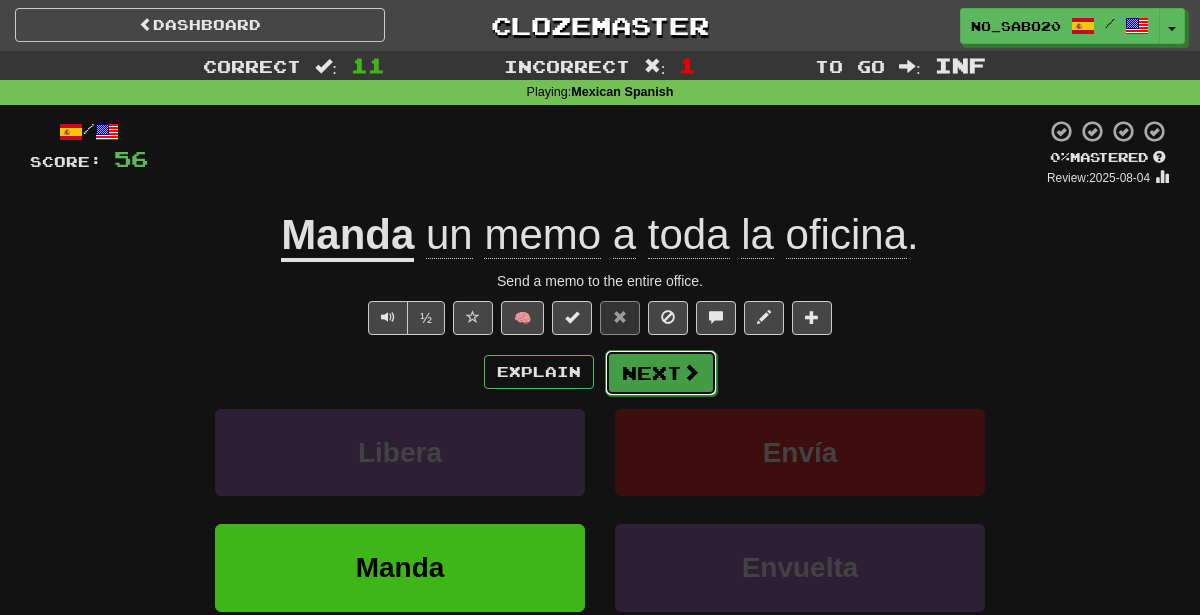 click at bounding box center [691, 372] 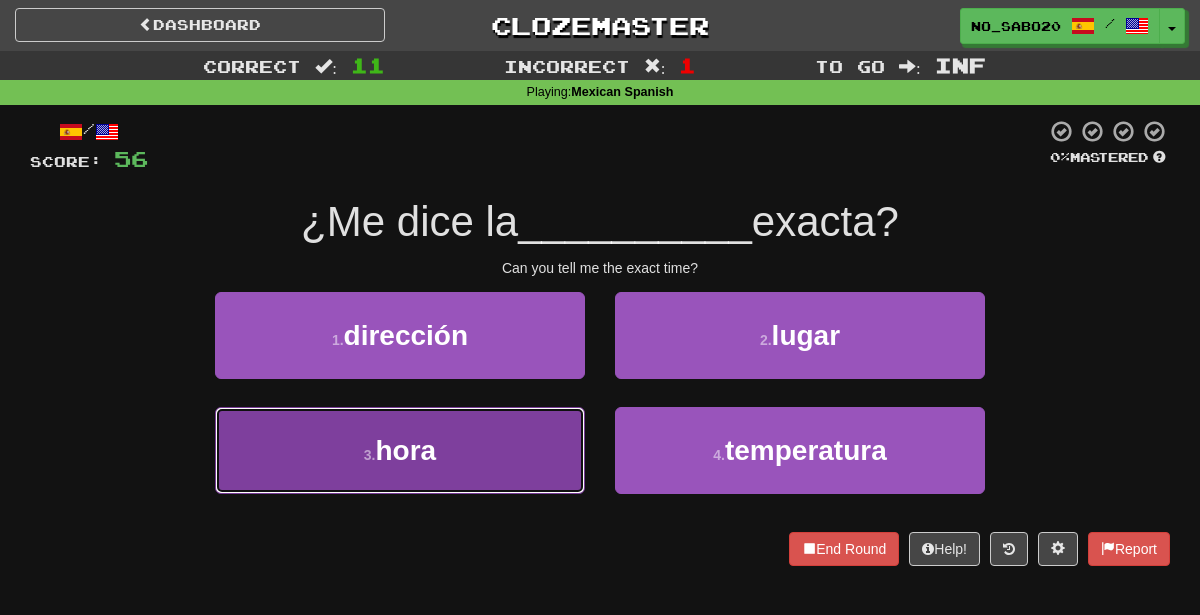 click on "3 .  hora" at bounding box center [400, 450] 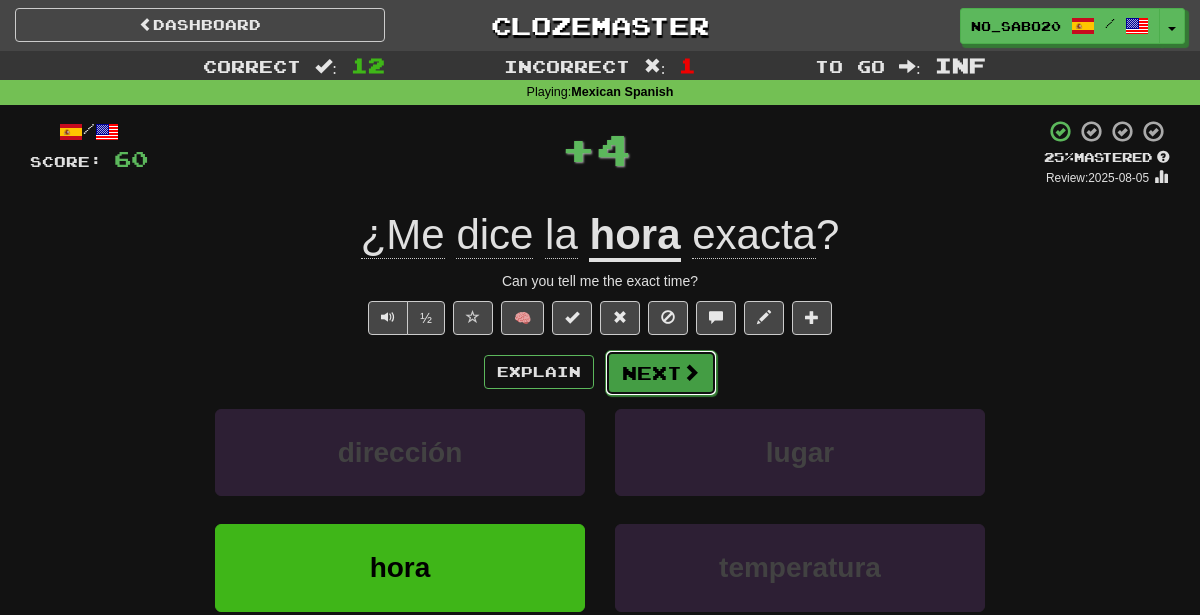 click on "Next" at bounding box center (661, 373) 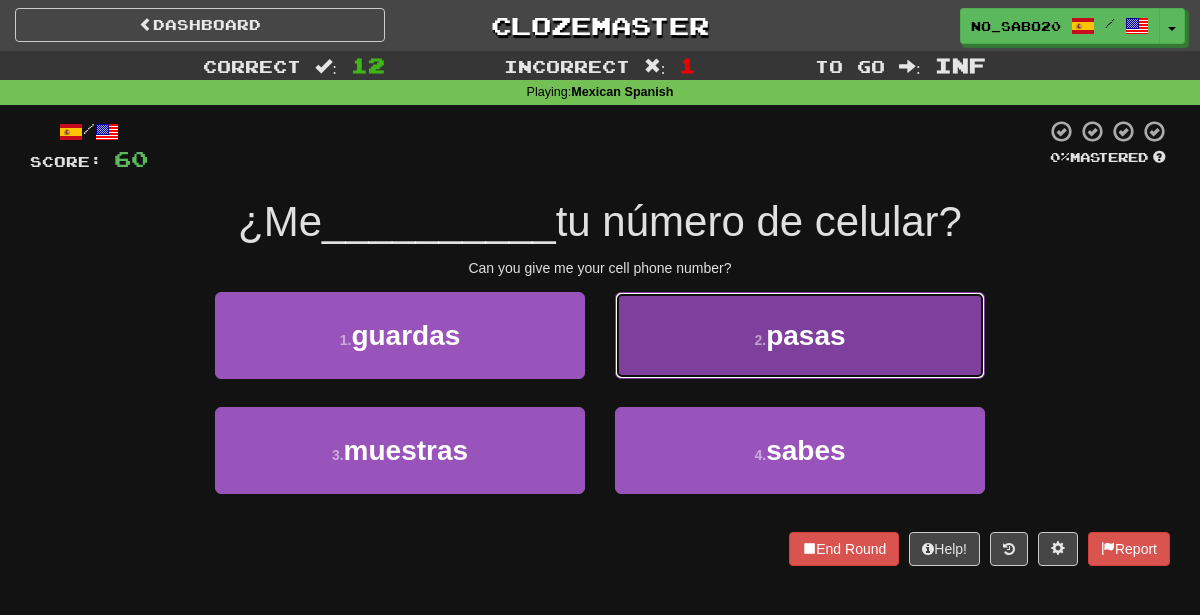 click on "2 .  pasas" at bounding box center (800, 335) 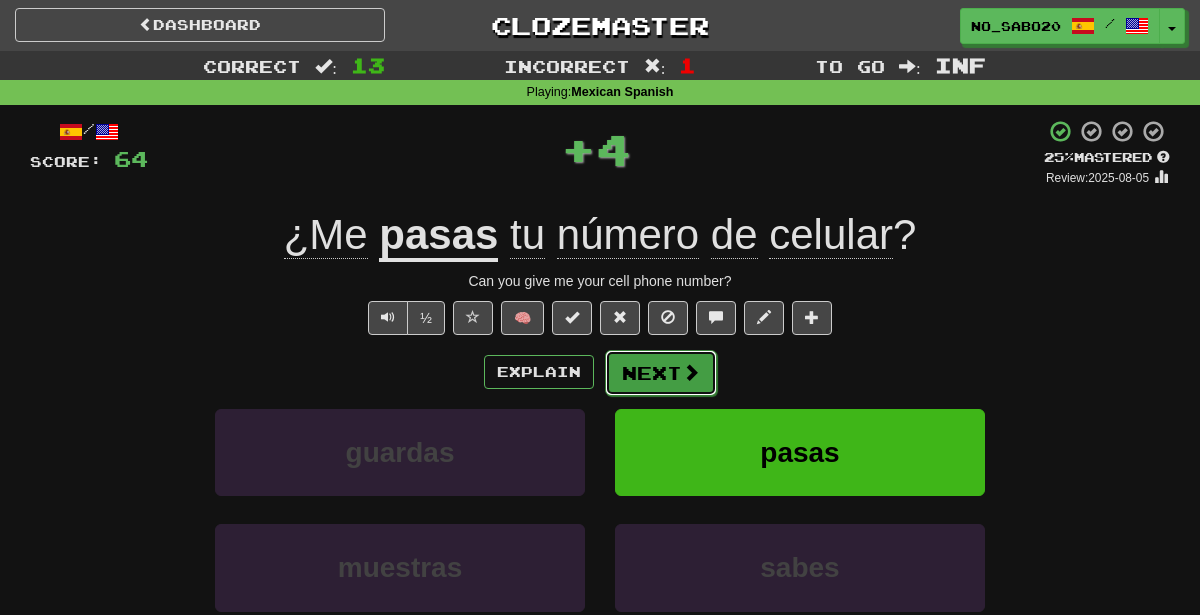 click on "Next" at bounding box center [661, 373] 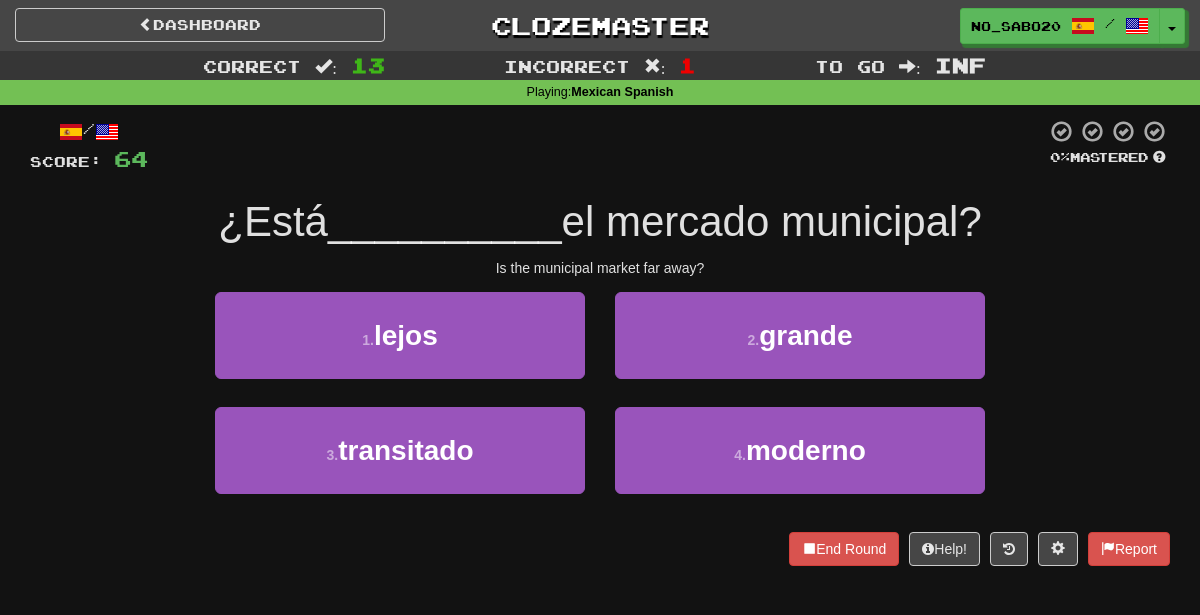 click on "Mastered ¿Está  __________  el mercado municipal? Is the municipal market far away? 1 .  lejos 2 .  grande 3 .  transitado 4 .  moderno  End Round  Help!  Report" at bounding box center (600, 342) 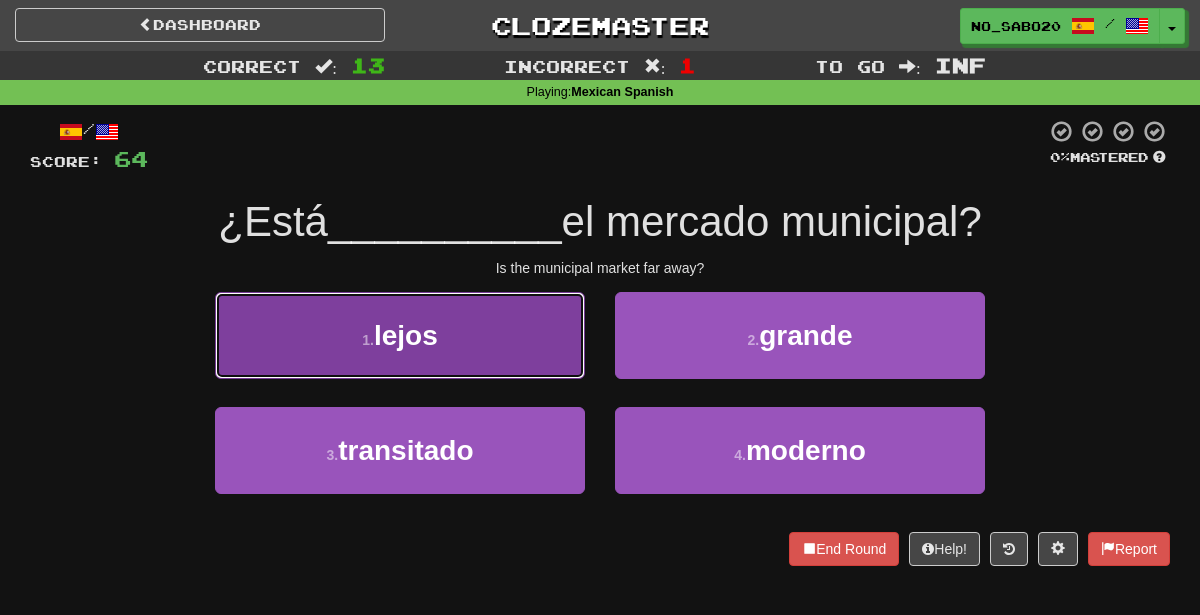 click on "1 .  lejos" at bounding box center (400, 335) 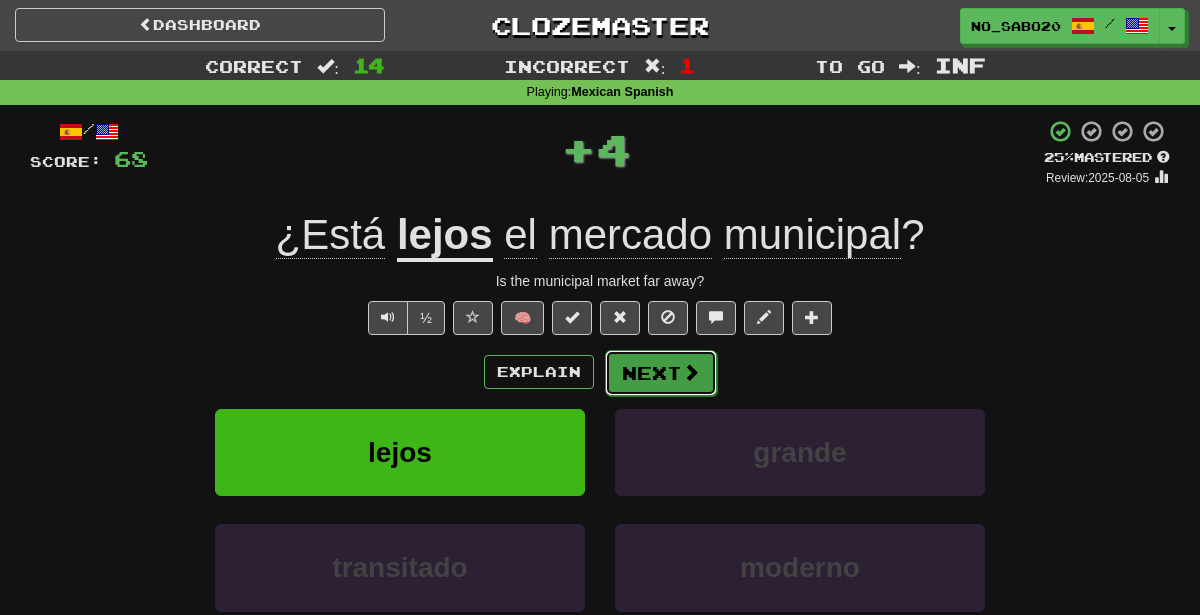 click at bounding box center [691, 372] 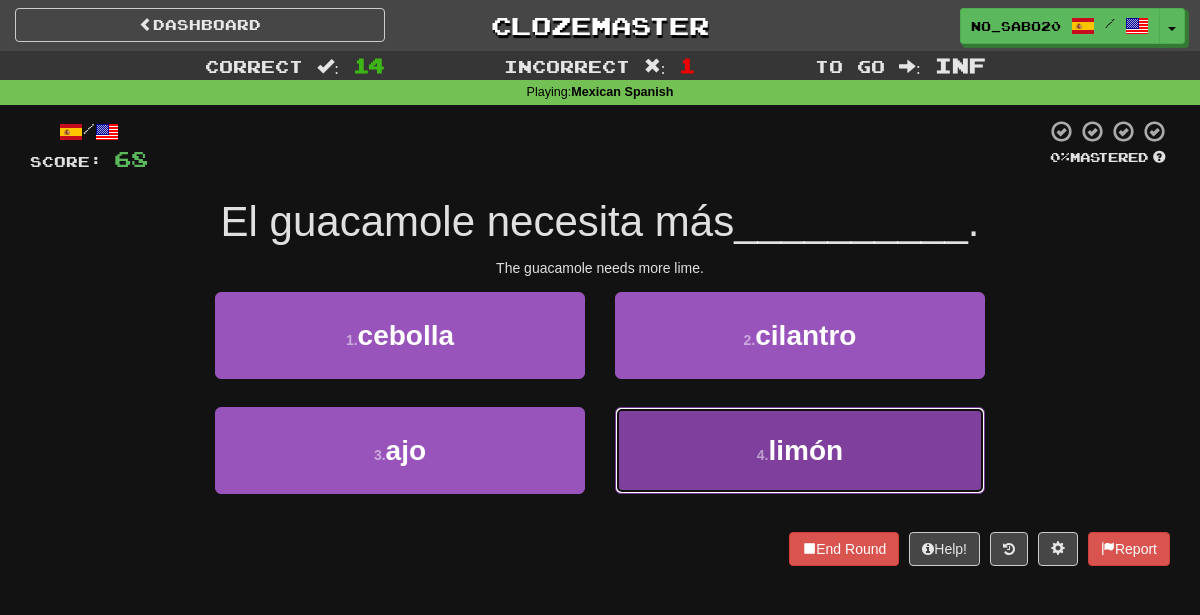 click on "4 .  limón" at bounding box center [800, 450] 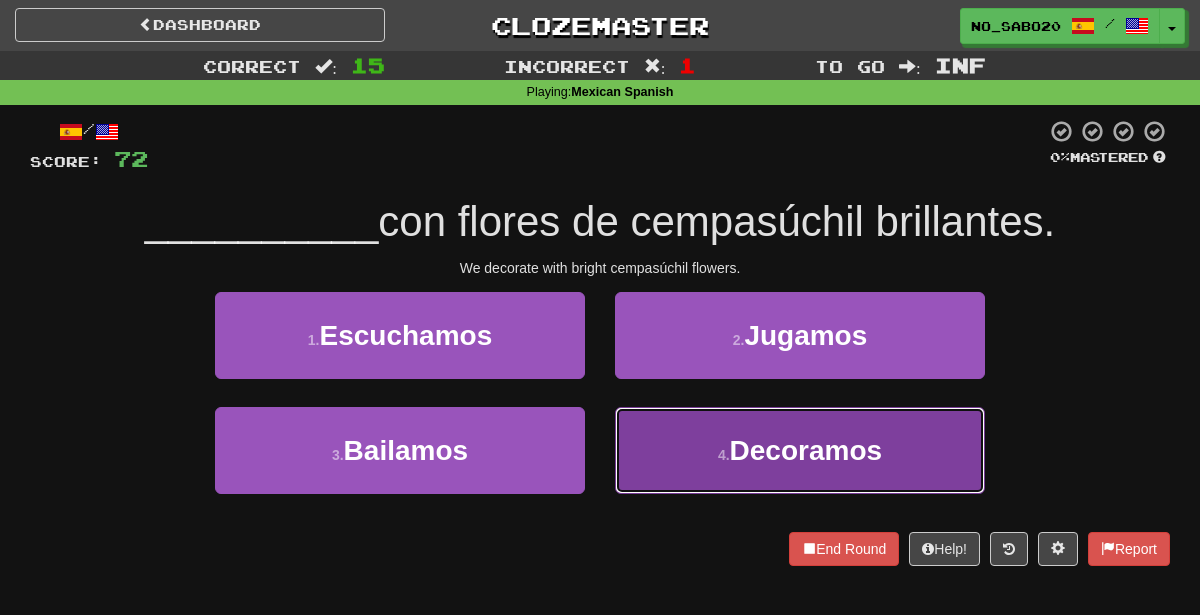 click on "4 .  Decoramos" at bounding box center (800, 450) 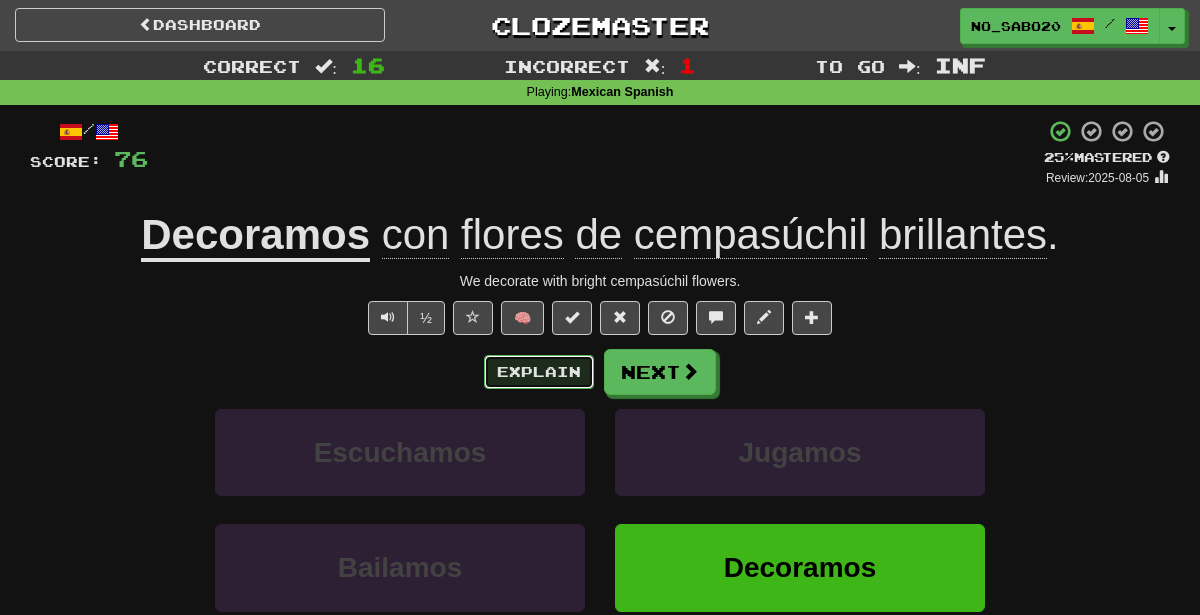 click on "Explain" at bounding box center [539, 372] 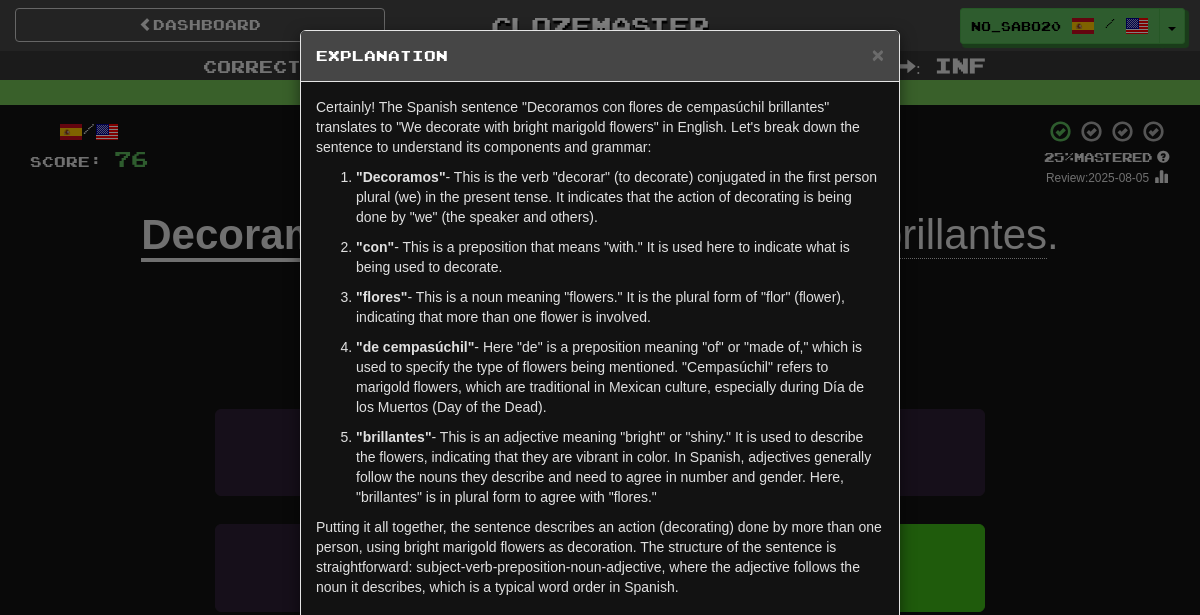 click on "× Explanation Certainly! The Spanish sentence "Decoramos con flores de cempasúchil brillantes" translates to "We decorate with bright marigold flowers" in English. Let's break down the sentence to understand its components and grammar:
"Decoramos"  - This is the verb "decorar" (to decorate) conjugated in the first person plural (we) in the present tense. It indicates that the action of decorating is being done by "we" (the speaker and others).
"con"  - This is a preposition that means "with." It is used here to indicate what is being used to decorate.
"flores"  - This is a noun meaning "flowers." It is the plural form of "flor" (flower), indicating that more than one flower is involved.
"de cempasúchil"  - Here "de" is a preposition meaning "of" or "made of," which is used to specify the type of flowers being mentioned. "Cempasúchil" refers to marigold flowers, which are traditional in Mexican culture, especially during Día de los Muertos (Day of the Dead).
"brillantes"" at bounding box center [600, 307] 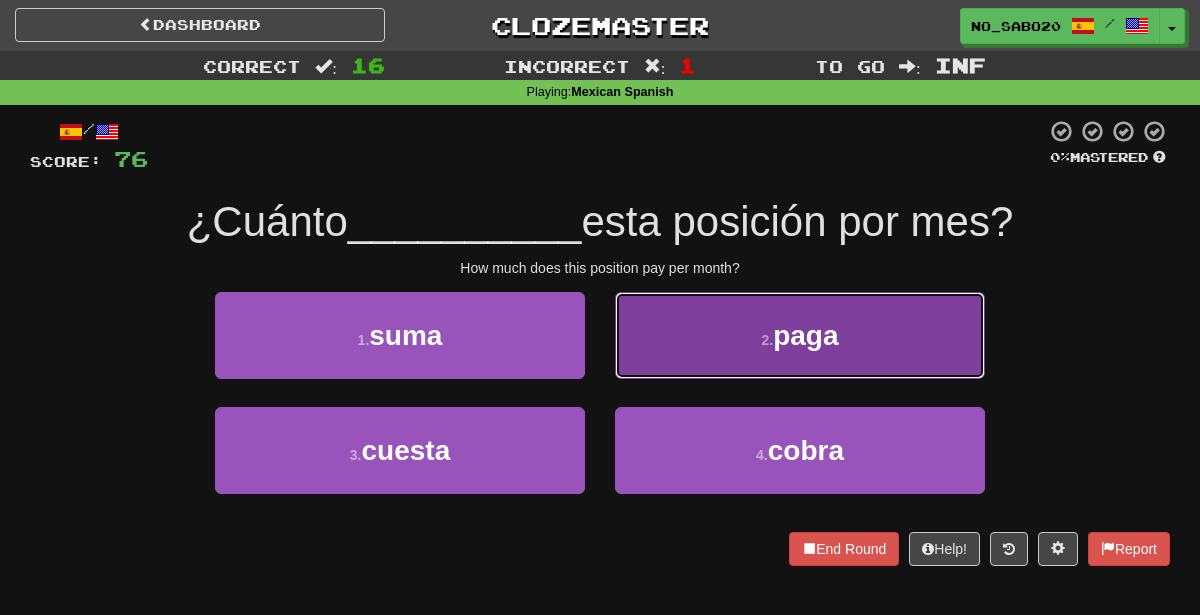click on "2 .  paga" at bounding box center (800, 335) 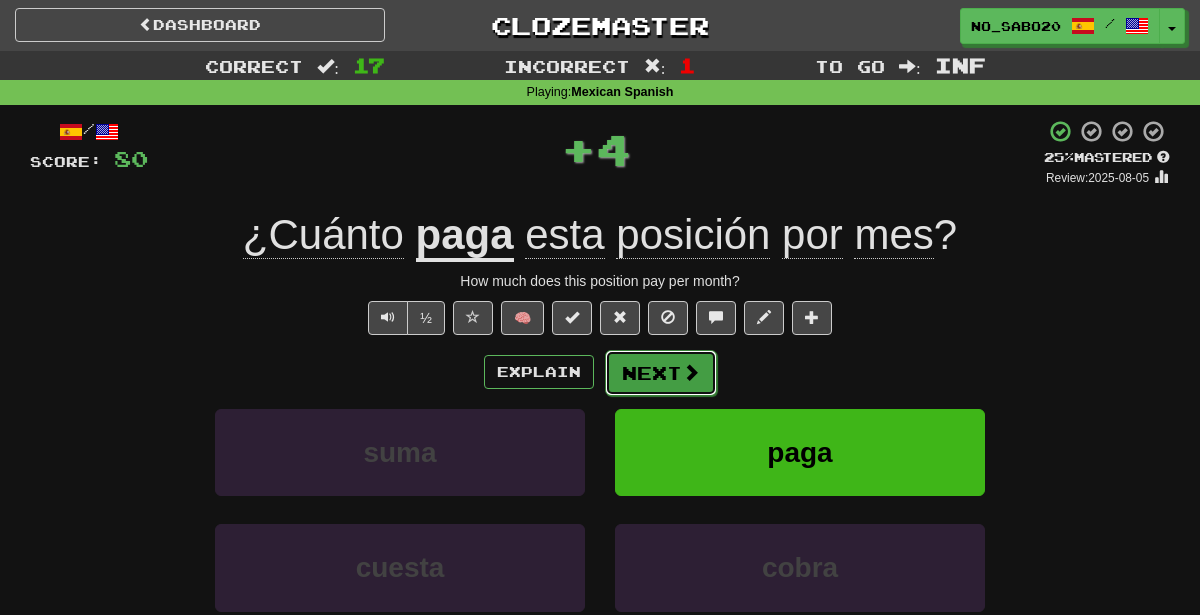 click on "Next" at bounding box center [661, 373] 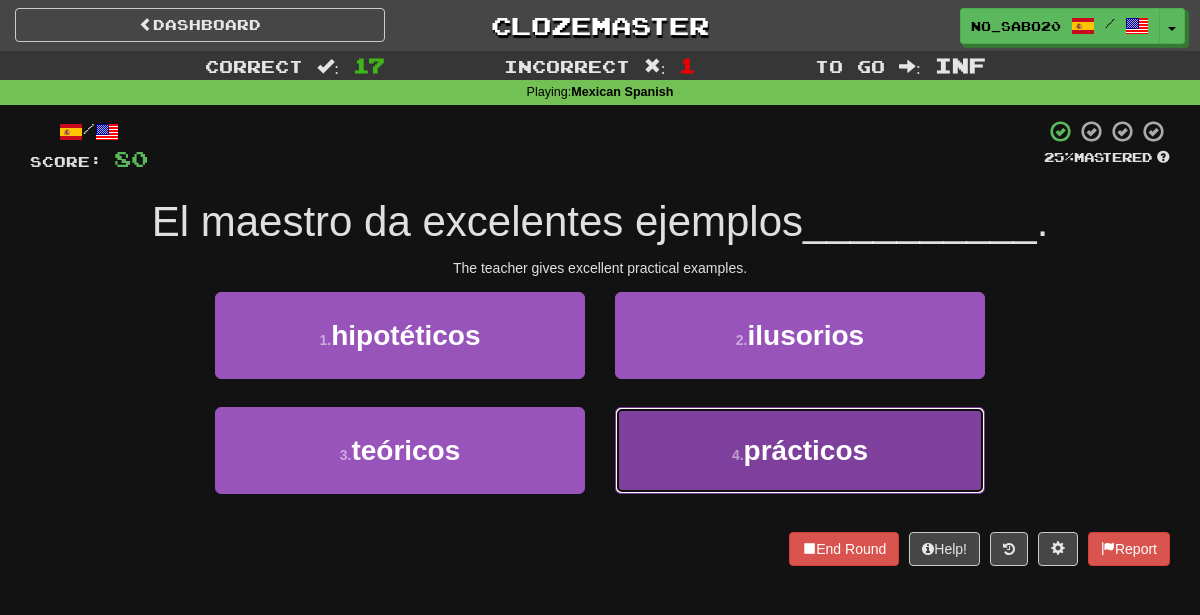click on "prácticos" at bounding box center [806, 450] 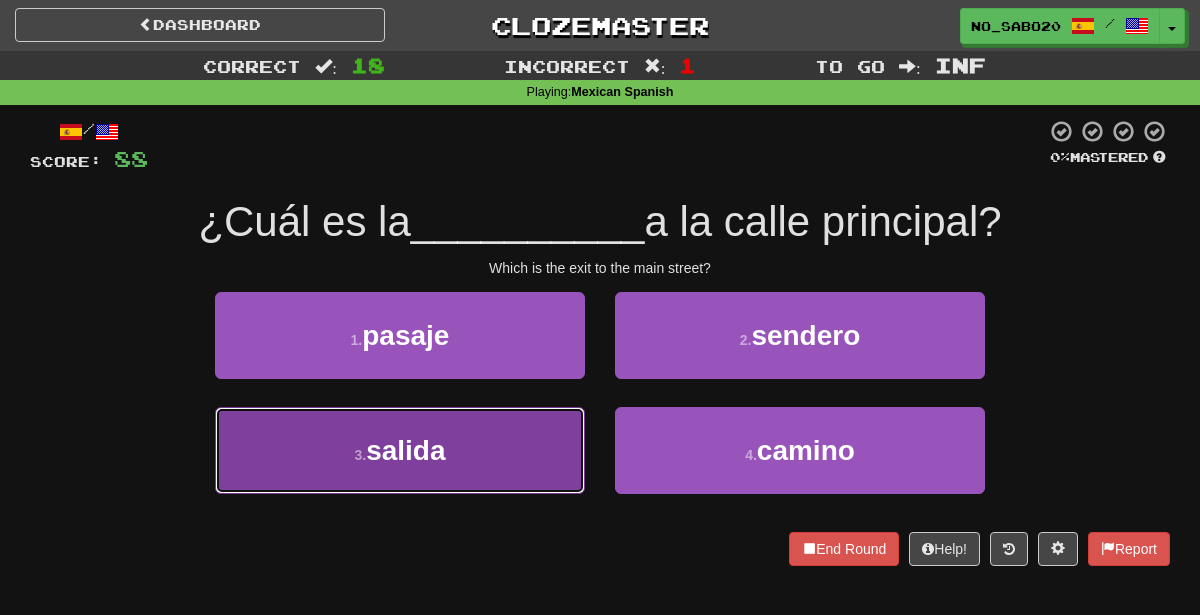 click on "3 .  salida" at bounding box center [400, 450] 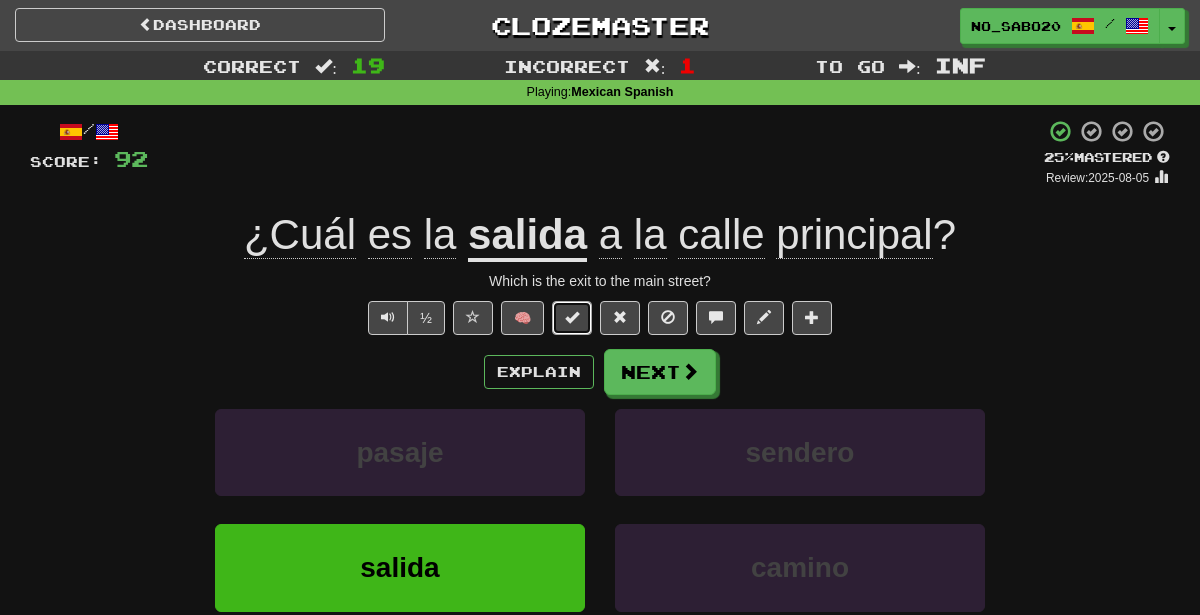 click at bounding box center (572, 317) 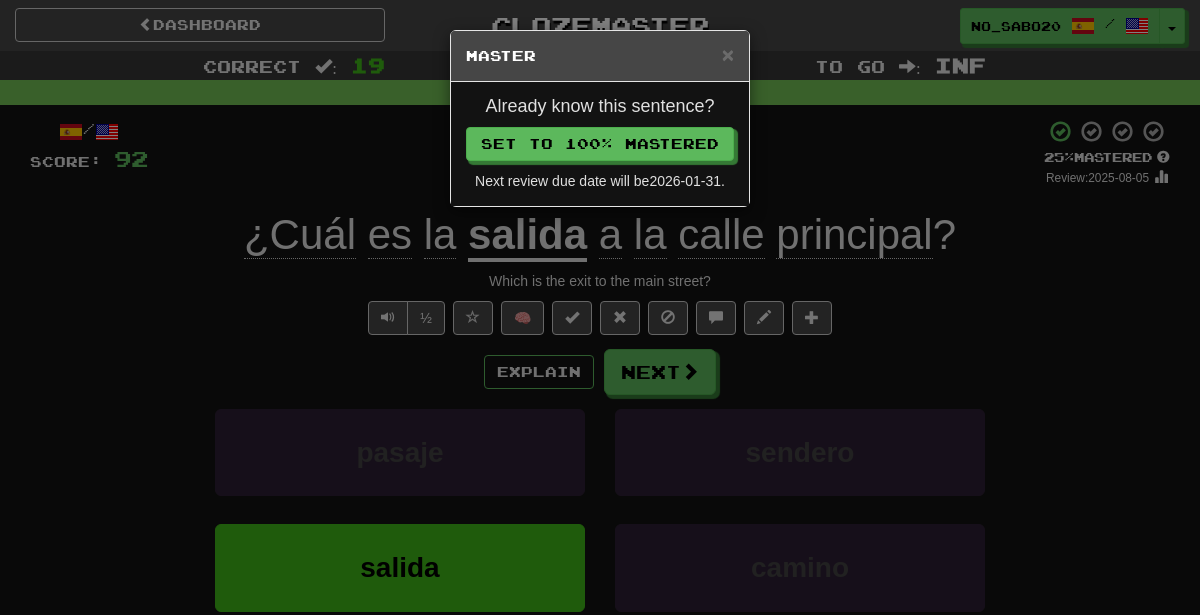 click on "× Master Already know this sentence? Set to 100% Mastered Next review due date will be  2026-01-31 ." at bounding box center (600, 307) 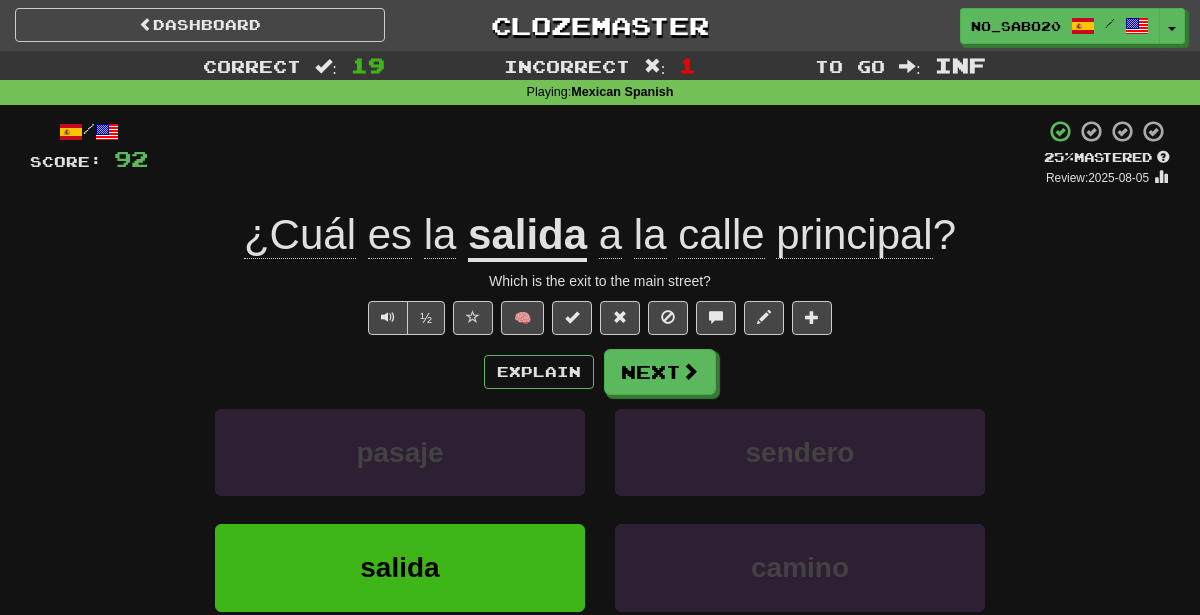 click on "🧠" at bounding box center (642, 317) 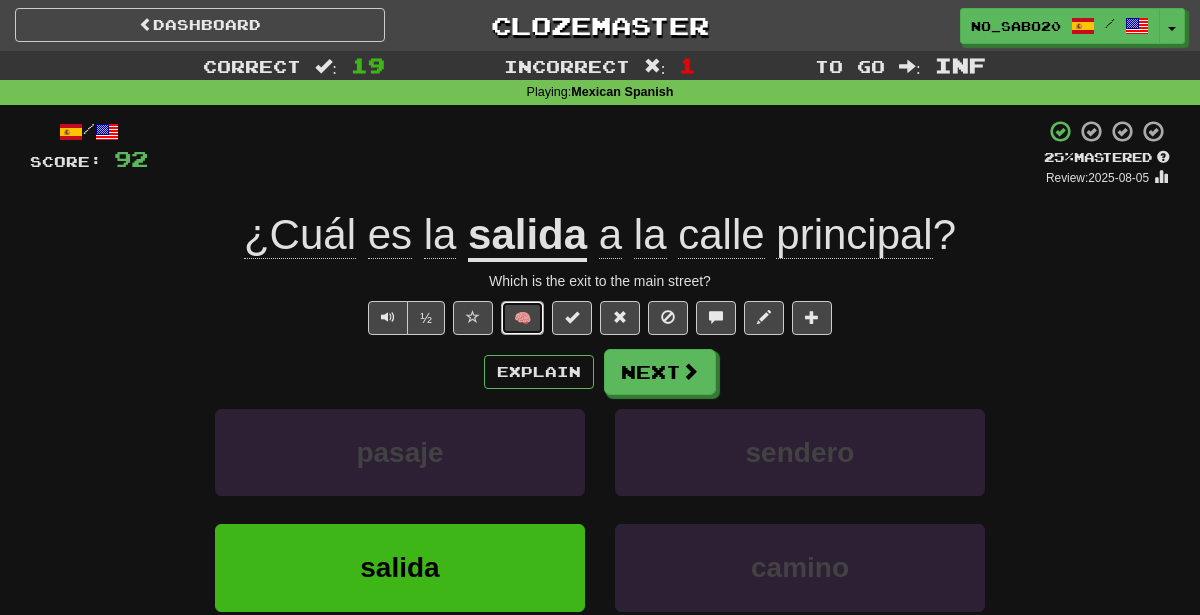 click on "🧠" at bounding box center [522, 318] 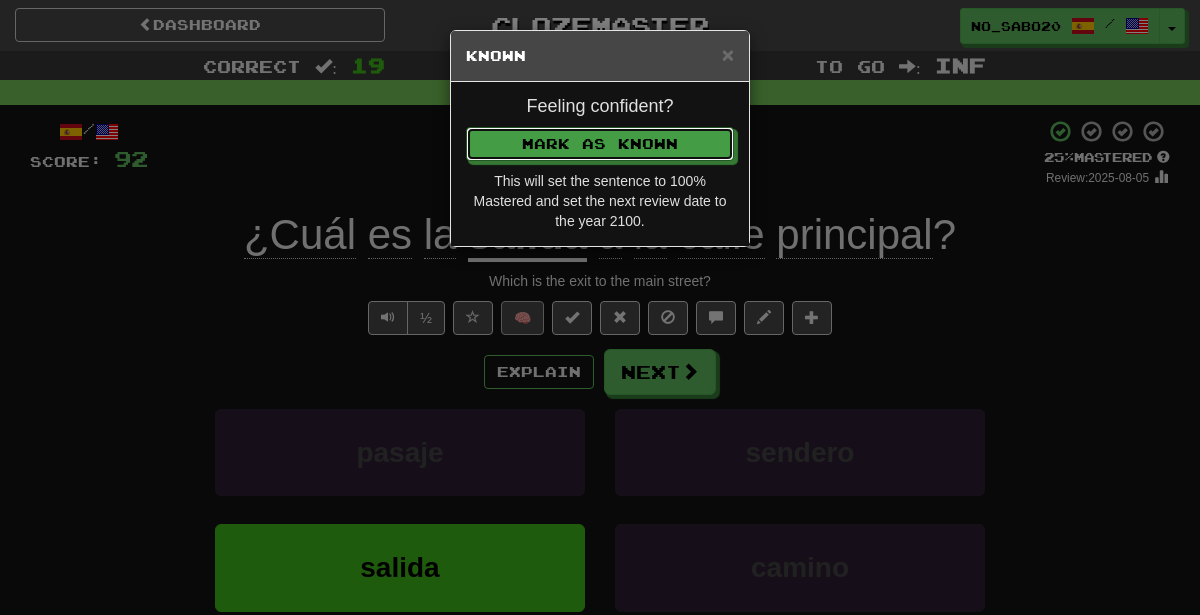 click on "Mark as Known" at bounding box center (600, 144) 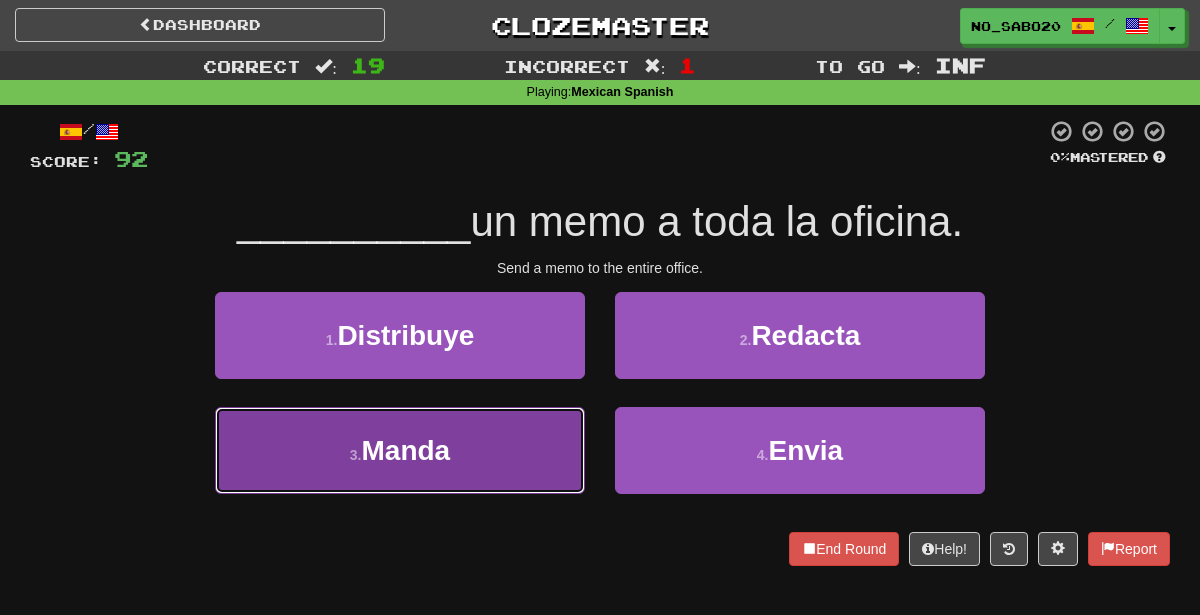click on "3 .  Manda" at bounding box center (400, 450) 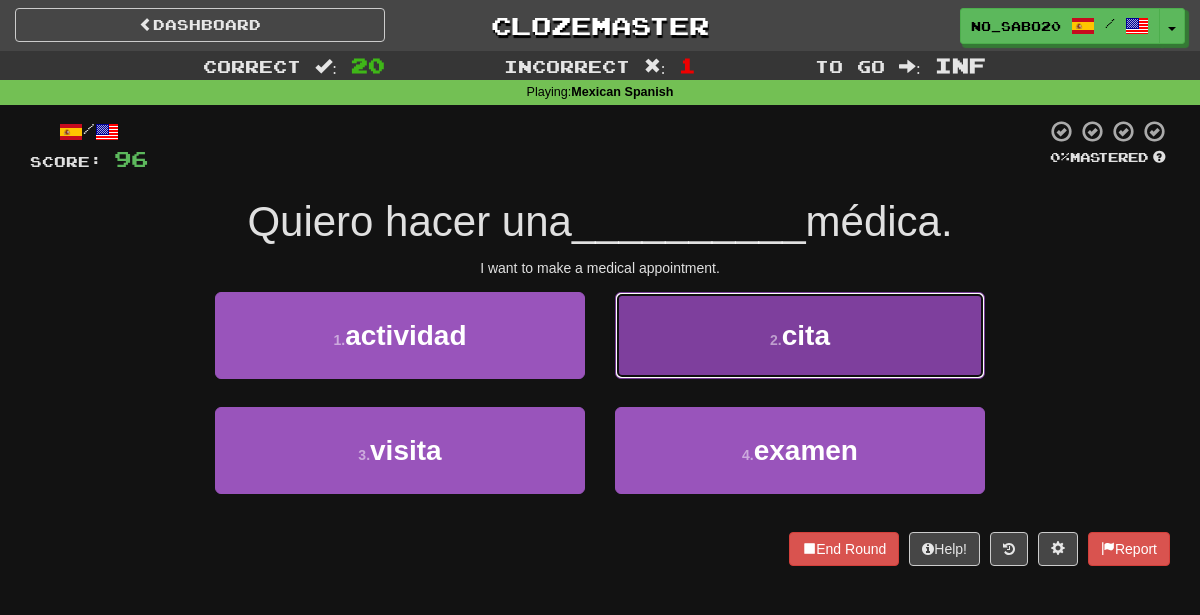 click on "2 .  cita" at bounding box center (800, 335) 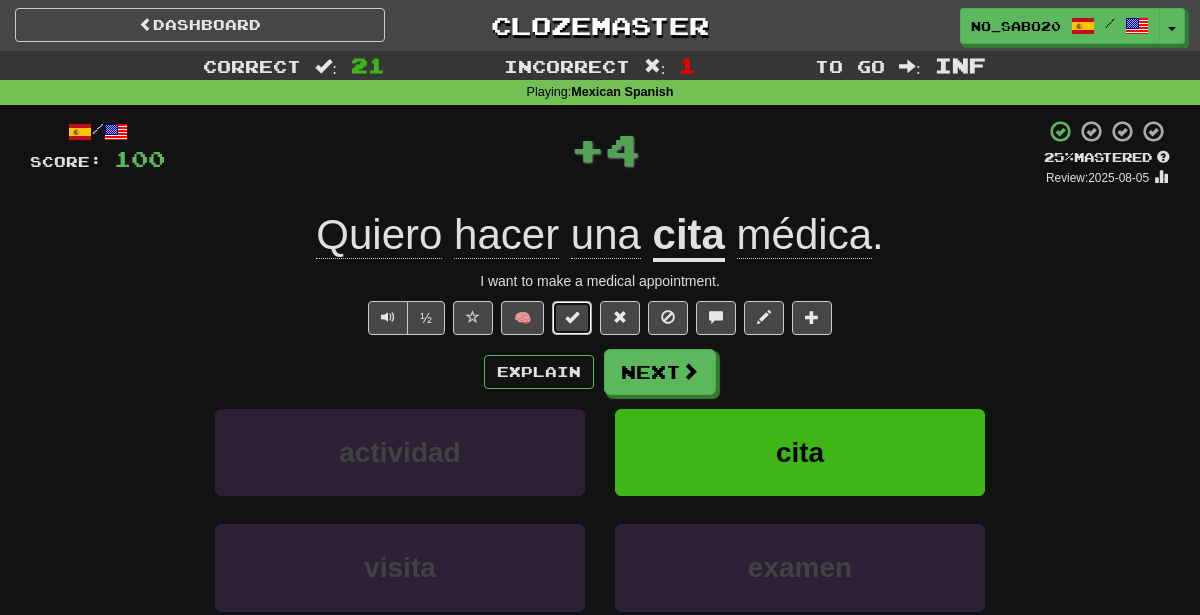 click at bounding box center (572, 317) 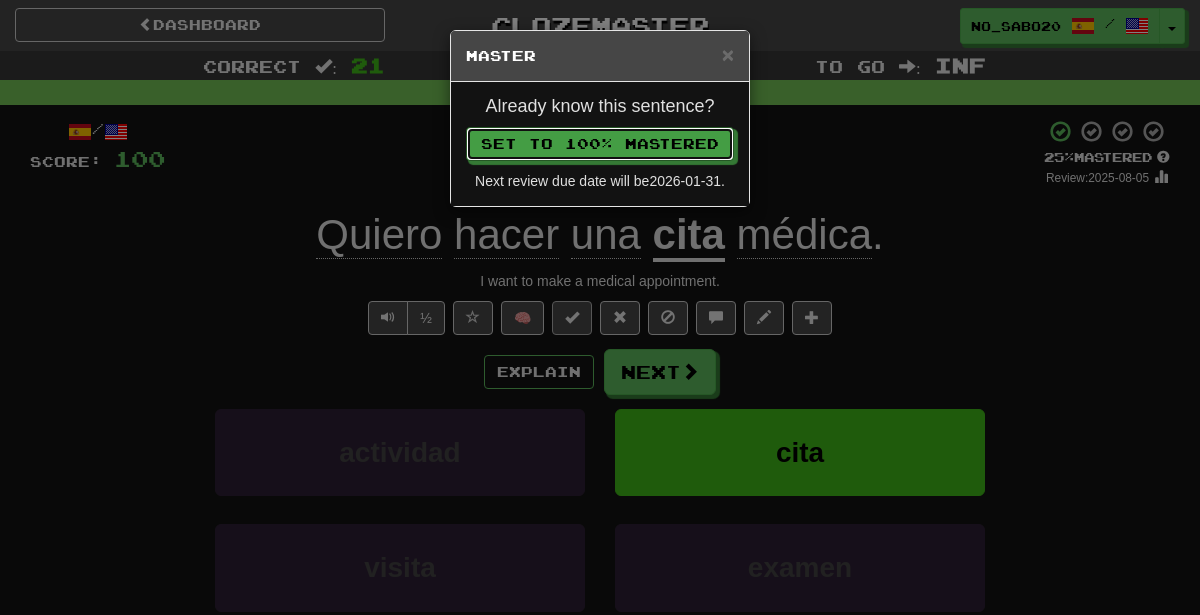 type 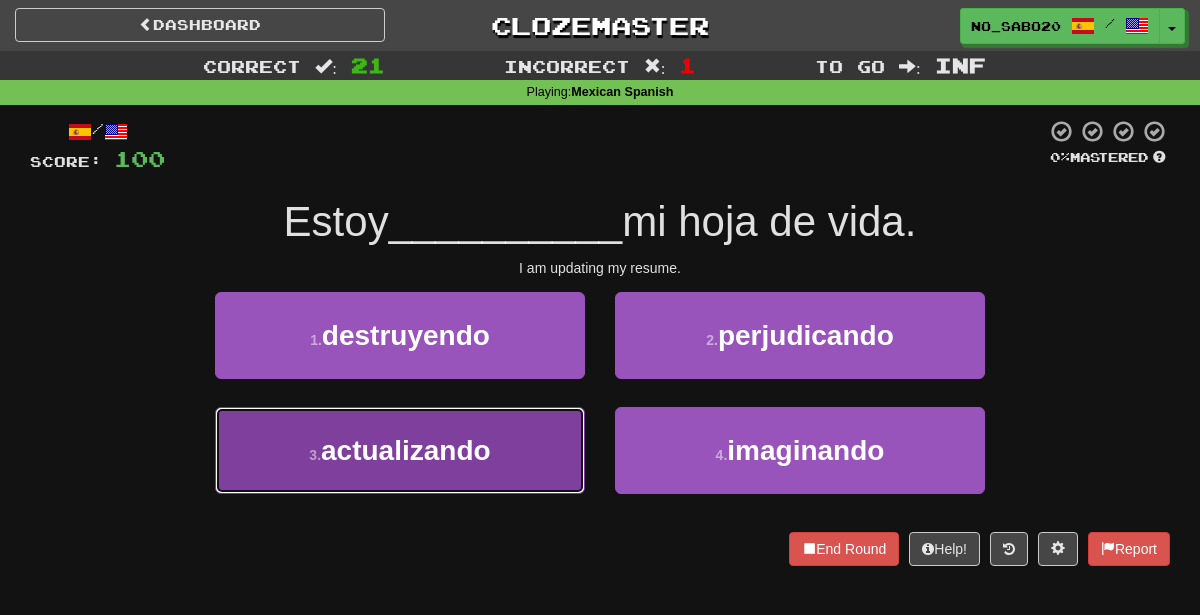 click on "3 .  actualizando" at bounding box center (400, 450) 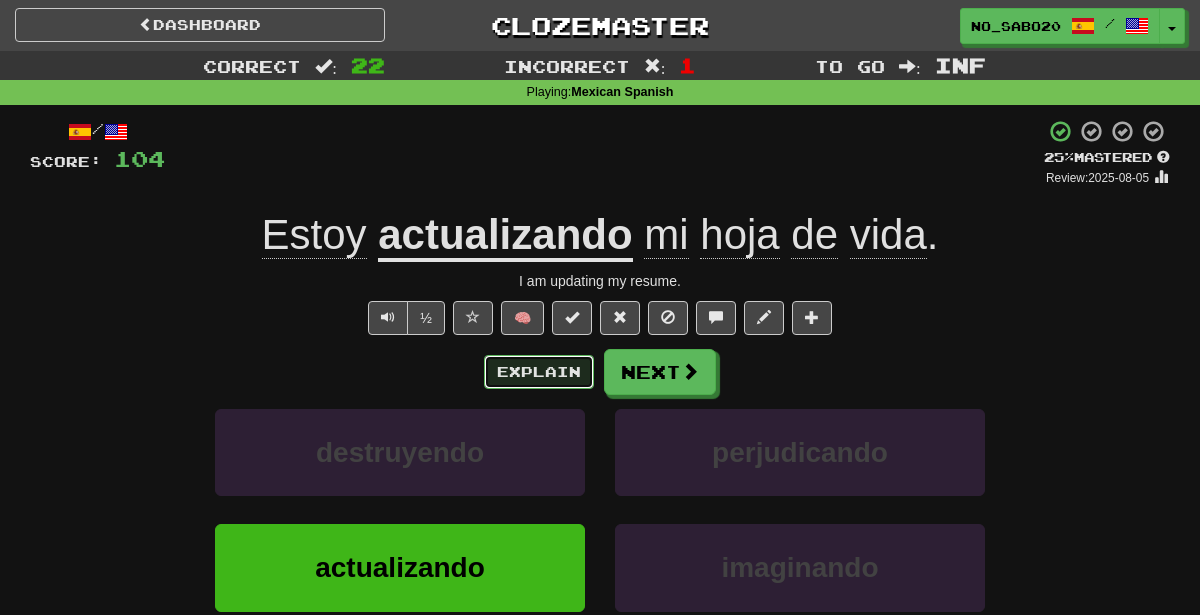 click on "Explain" at bounding box center [539, 372] 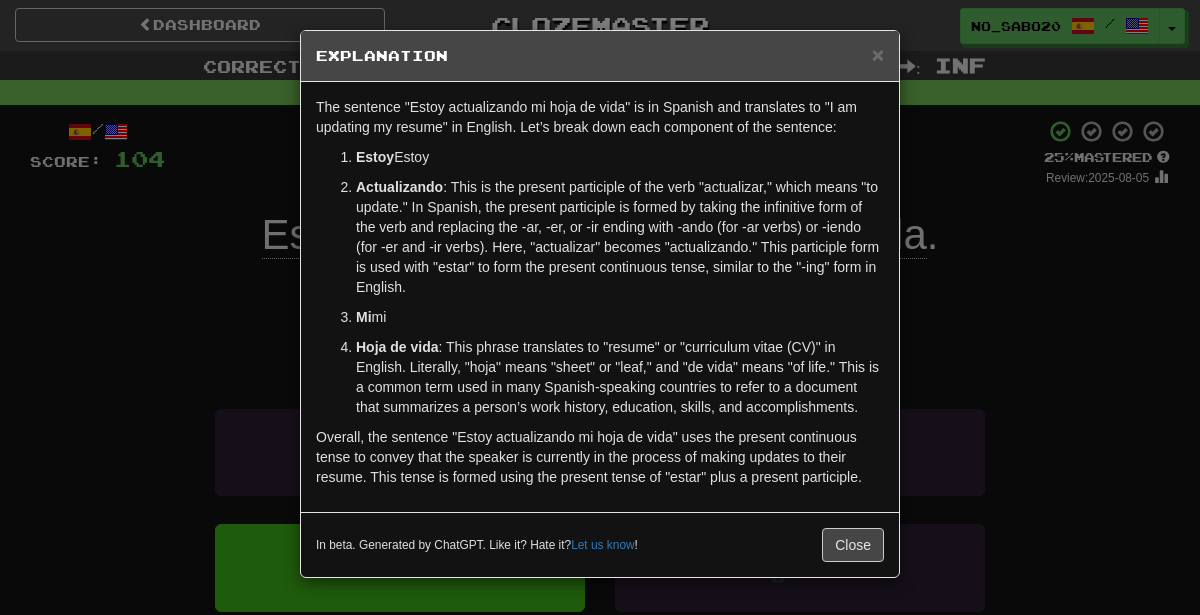 click on "× Explanation The sentence "Estoy actualizando mi [PERSON] de vida" is in Spanish and translates to "I am updating my resume" in English. Let’s break down each component of the sentence:
Estoy : This is the first-person singular form of the verb "estar," which means "to be." "Estoy" is used here to indicate an ongoing action, reflecting what is happening right now. In Spanish, verbs have different forms, called conjugations, depending on who is performing the action (I, you, he/she, etc.). "Estoy" is the present tense, indicative mood, and is used for actions that are currently in progress.
Actualizando
Mi : This is a possessive adjective meaning "my." It indicates ownership or relation. In this context, it shows that the resume being updated belongs to the speaker.
Hoja de vida
In beta. Generated by ChatGPT. Like it? Hate it?  Let us know ! Close" at bounding box center [600, 307] 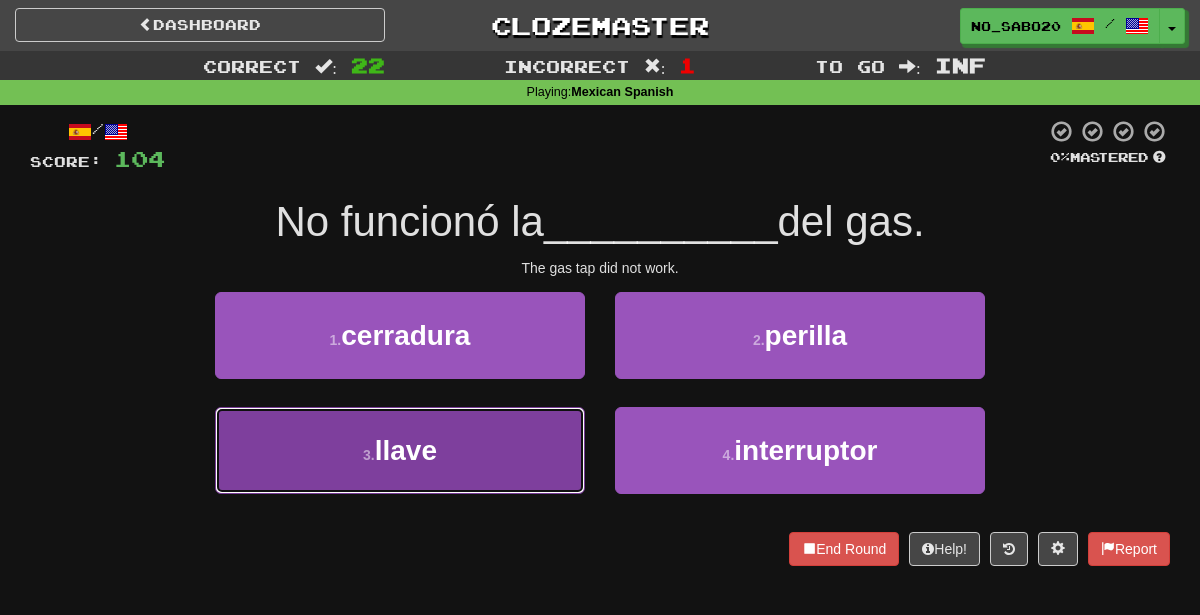 click on "3 . llave" at bounding box center [400, 450] 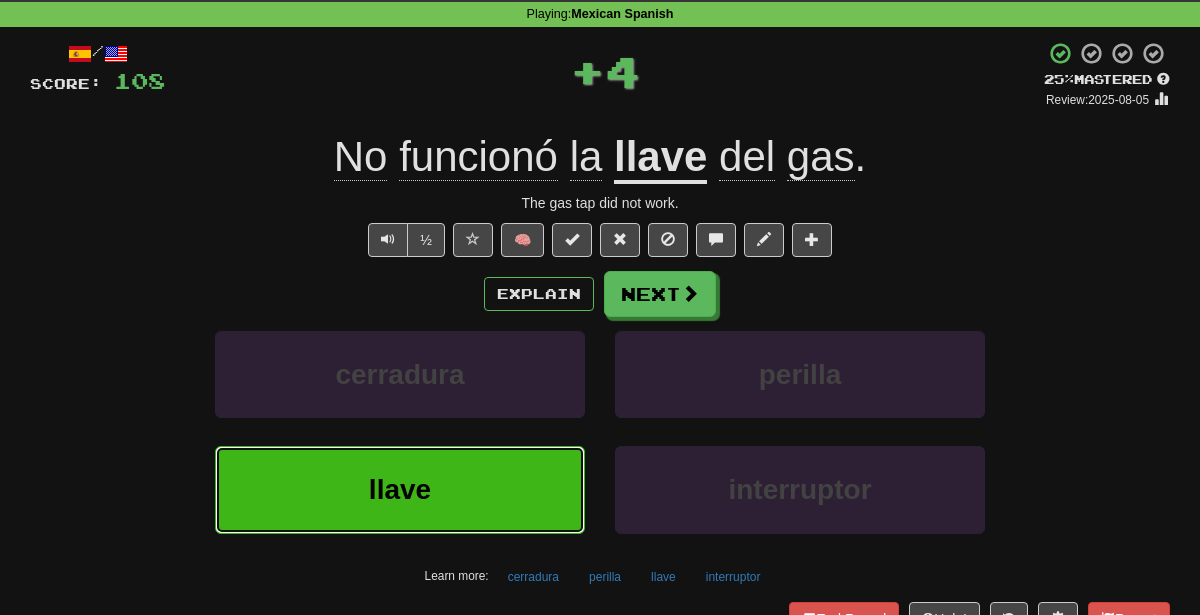 scroll, scrollTop: 103, scrollLeft: 0, axis: vertical 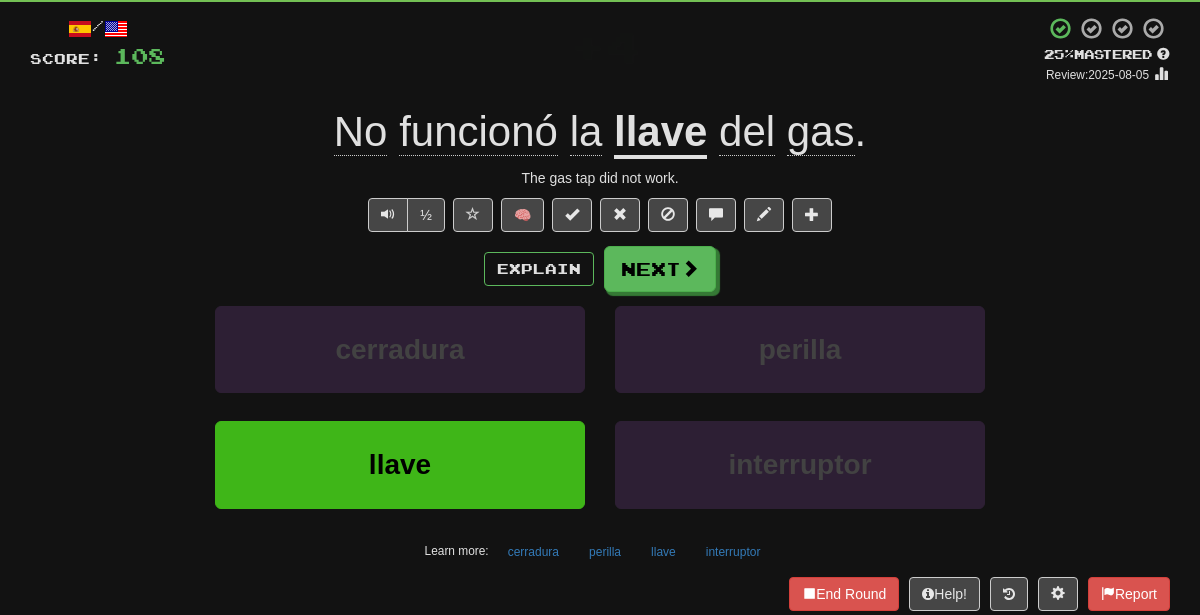 click on "Learn more: cerradura perilla llave interruptor" at bounding box center [600, 552] 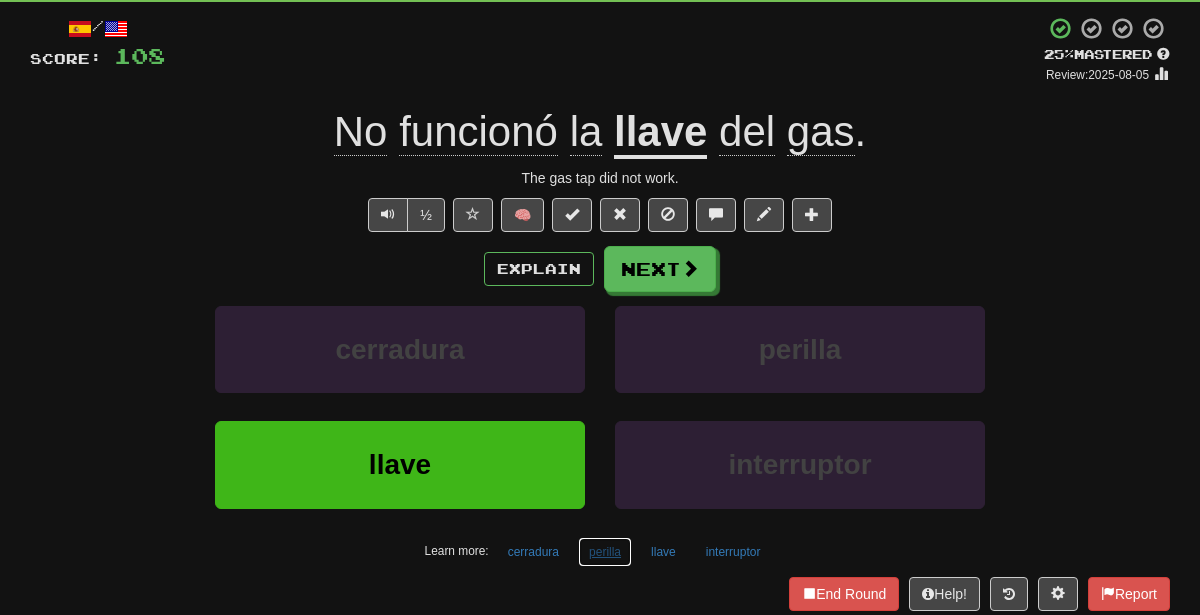 click on "perilla" at bounding box center (605, 552) 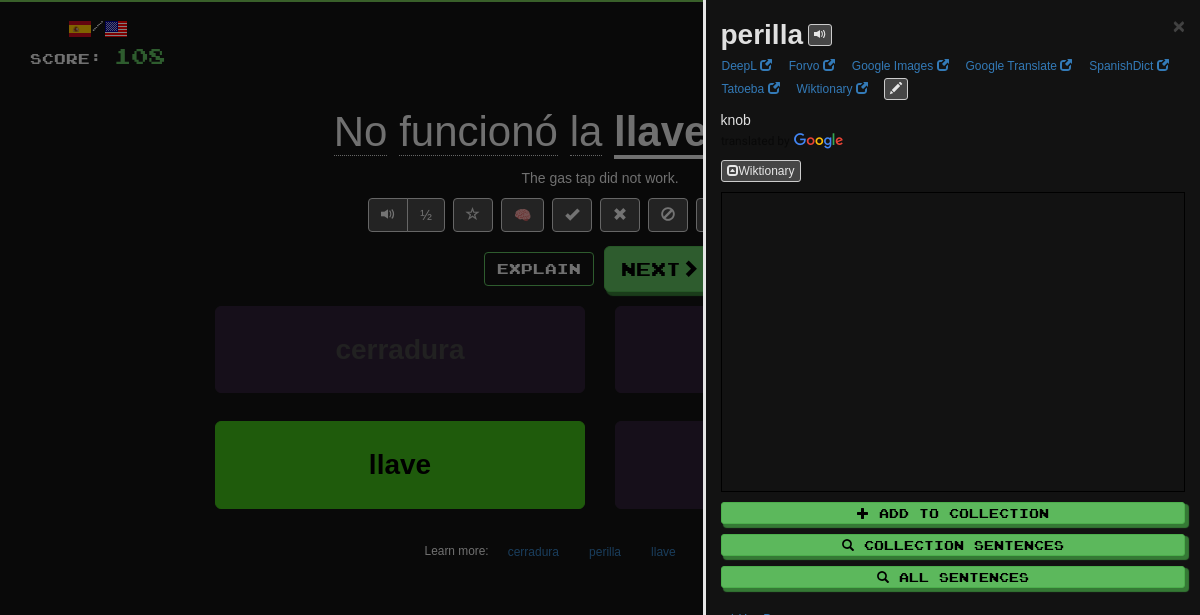 click at bounding box center (600, 307) 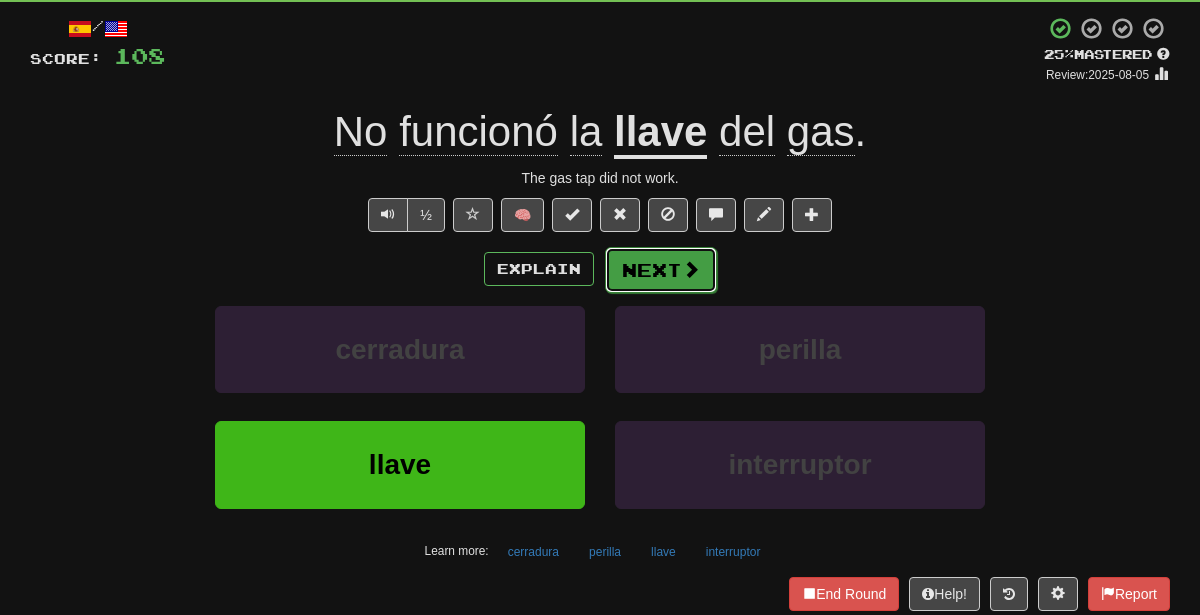 click on "Next" at bounding box center [661, 270] 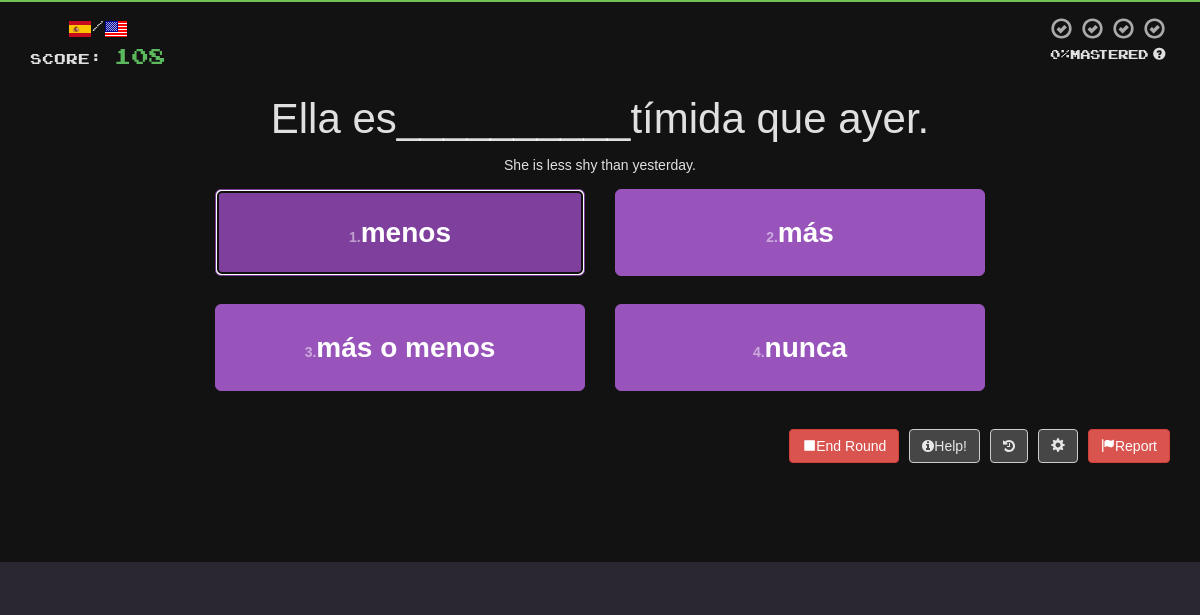 click on "1 . menos" at bounding box center [400, 232] 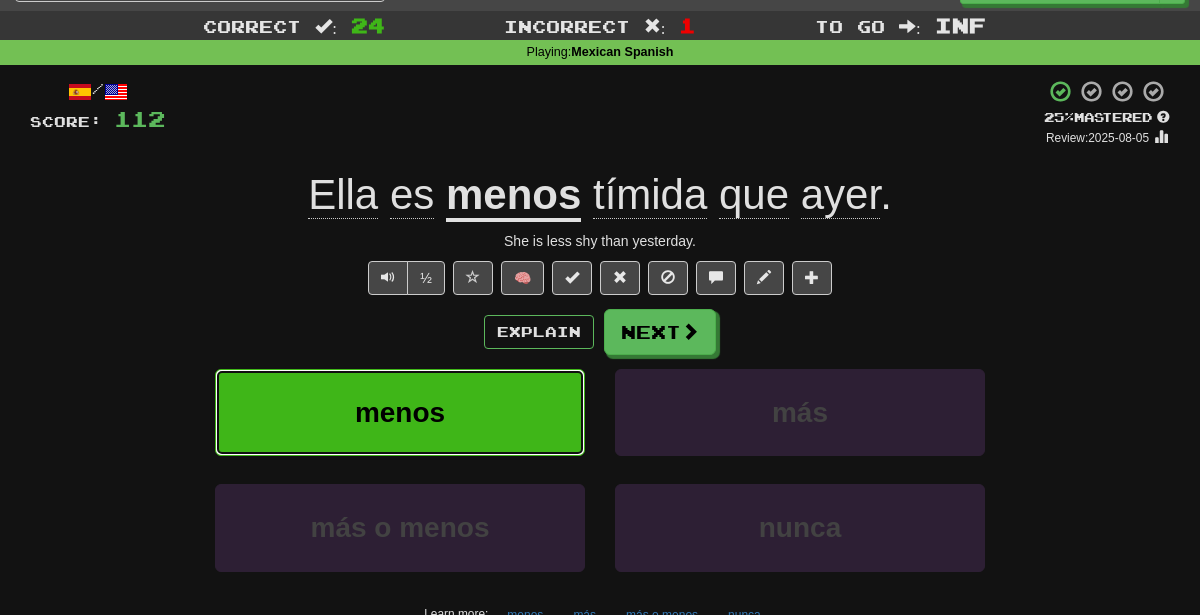 scroll, scrollTop: 60, scrollLeft: 0, axis: vertical 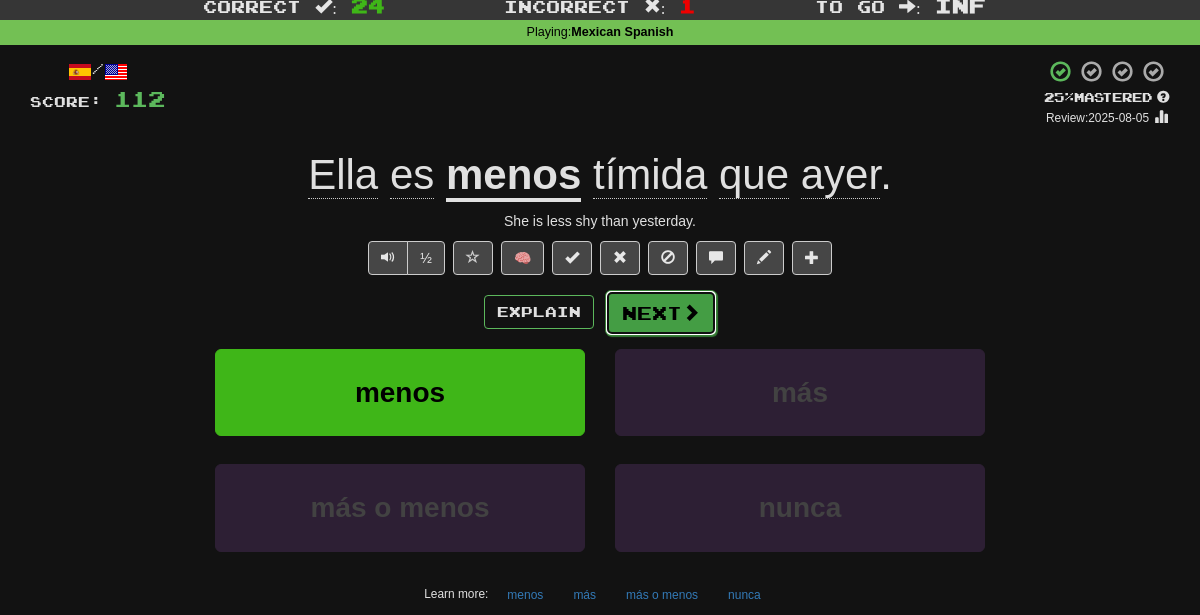 click on "Next" at bounding box center (661, 313) 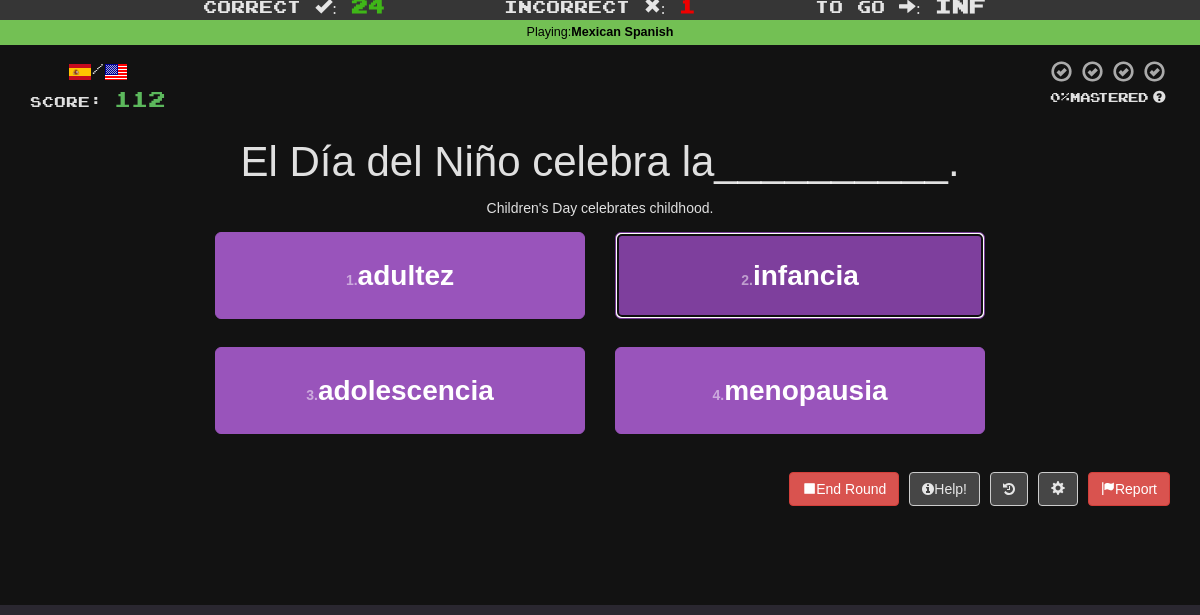 click on "2 .  infancia" at bounding box center (800, 275) 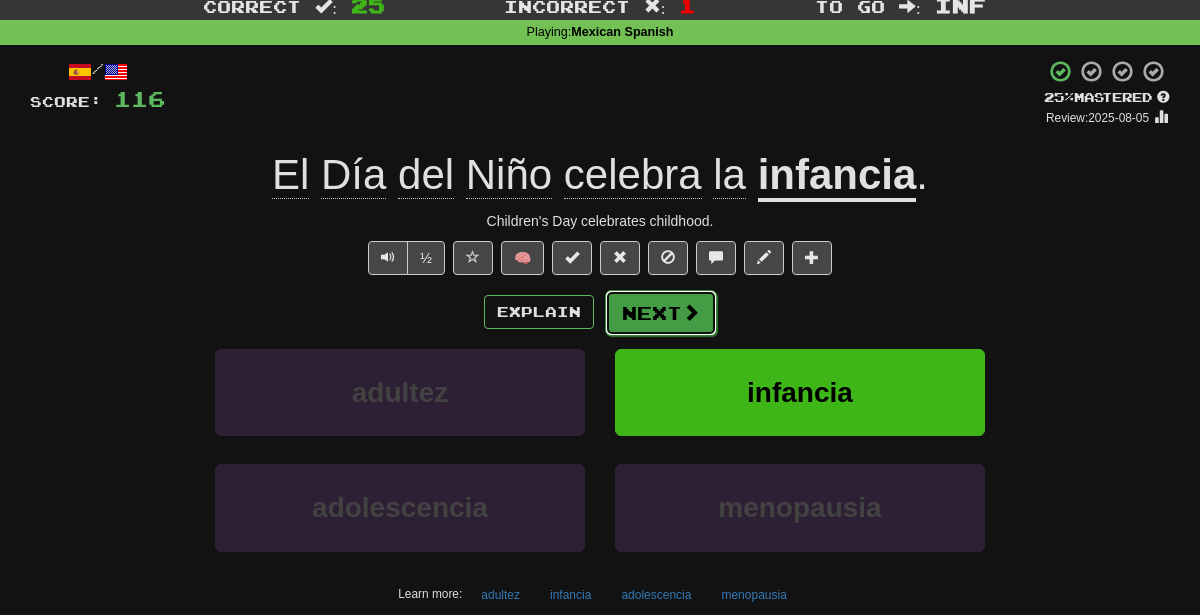 click on "Next" at bounding box center [661, 313] 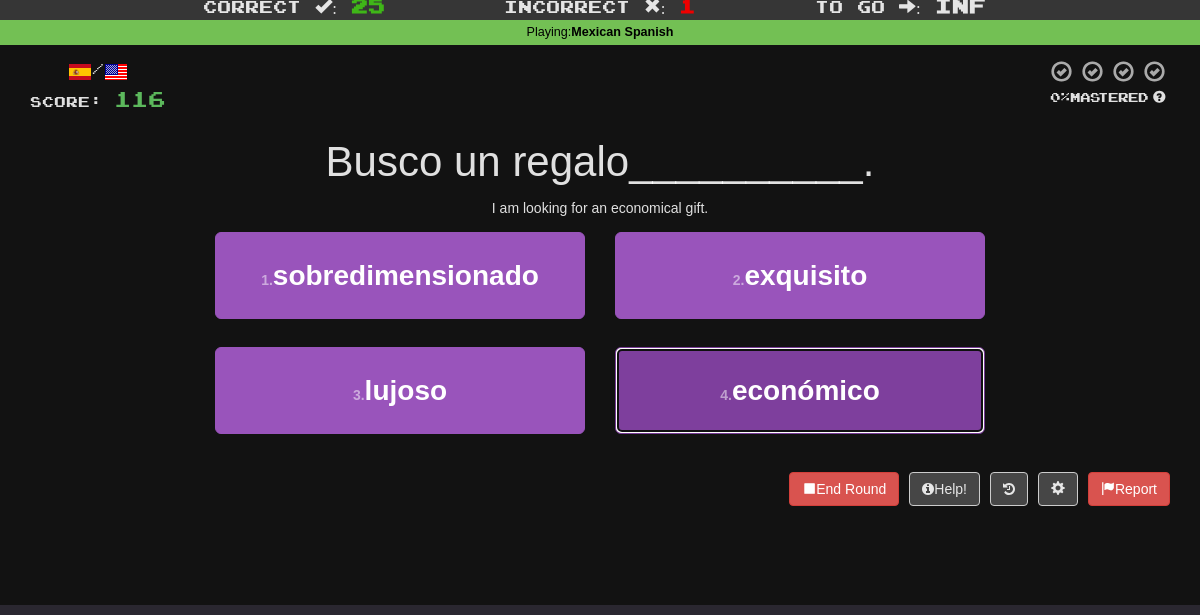 click on "4 .  económico" at bounding box center [800, 390] 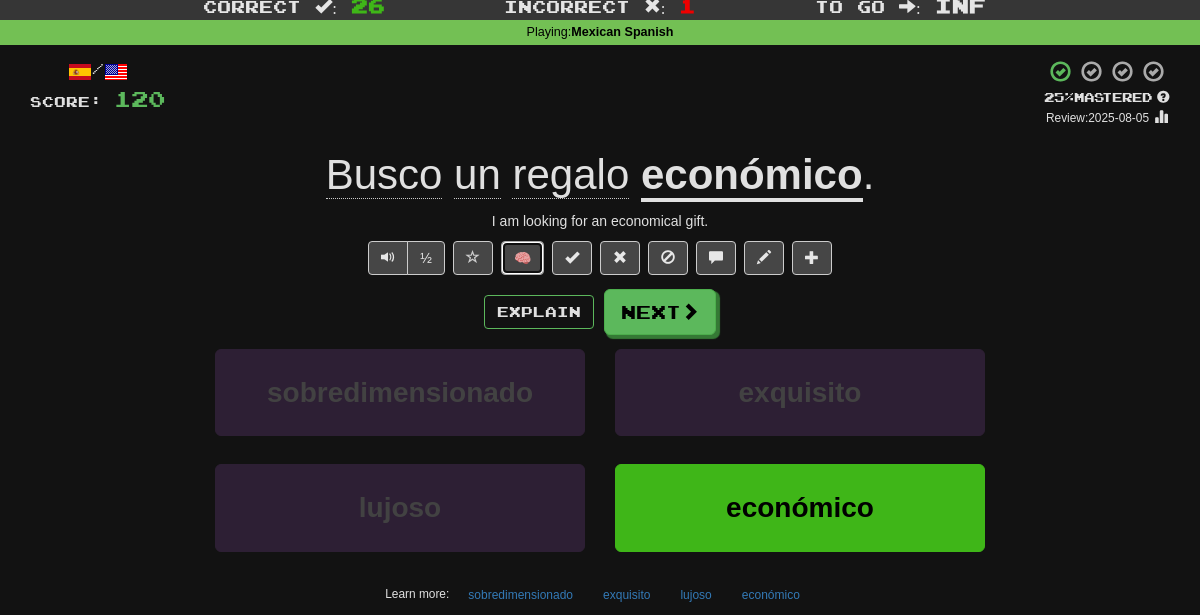 click on "🧠" at bounding box center (522, 258) 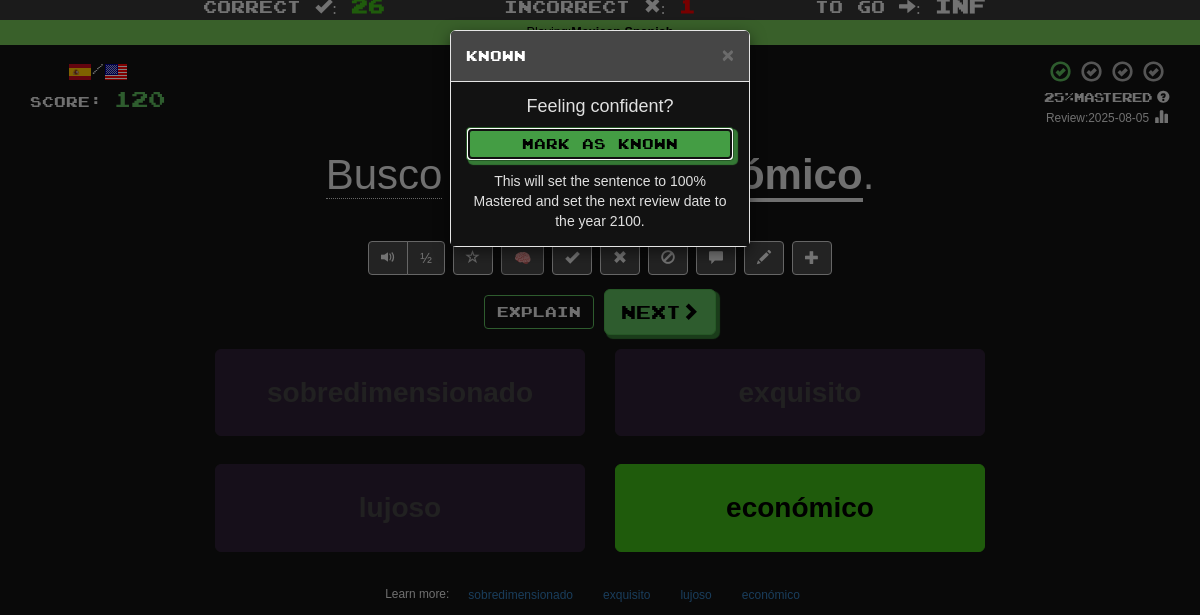 click on "Mark as Known" at bounding box center (600, 144) 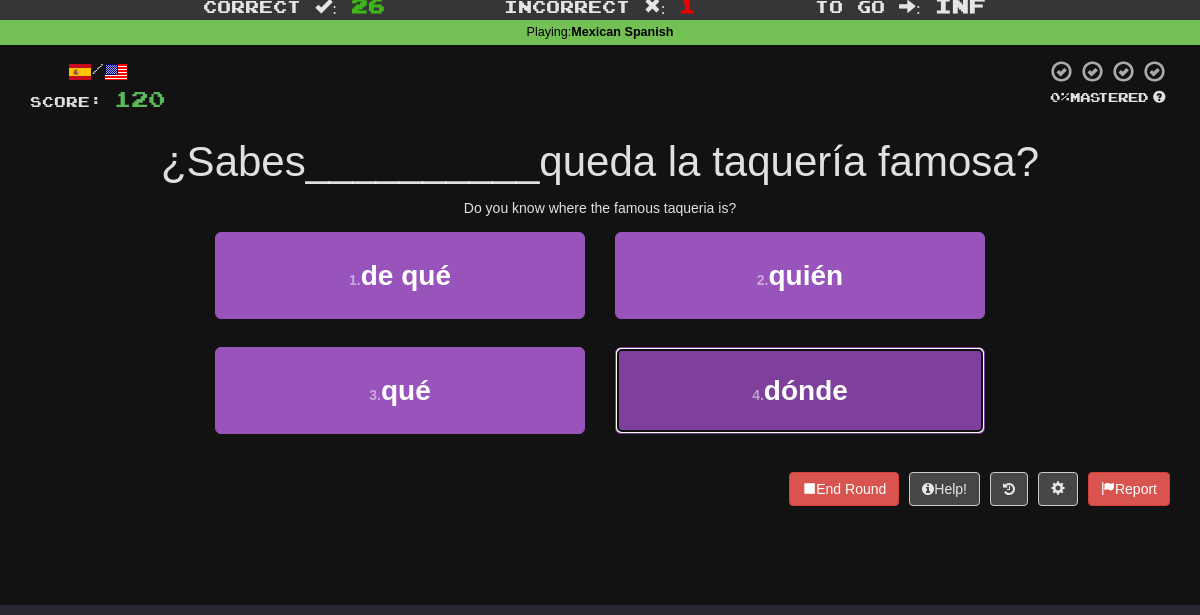 click on "4 .  dónde" at bounding box center [800, 390] 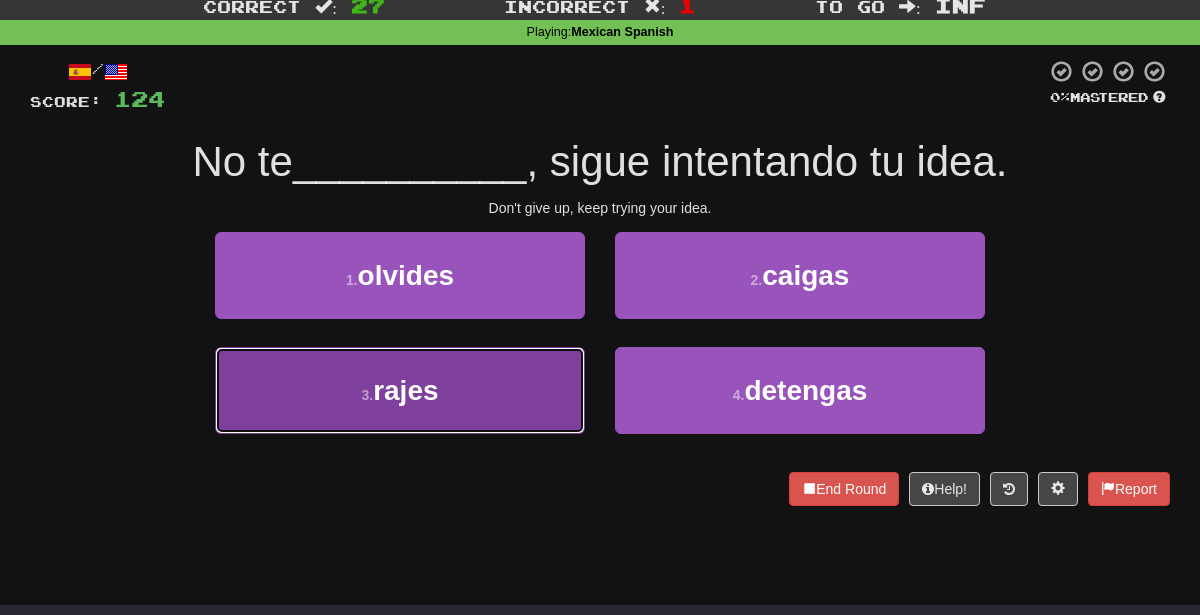 click on "3 . rajes" at bounding box center (400, 390) 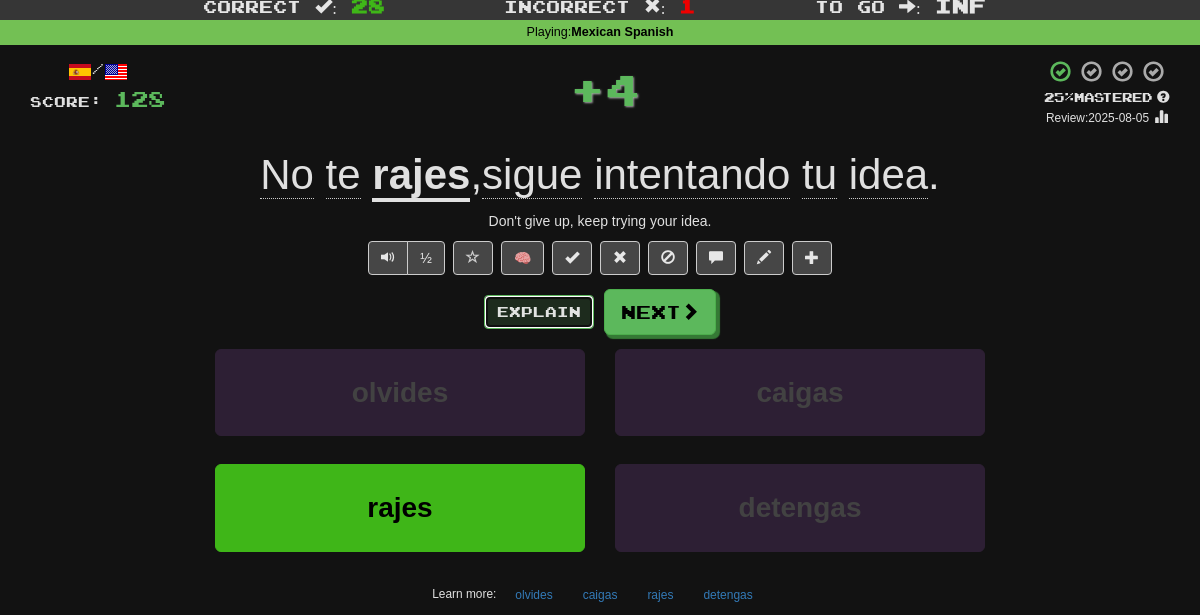 click on "Explain" at bounding box center [539, 312] 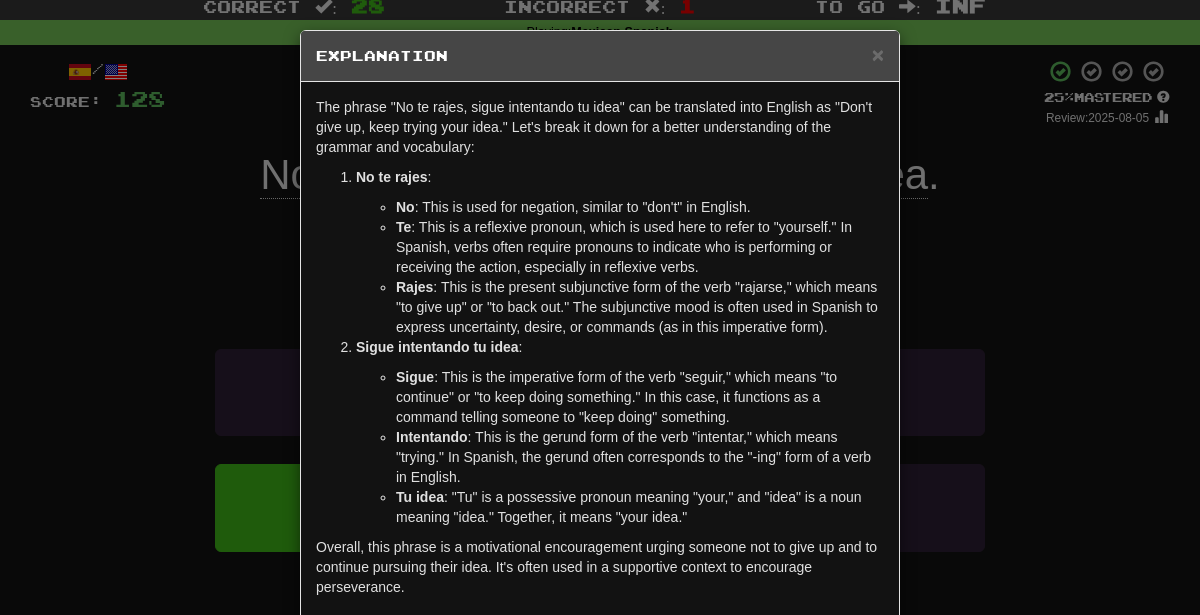 click on "× Explanation The phrase "No te rajes, sigue intentando tu idea" can be translated into English as "Don't give up, keep trying your idea." Let's break it down for a better understanding of the grammar and vocabulary:
No te rajes :
No : This is used for negation, similar to "don't" in English.
Te : This is a reflexive pronoun, which is used here to refer to "yourself." In Spanish, verbs often require pronouns to indicate who is performing or receiving the action, especially in reflexive verbs.
Rajes : This is the present subjunctive form of the verb "rajarse," which means "to give up" or "to back out." The subjunctive mood is often used in Spanish to express uncertainty, desire, or commands (as in this imperative form).
Sigue intentando tu idea :
Sigue : This is the imperative form of the verb "seguir," which means "to continue" or "to keep doing something." In this case, it functions as a command telling someone to "keep doing" something.
Intentando
Tu idea
Let us know !" at bounding box center (600, 307) 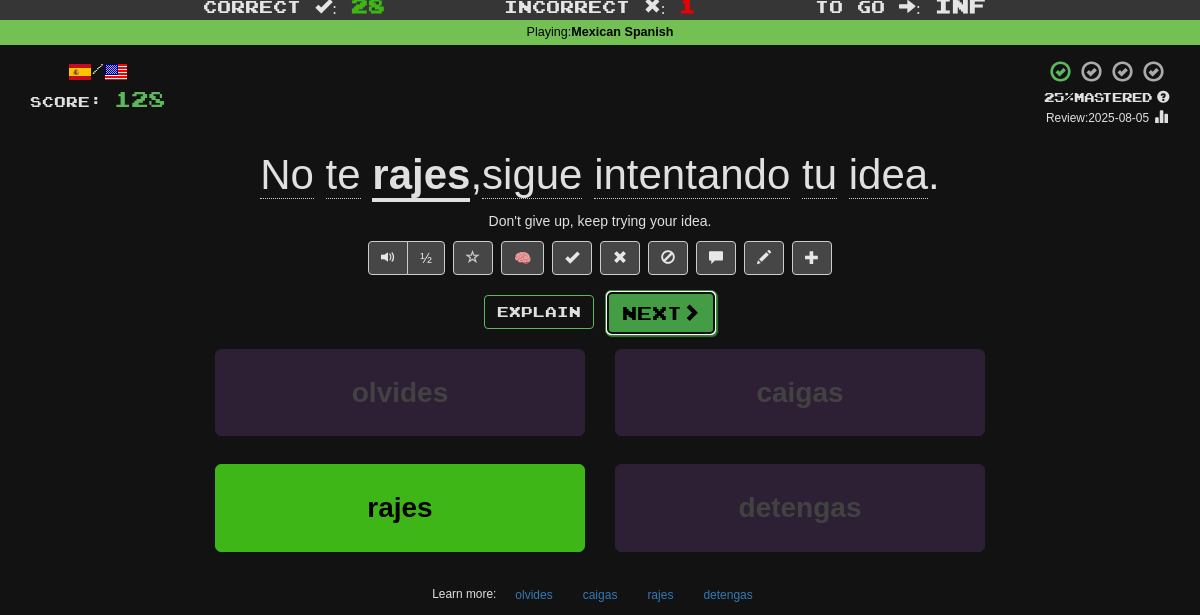 click on "Next" at bounding box center [661, 313] 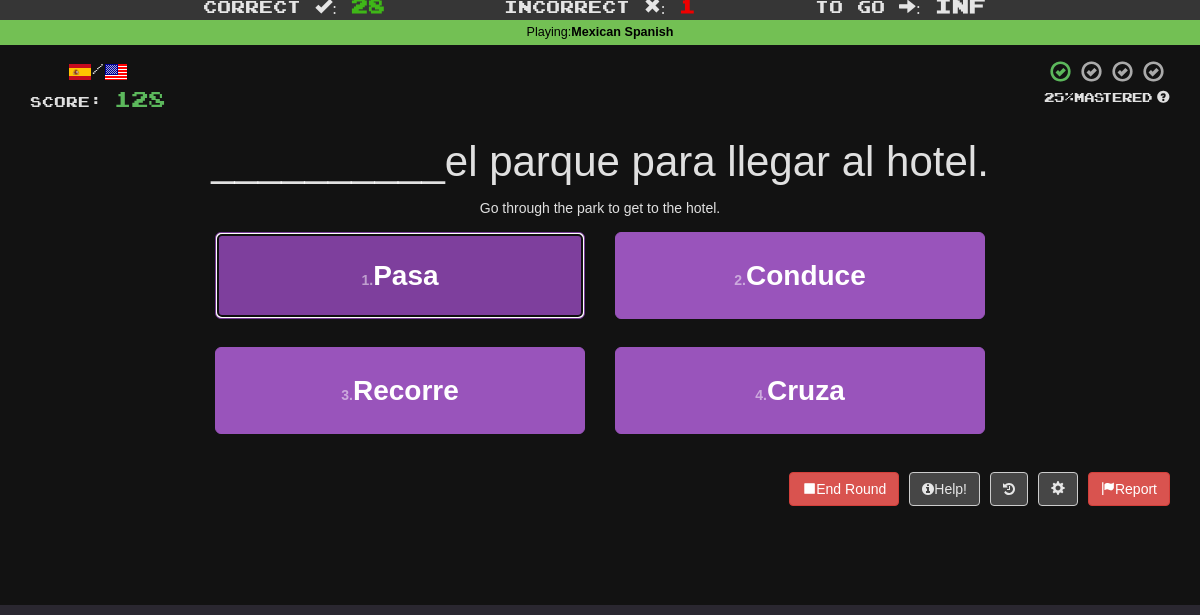 click on "1 .  Pasa" at bounding box center (400, 275) 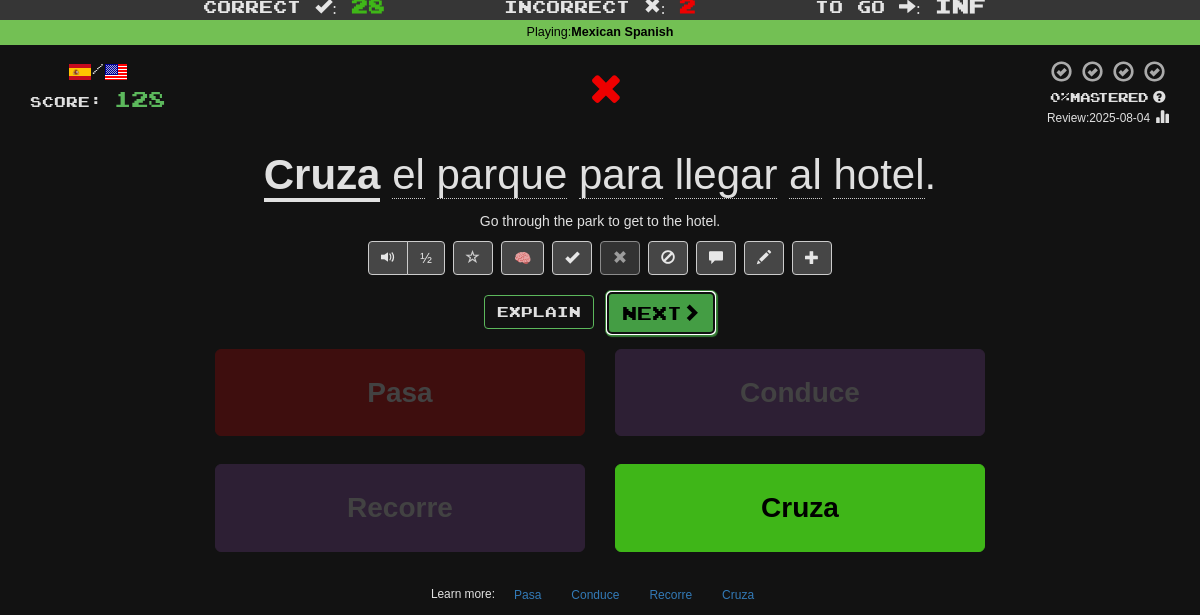 click on "Next" at bounding box center (661, 313) 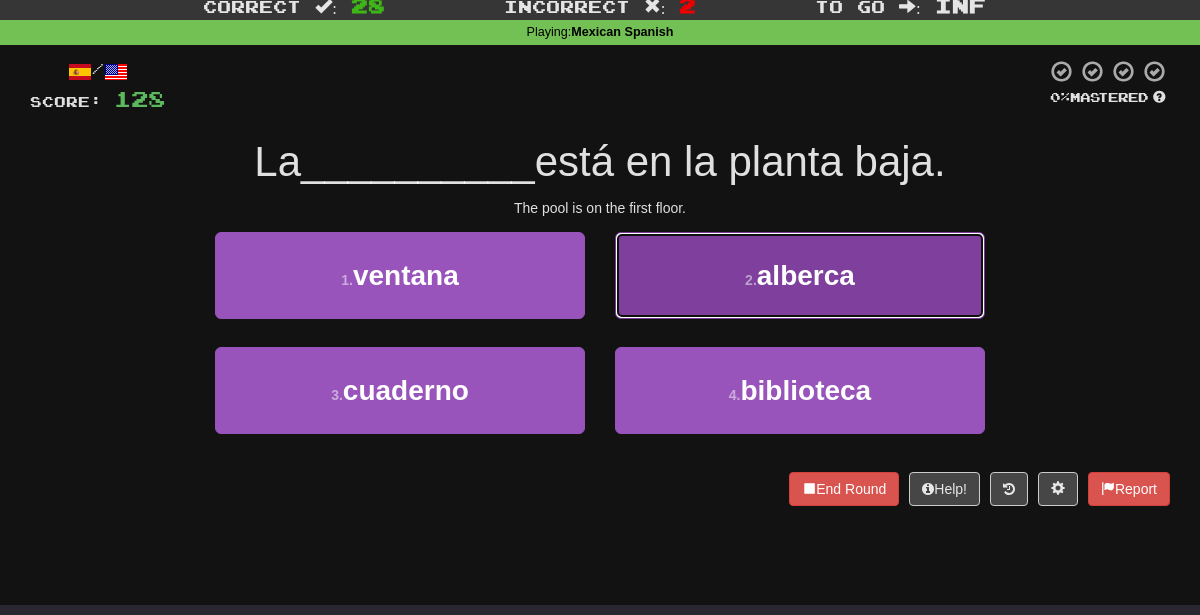 click on "2 .  alberca" at bounding box center [800, 275] 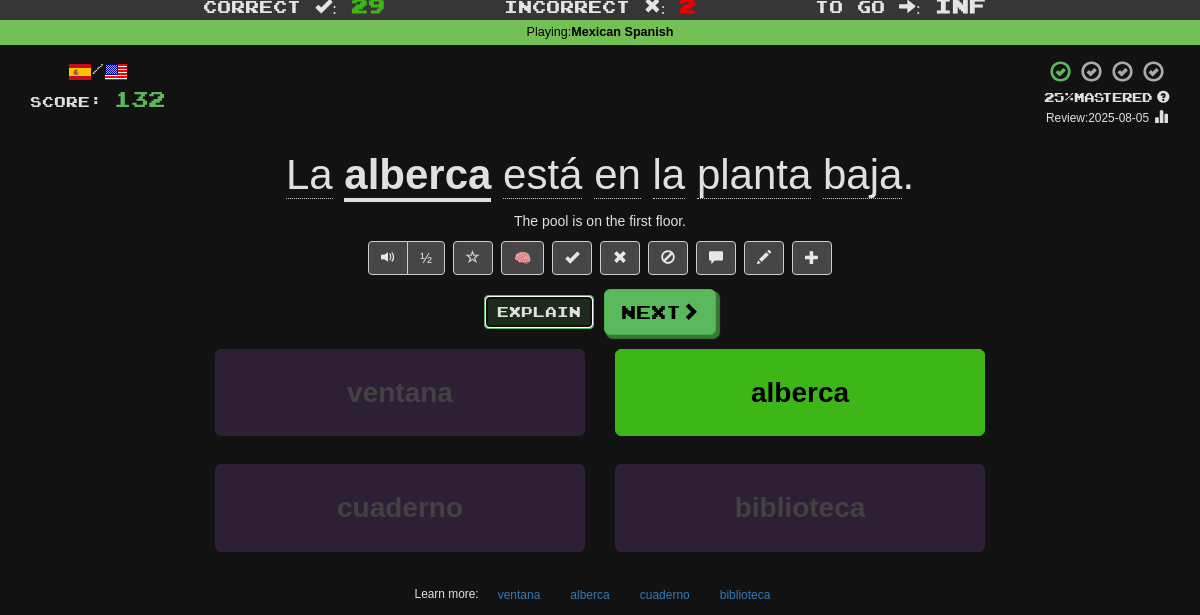 click on "Explain" at bounding box center (539, 312) 